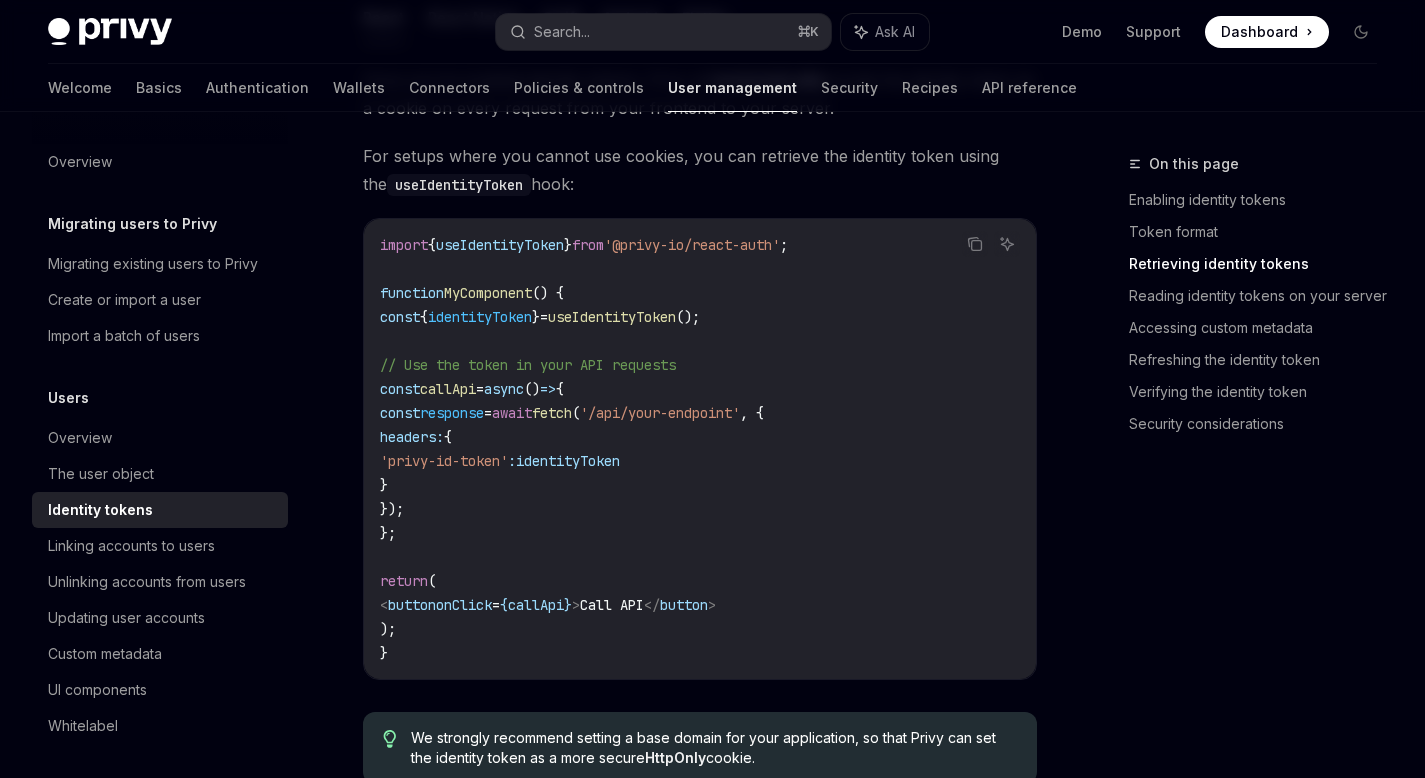 scroll, scrollTop: 1809, scrollLeft: 0, axis: vertical 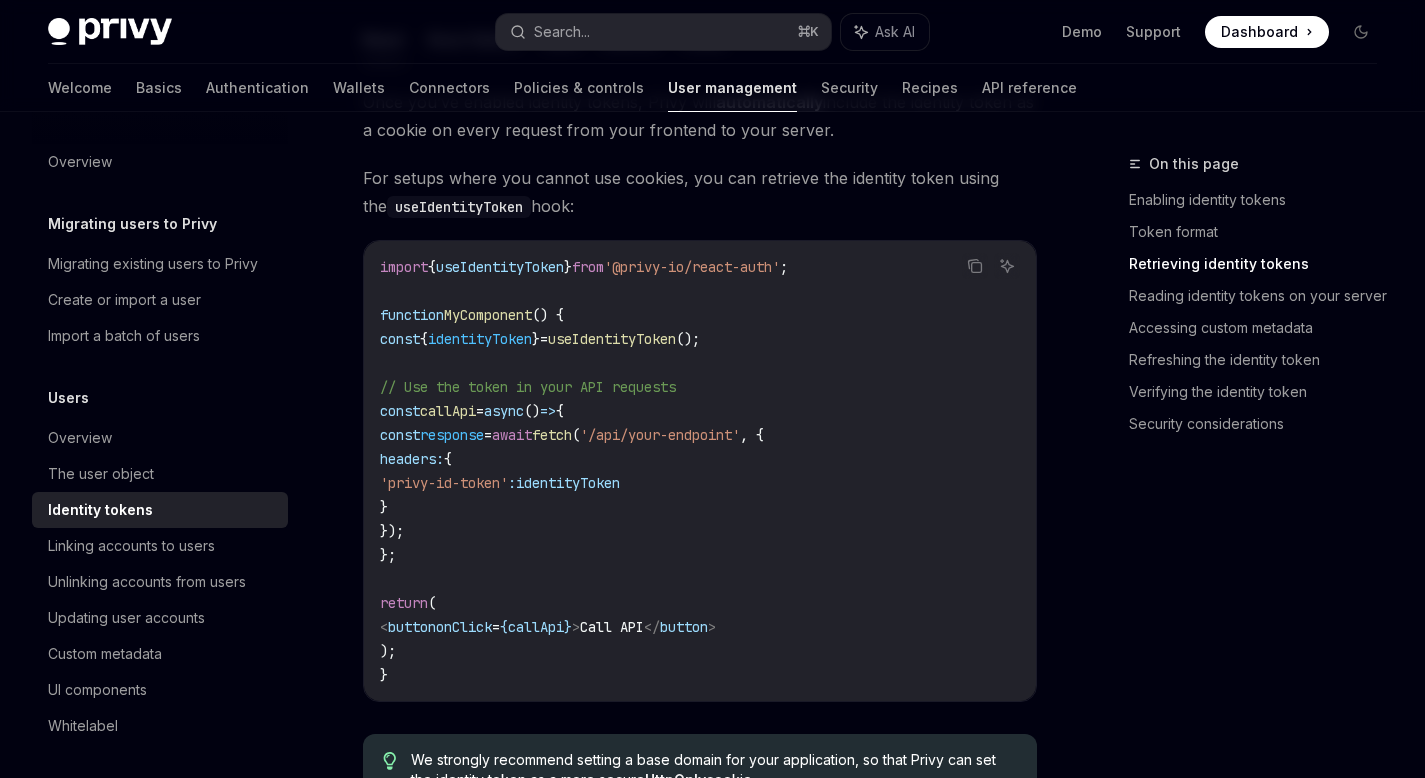 click on "'privy-id-token'" at bounding box center [444, 483] 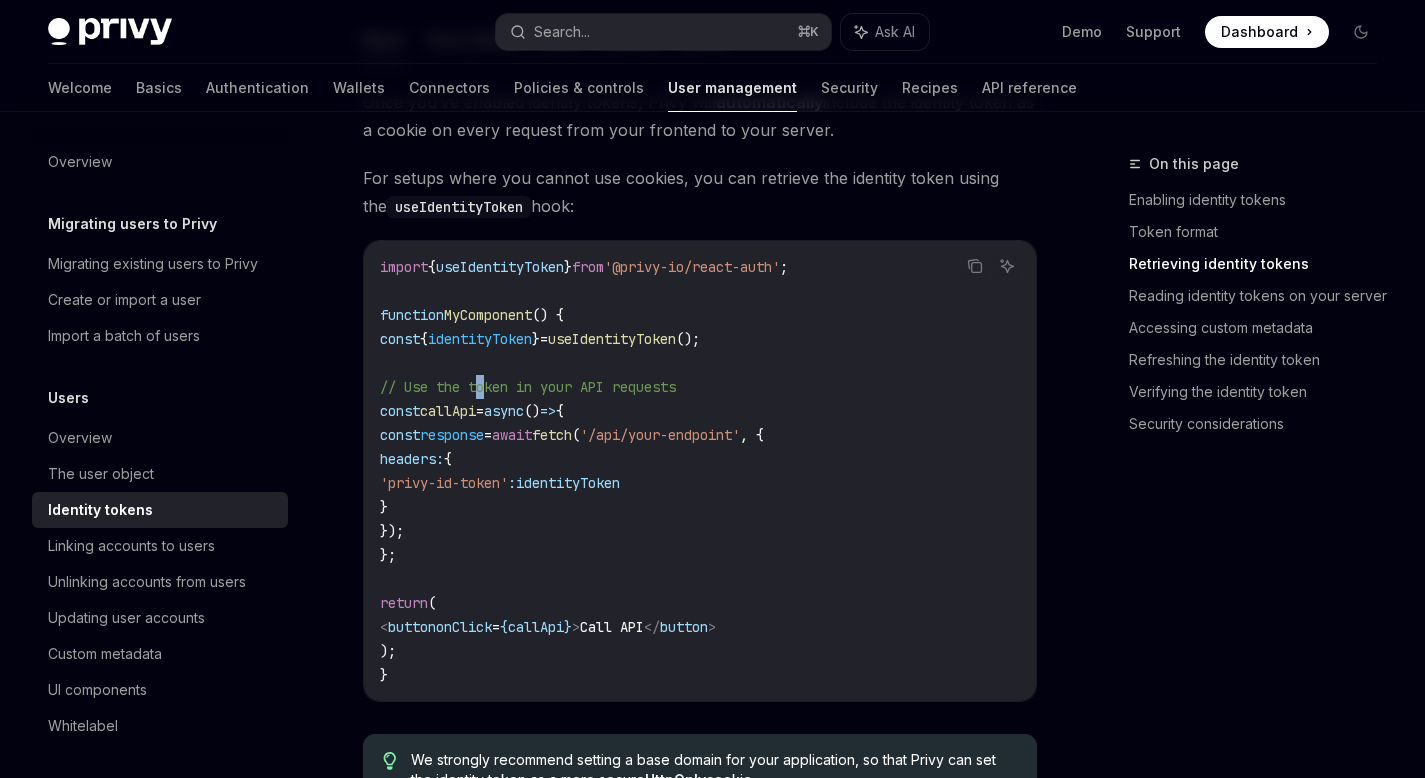 click on "import  {  useIdentityToken  }  from  '@privy-io/react-auth' ;
function  MyComponent () {
const  {  identityToken  }  =  useIdentityToken ();
// Use the token in your API requests
const  callApi  =  async  ()  =>  {
const  response  =  await  fetch ( '/api/your-endpoint' , {
headers:  {
'privy-id-token' :  identityToken
}
});
};
return  (
< button  onClick = { callApi } > Call API </ button >
);
}" at bounding box center (700, 471) 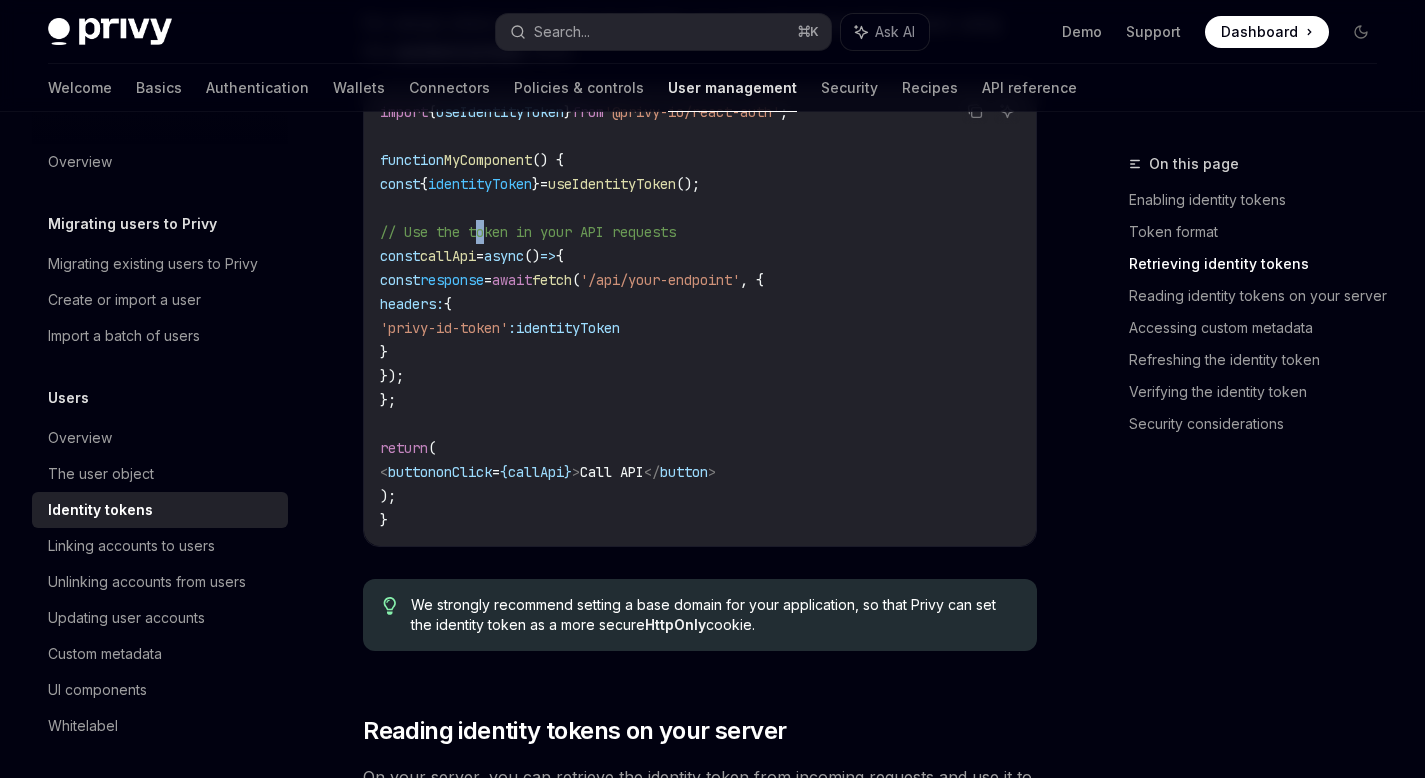 scroll, scrollTop: 1993, scrollLeft: 0, axis: vertical 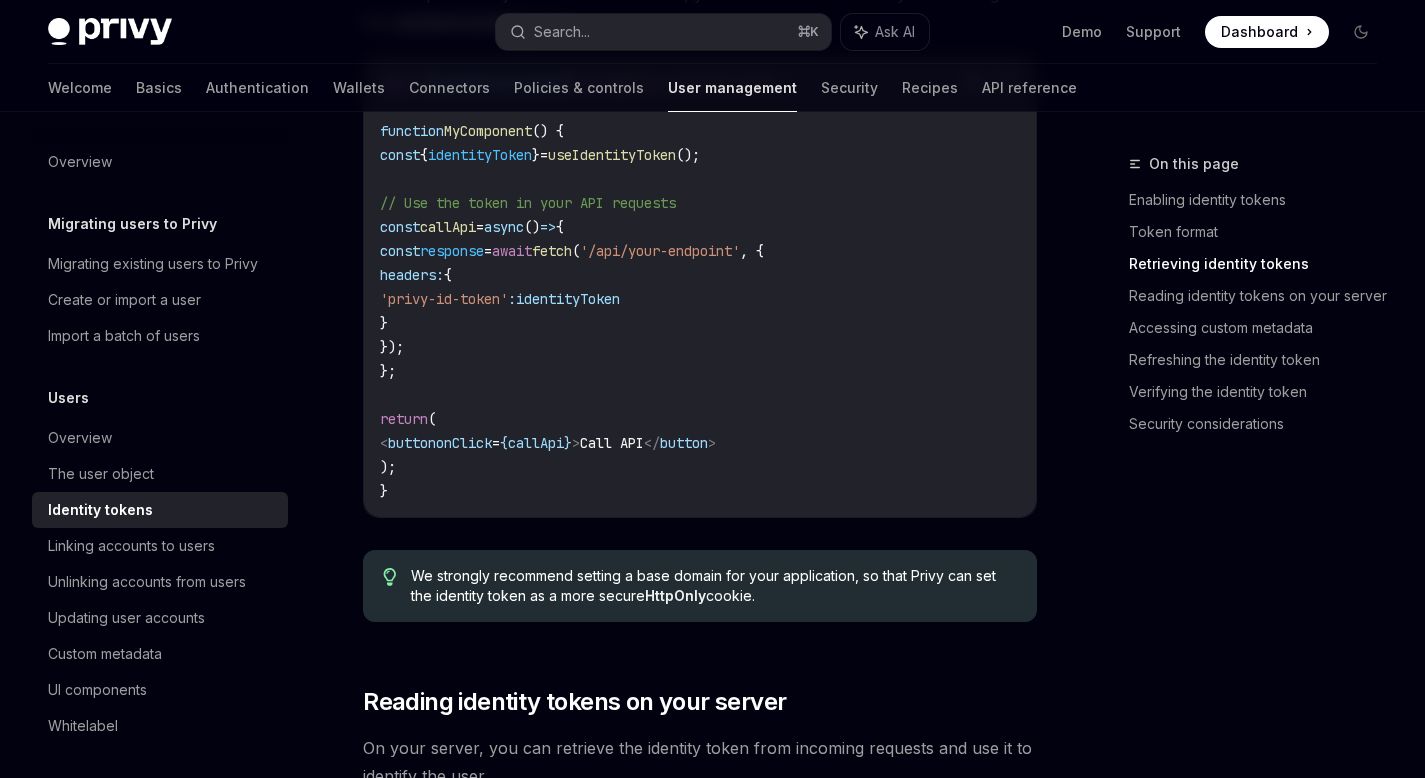 click on "onClick" at bounding box center [464, 443] 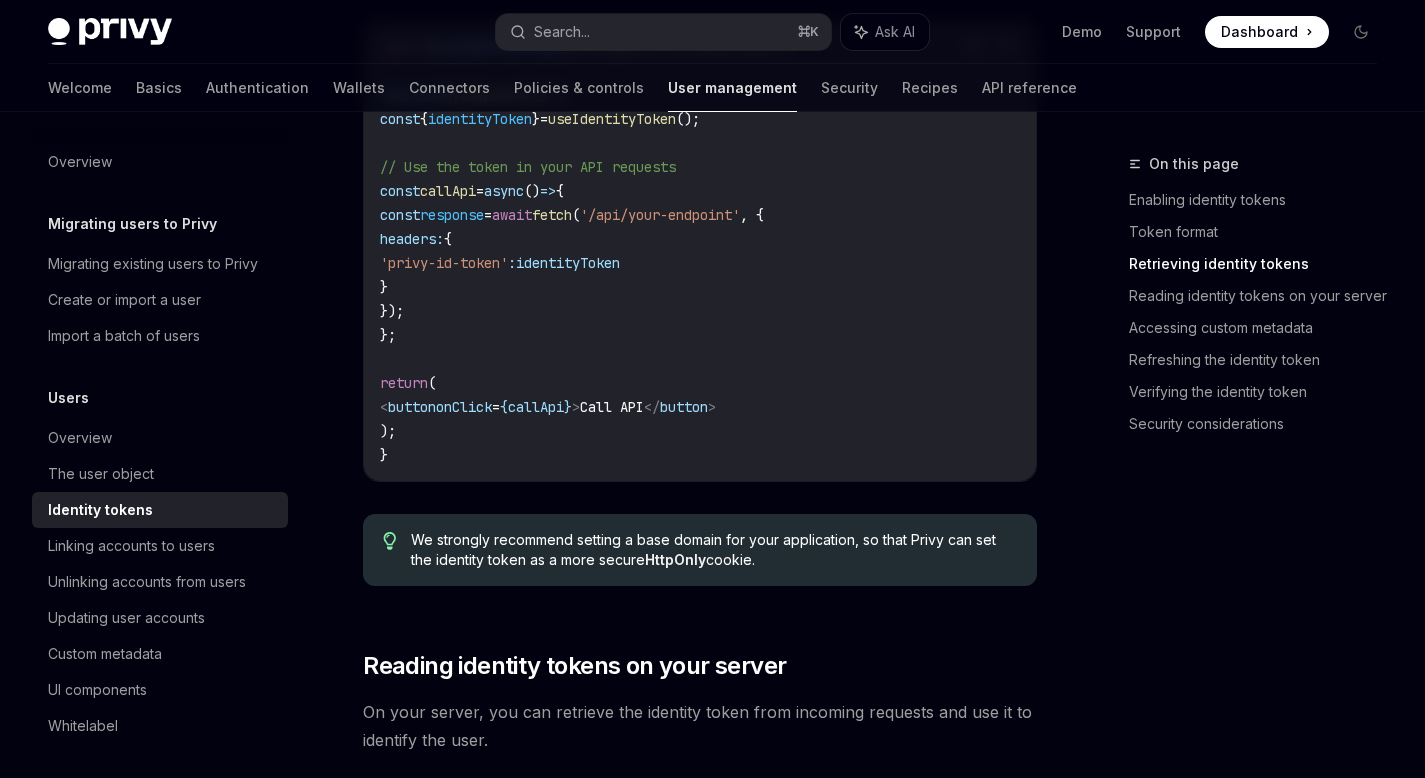 scroll, scrollTop: 2279, scrollLeft: 0, axis: vertical 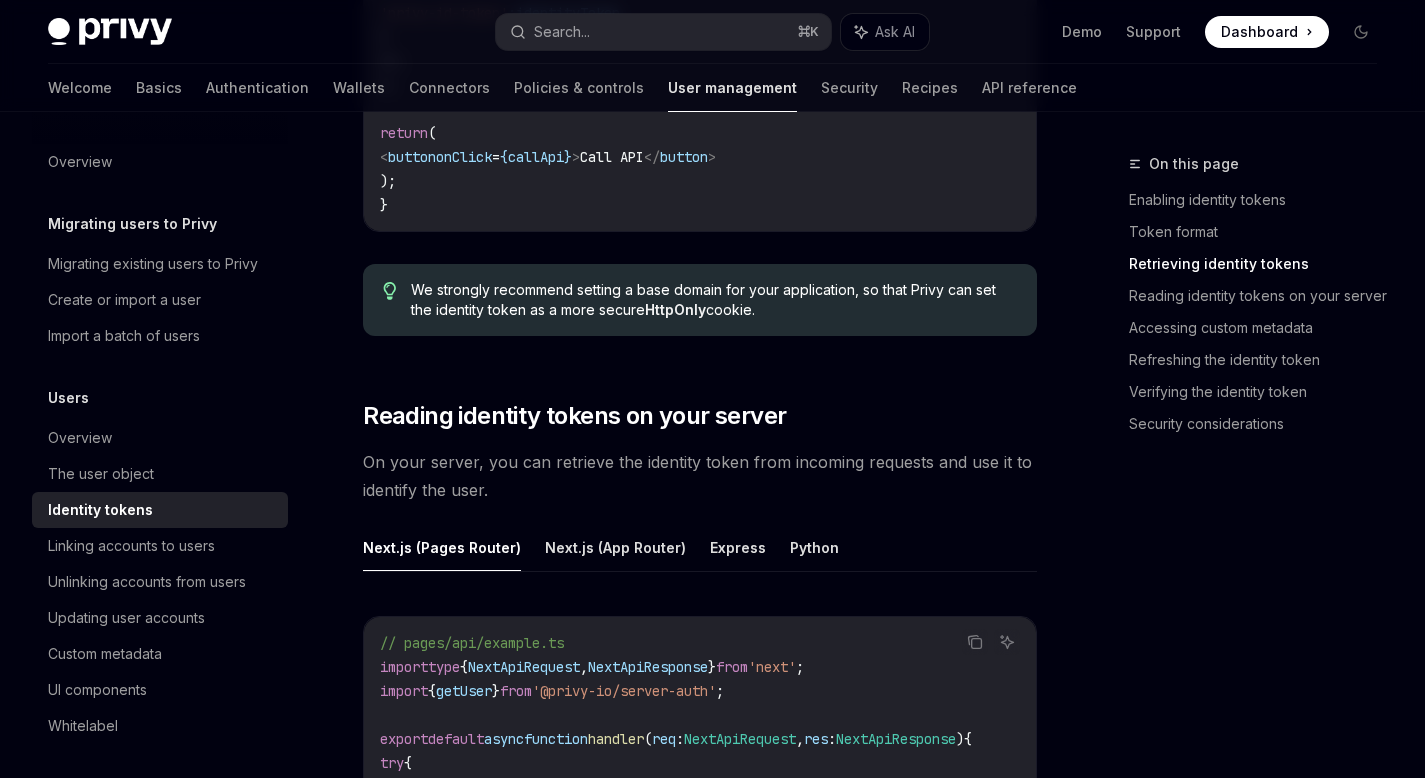 drag, startPoint x: 617, startPoint y: 304, endPoint x: 629, endPoint y: 336, distance: 34.176014 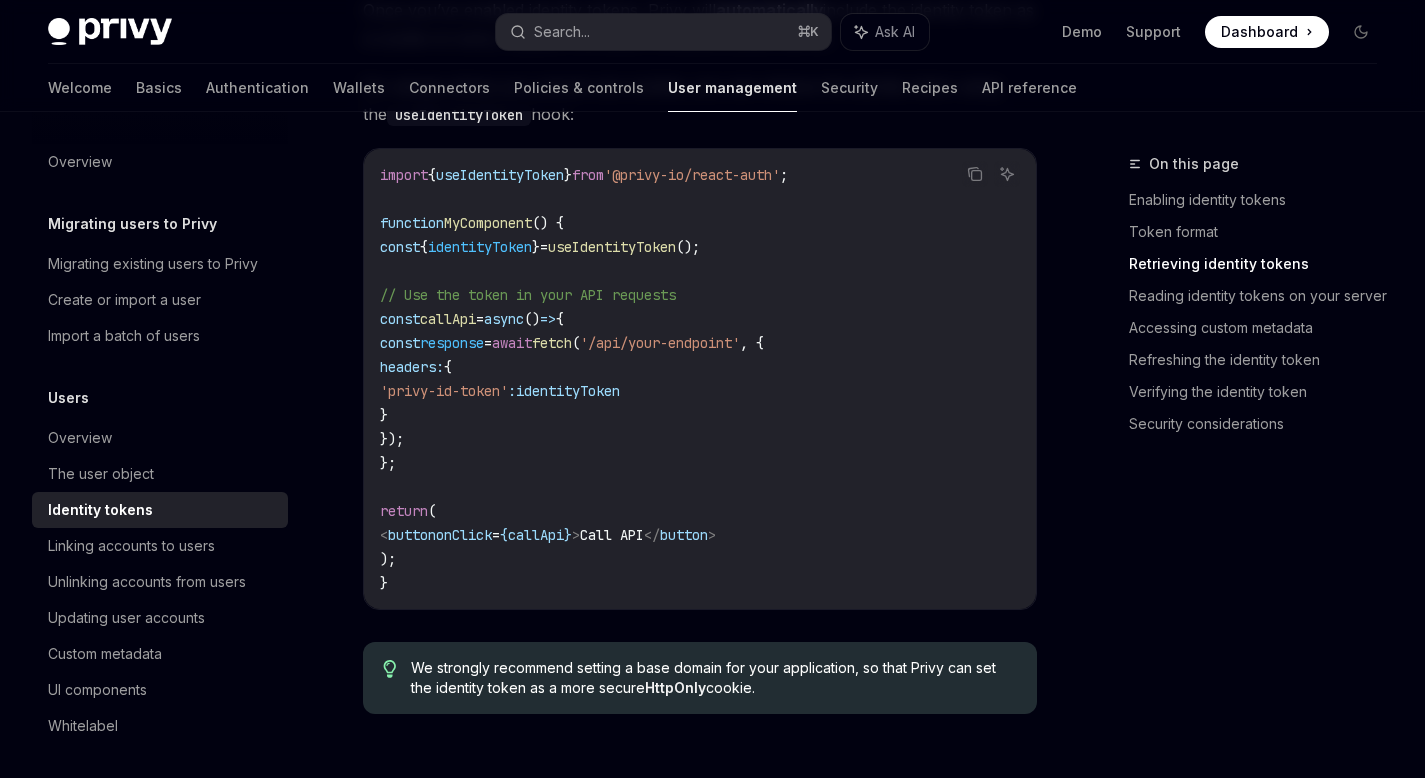 scroll, scrollTop: 1900, scrollLeft: 0, axis: vertical 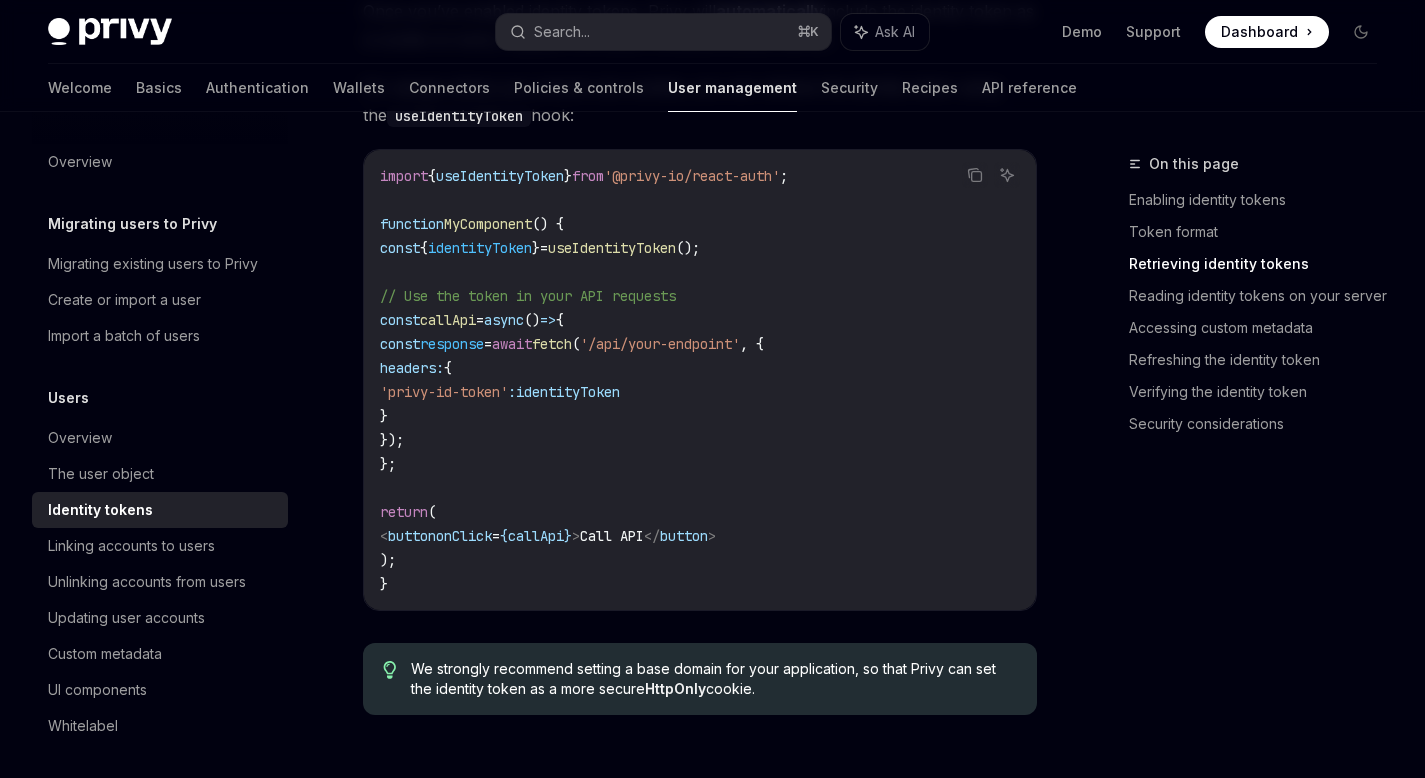 click on "identityToken" at bounding box center (568, 392) 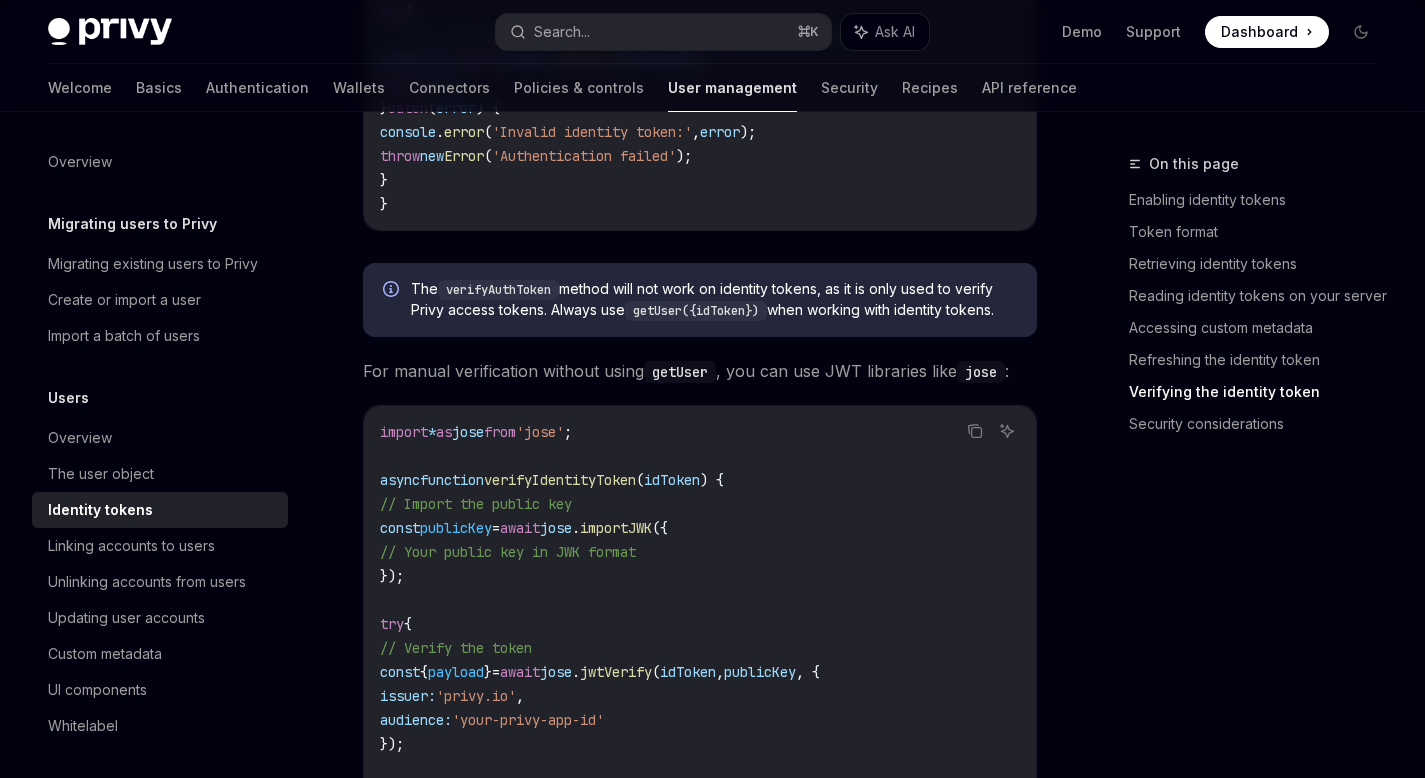 scroll, scrollTop: 5714, scrollLeft: 0, axis: vertical 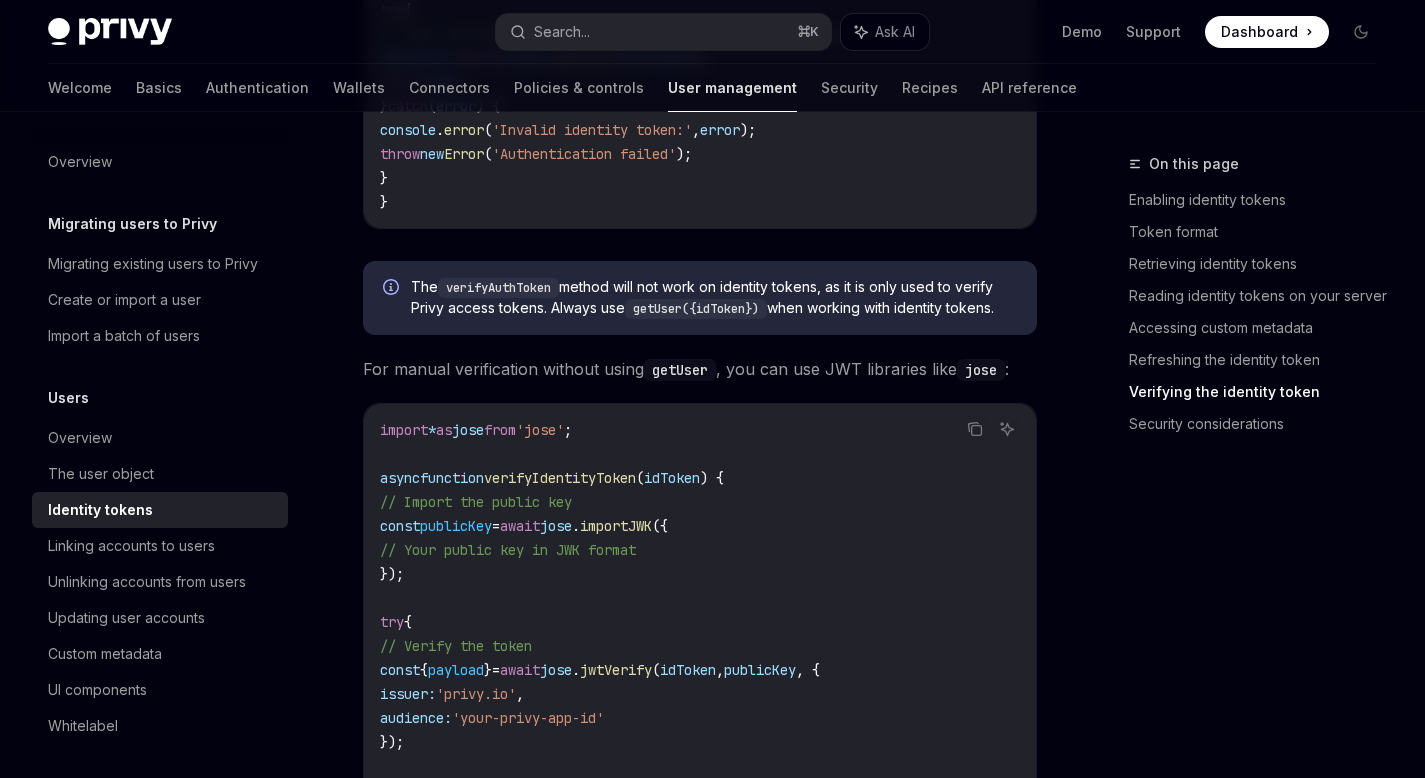 click on "Identity tokens provide a secure and efficient way to access user data, especially on the server side. These tokens are JSON Web Tokens (JWTs) whose claims contain information about the currently authenticated user, including their linked accounts, metadata, and more.
Privy strongly recommends using identity tokens when you need user-level data on your server. They allow you to easily pass a signed representation of the current user’s linked accounts from your frontend to your backend directly, letting you verifiably determine which accounts (wallet address, email address, Farcaster profile, etc.) are associated with the current request.
​ Enabling identity tokens
To enable identity tokens for your application:
Navigate to your application dashboard’s  User management > Authentication > Advanced  section
Toggle on  Return user data in an identity token
Make sure you’re using the latest version of the Privy SDK
​ Token format
Privy identity tokens are  JSON Web Tokens (JWT)
​" at bounding box center (700, -2022) 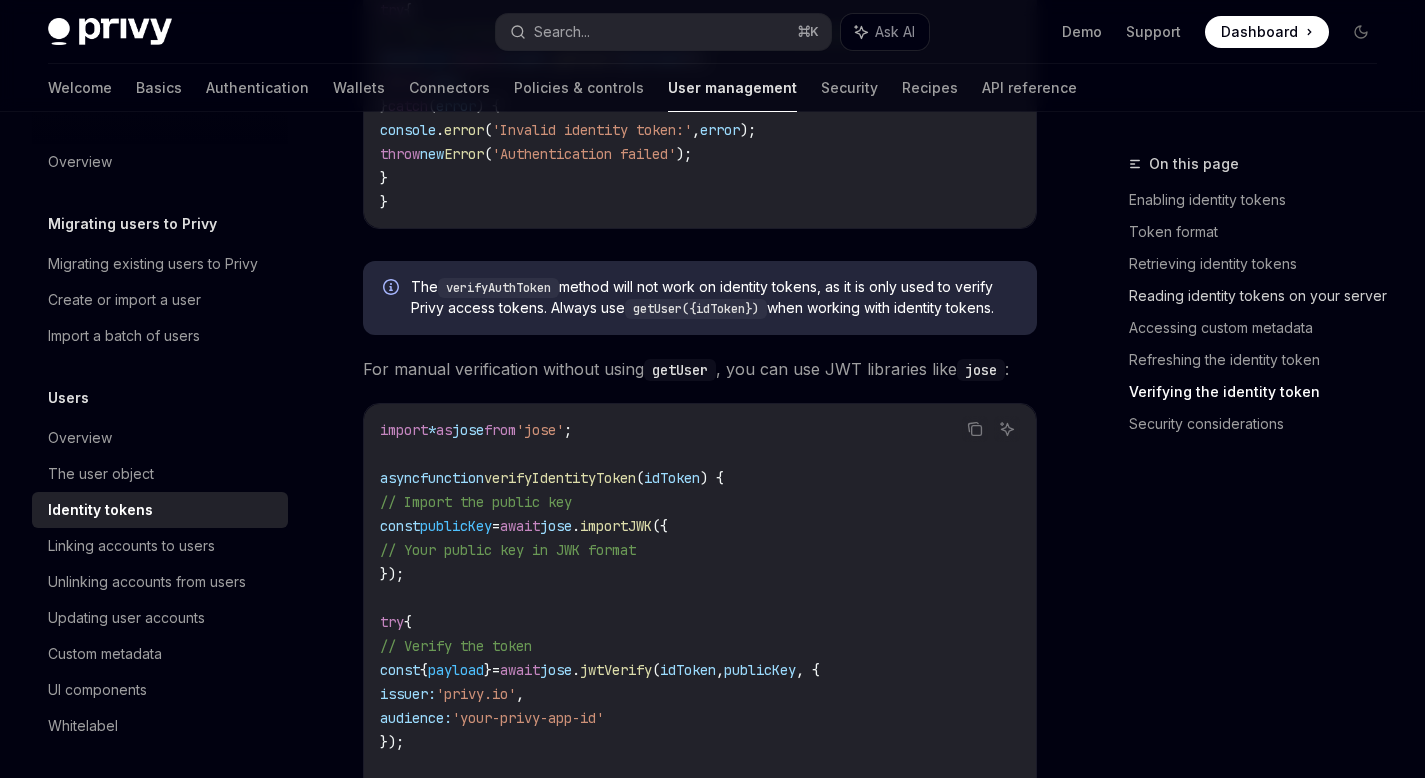 click on "Reading identity tokens on your server" at bounding box center [1261, 296] 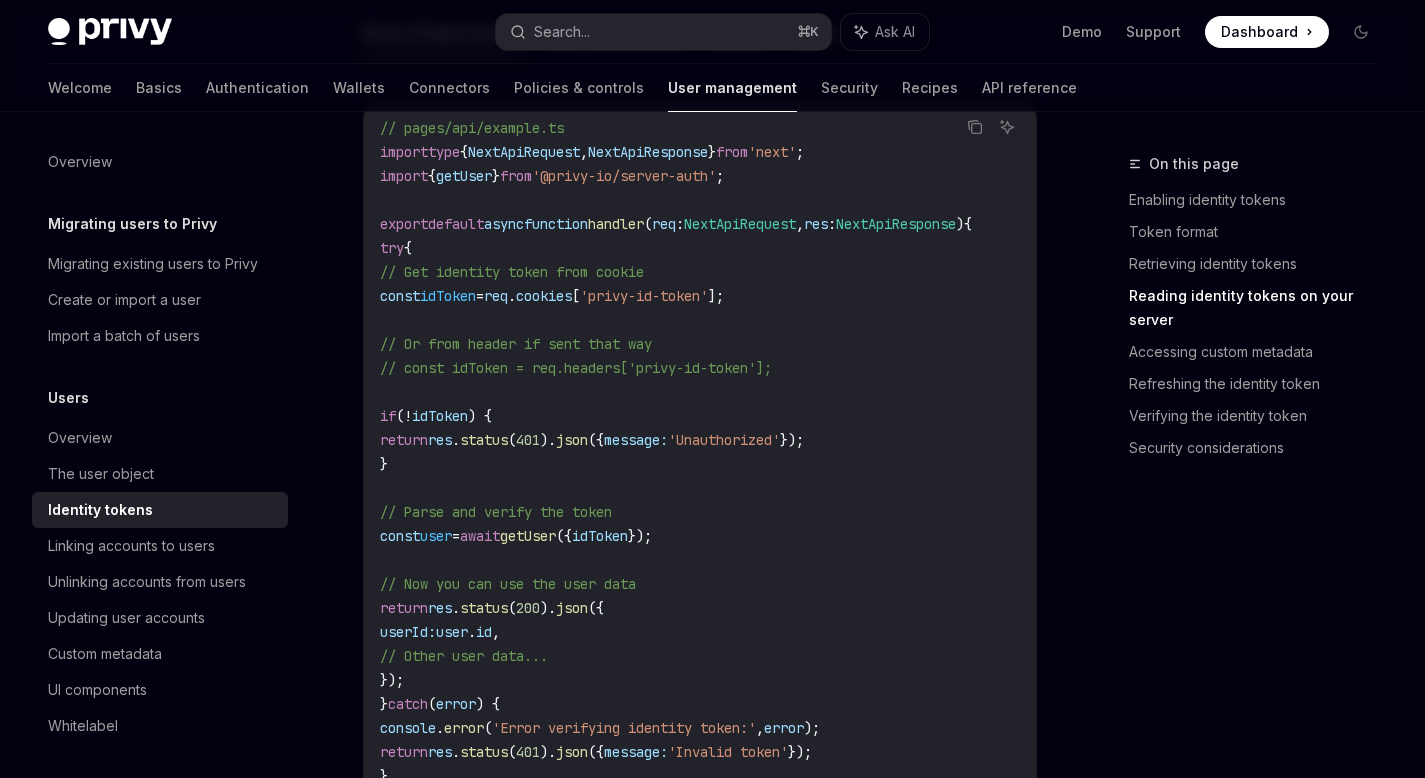 scroll, scrollTop: 2799, scrollLeft: 0, axis: vertical 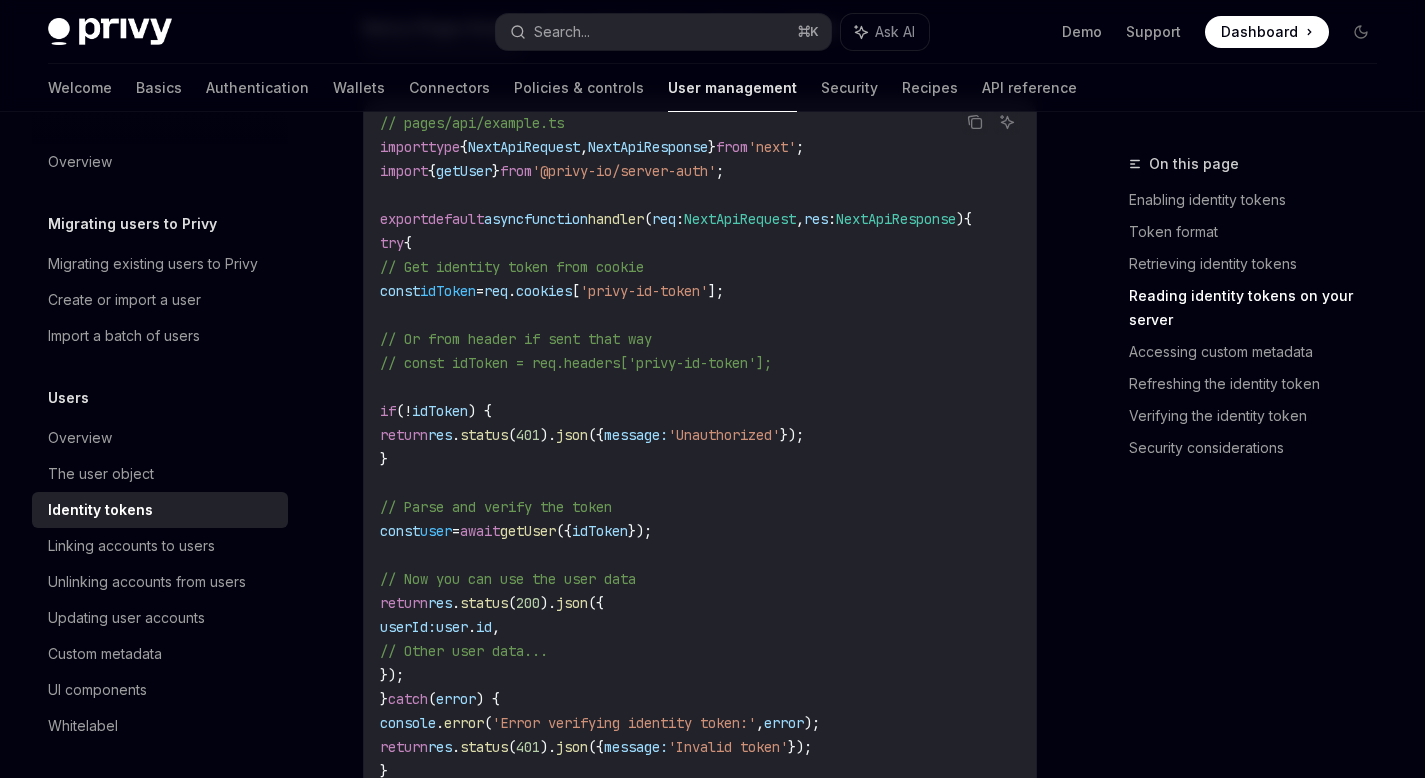 click on "idToken" at bounding box center (448, 291) 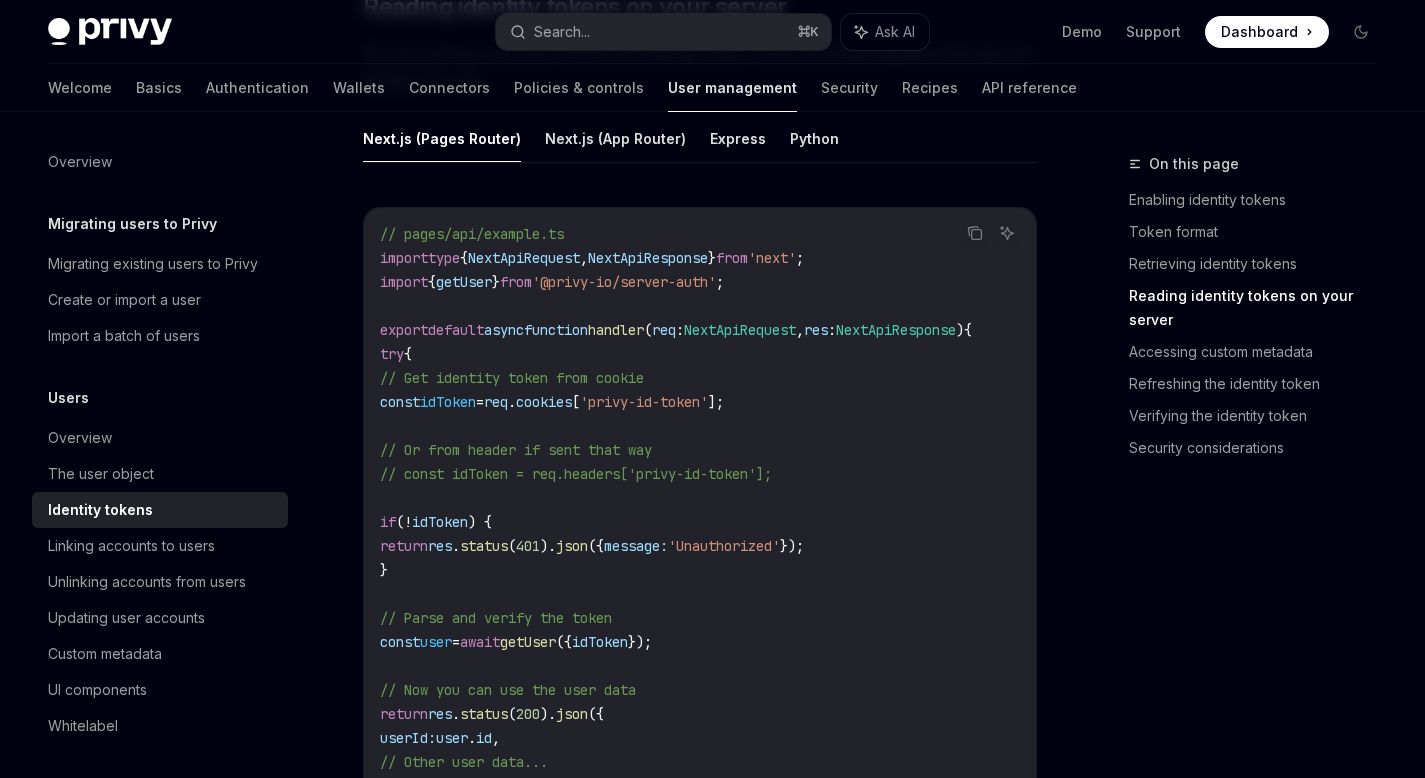 scroll, scrollTop: 2635, scrollLeft: 0, axis: vertical 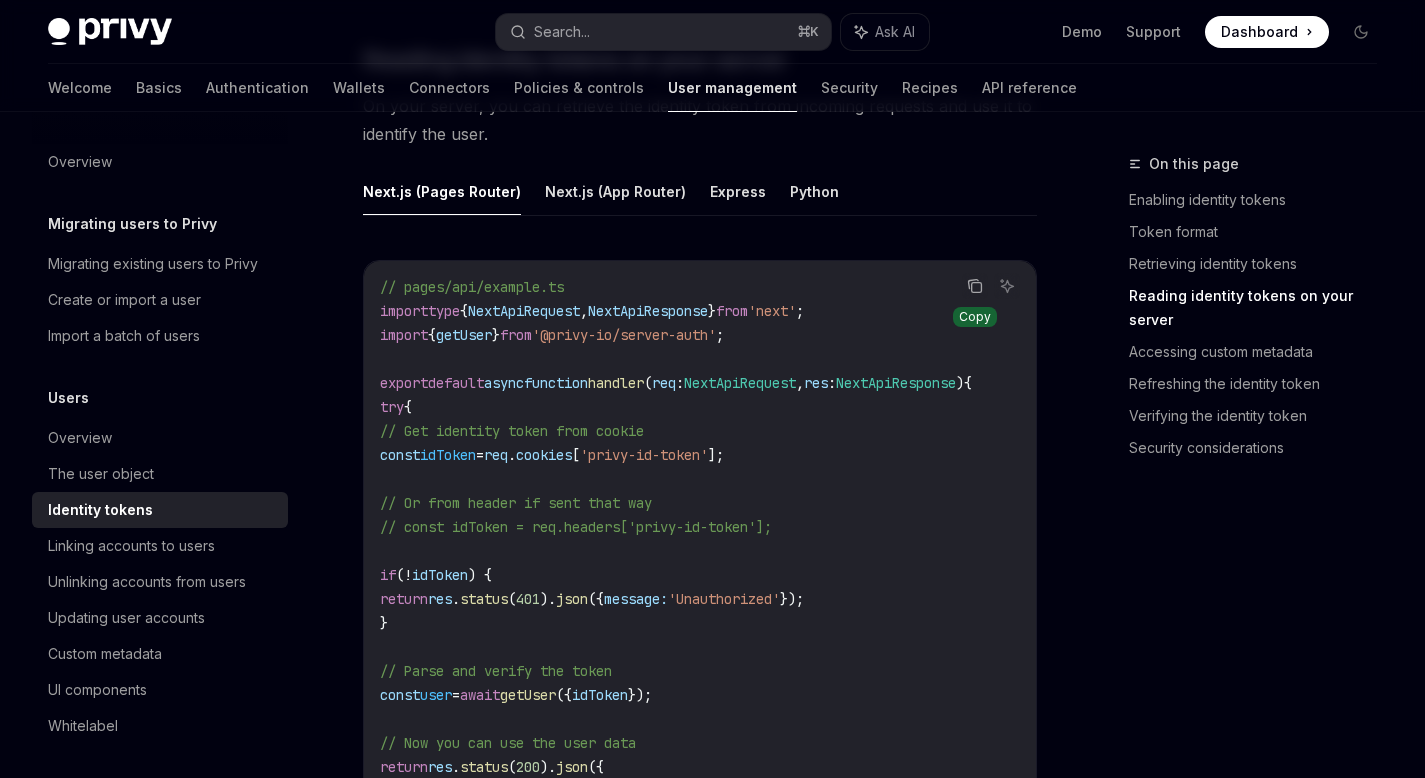 click 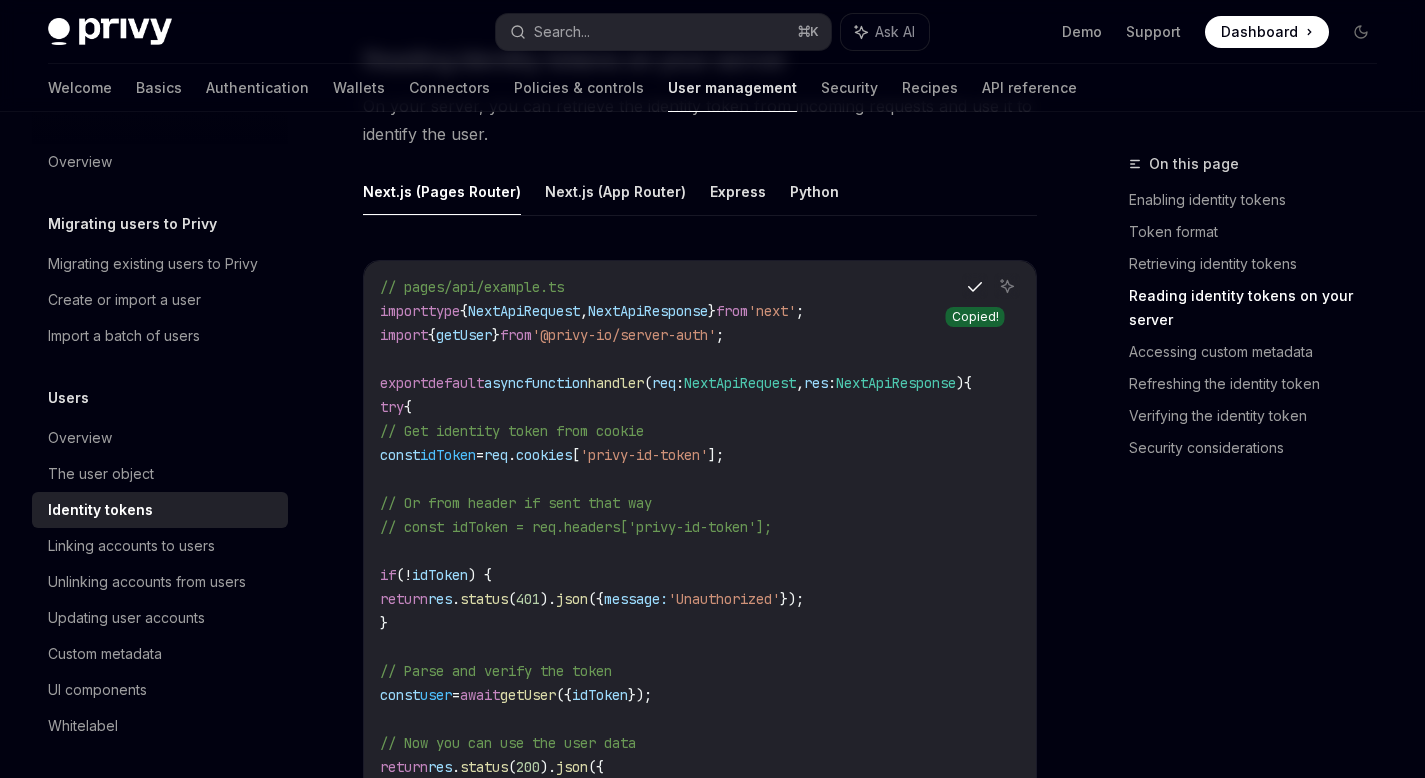 type 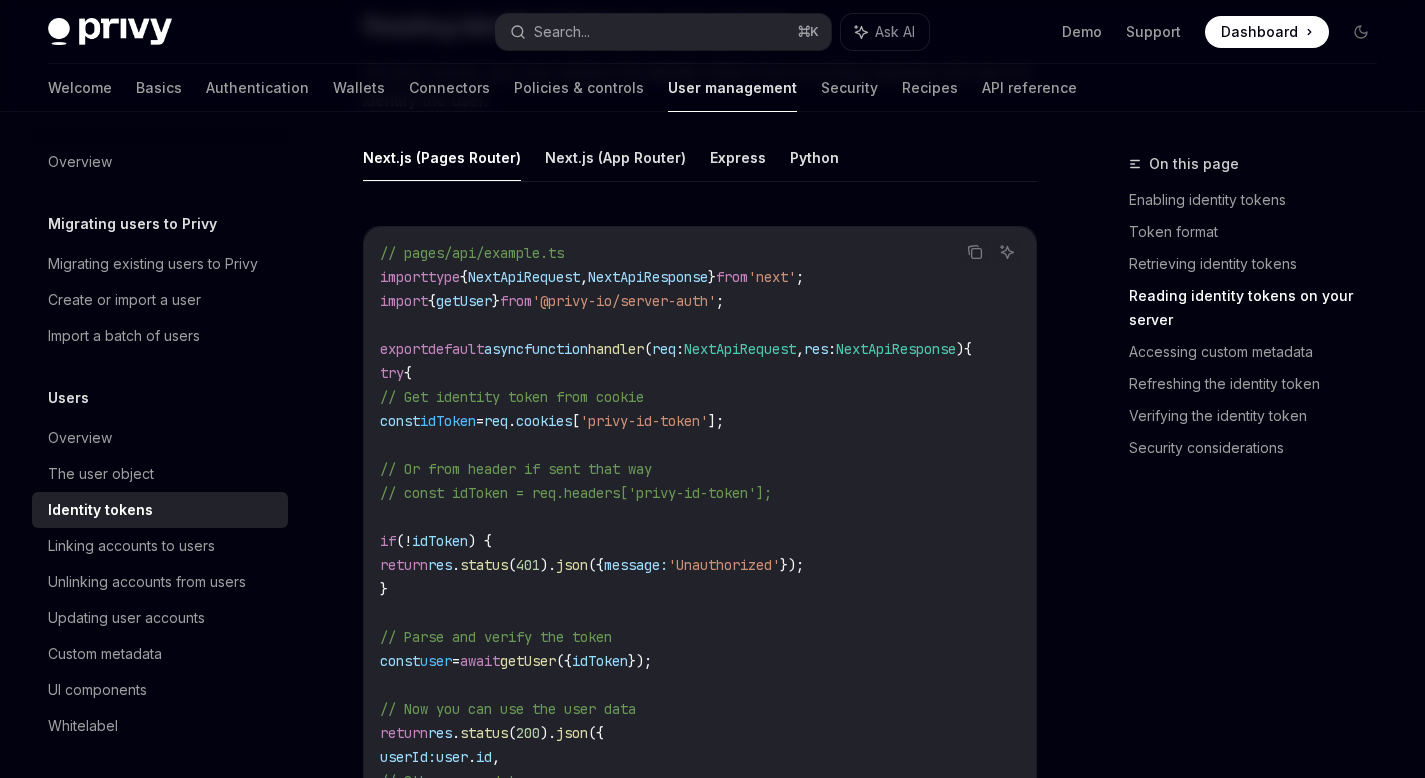 scroll, scrollTop: 2790, scrollLeft: 0, axis: vertical 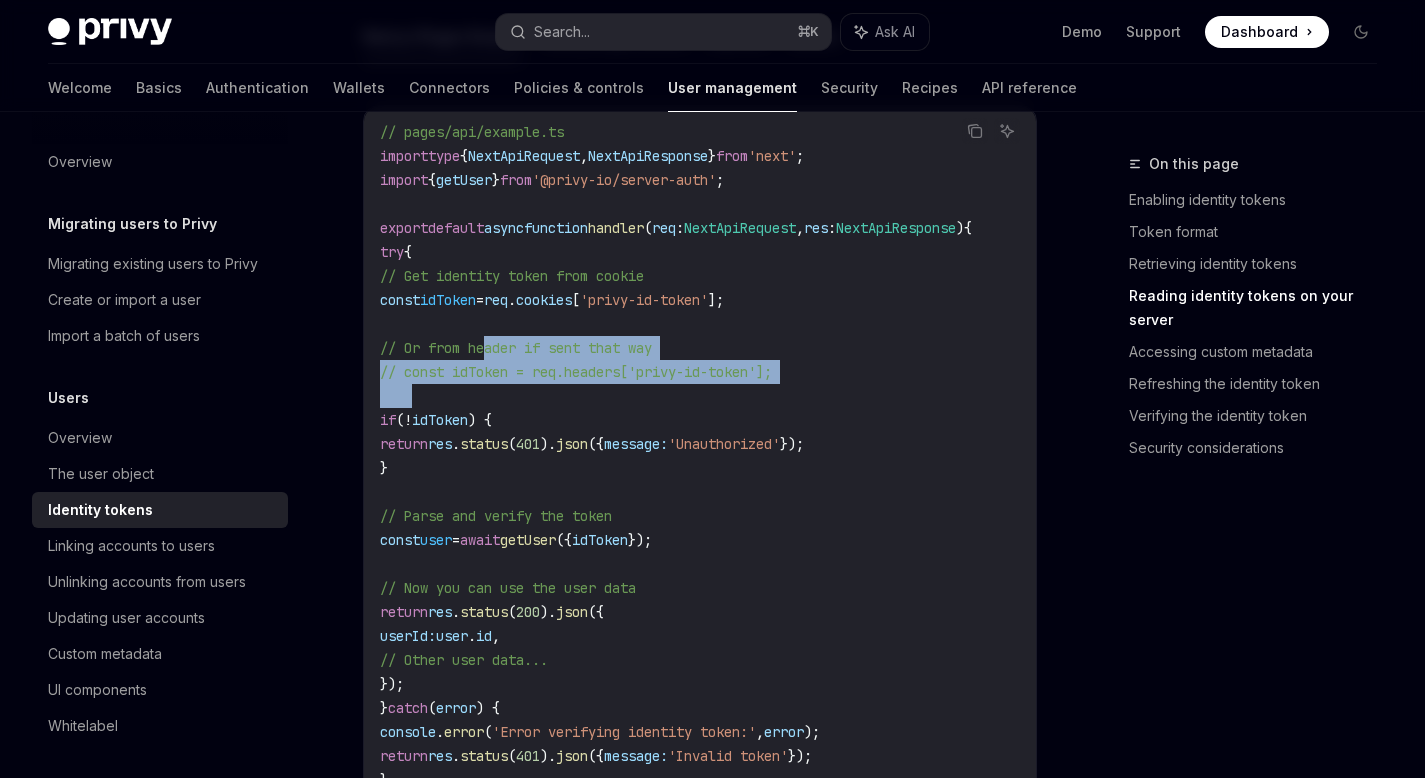 drag, startPoint x: 492, startPoint y: 345, endPoint x: 504, endPoint y: 392, distance: 48.507732 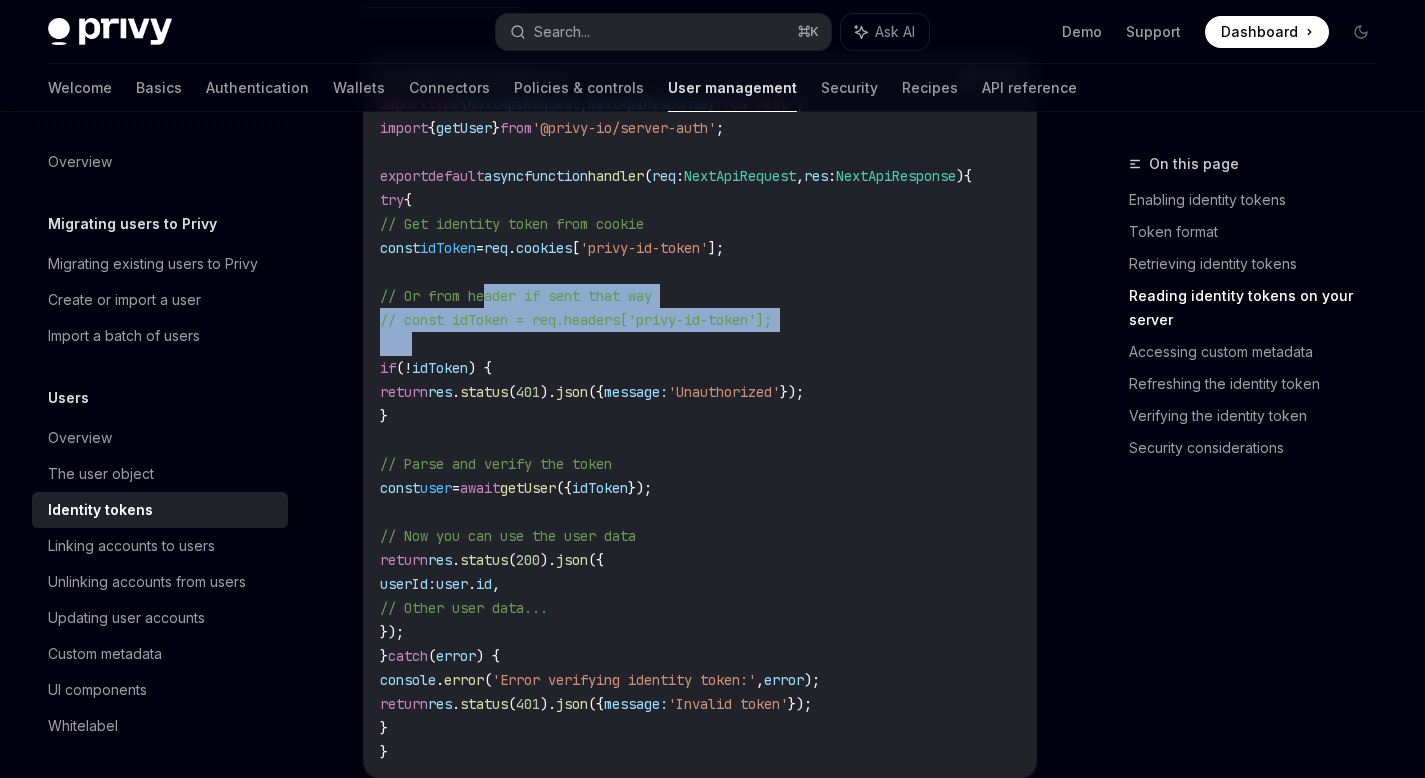 scroll, scrollTop: 2860, scrollLeft: 0, axis: vertical 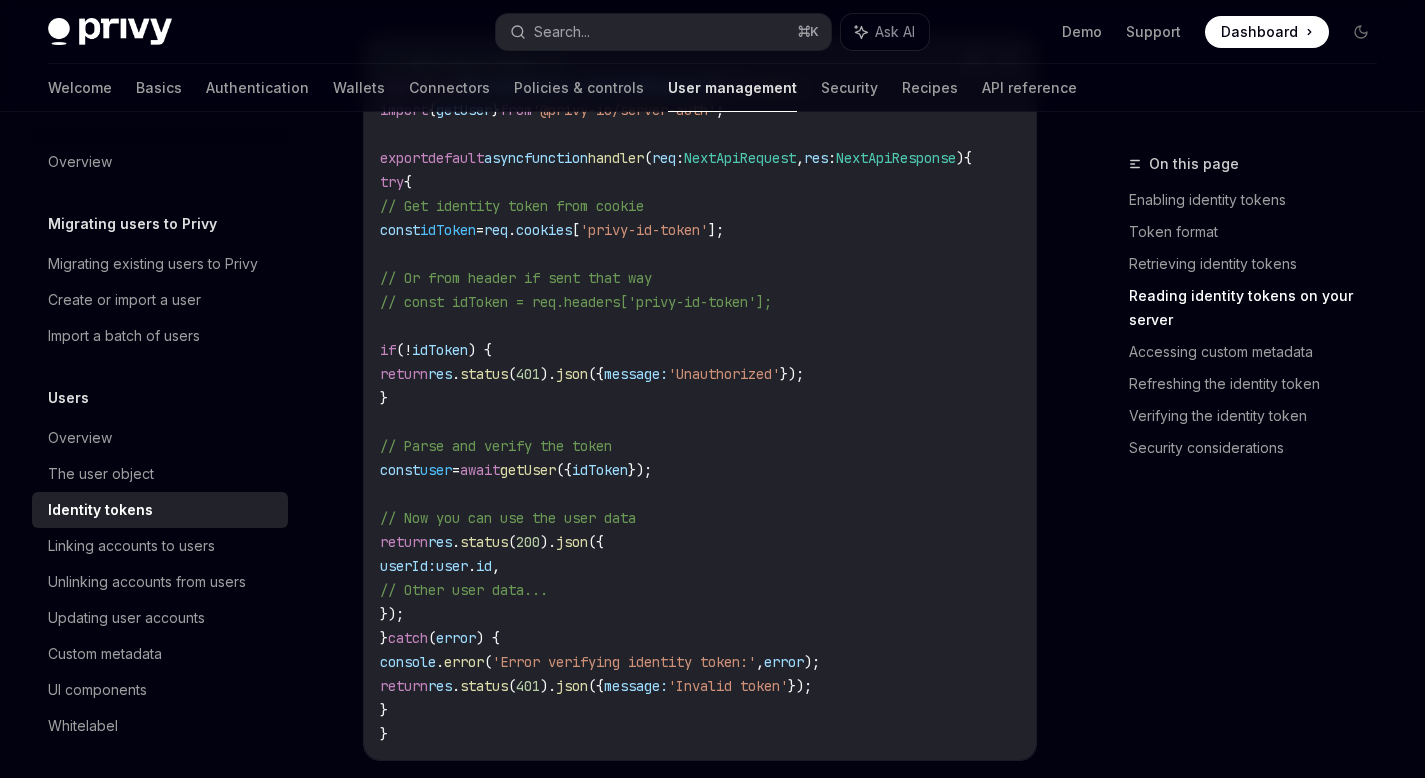 click on "cookies" at bounding box center [544, 230] 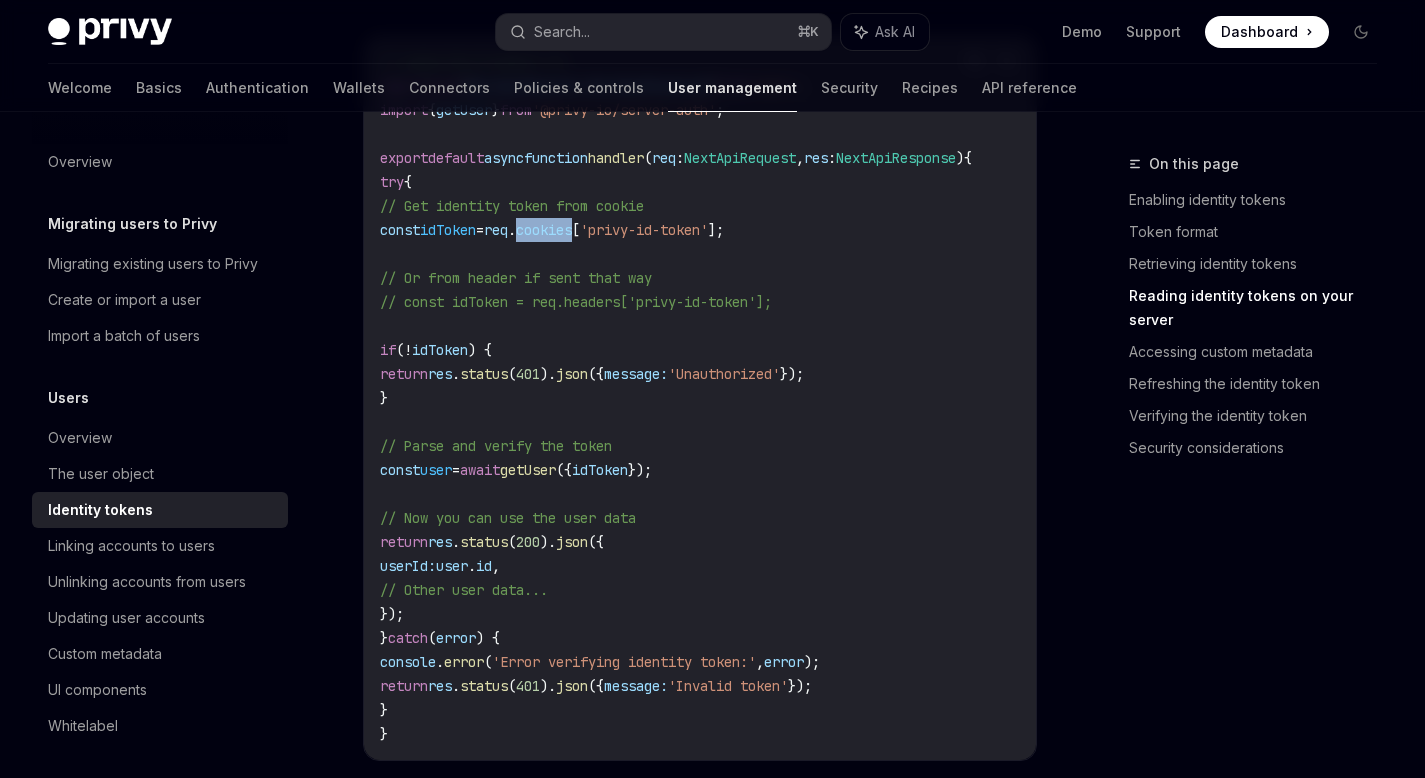 click on "cookies" at bounding box center [544, 230] 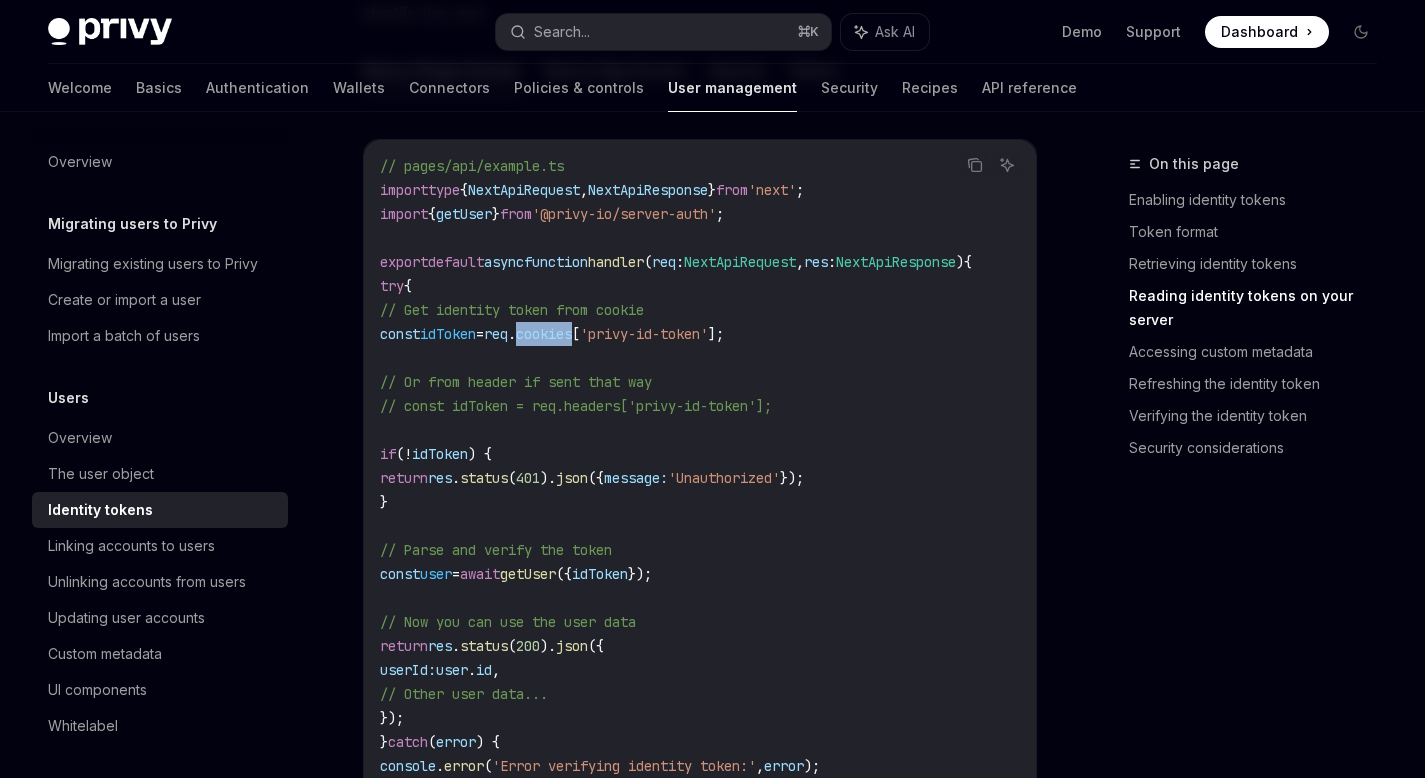 scroll, scrollTop: 2654, scrollLeft: 0, axis: vertical 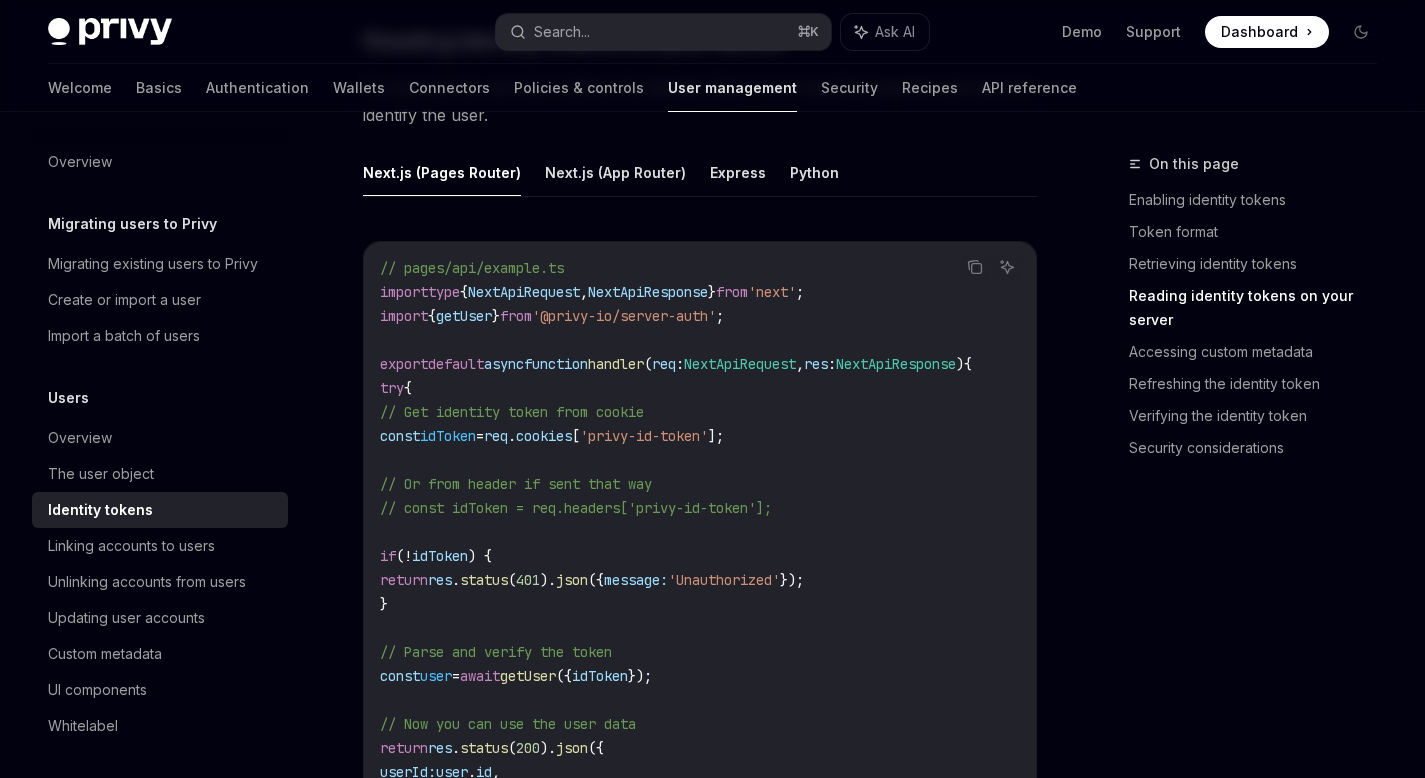 click on "// pages/api/example.ts
import  type  {  NextApiRequest ,  NextApiResponse  }  from  'next' ;
import  {  getUser  }  from  '@privy-io/server-auth' ;
export  default  async  function  handler ( req :  NextApiRequest ,  res :  NextApiResponse )  {
try  {
// Get identity token from cookie
const  idToken  =  req . cookies [ 'privy-id-token' ];
// Or from header if sent that way
// const idToken = req.headers['privy-id-token'];
if  ( ! idToken ) {
return  res . status ( 401 ). json ({  message:  'Unauthorized'  });
}
// Parse and verify the token
const  user  =  await  getUser ({  idToken  });
// Now you can use the user data
return  res . status ( 200 ). json ({
userId:  user . id ,
// Other user data...
});
}  catch  ( error ) {
console . error ( 'Error verifying identity token:' ,  error );
return  res . status ( 401 ). json ({  message:  'Invalid token'  });
}" at bounding box center [700, 604] 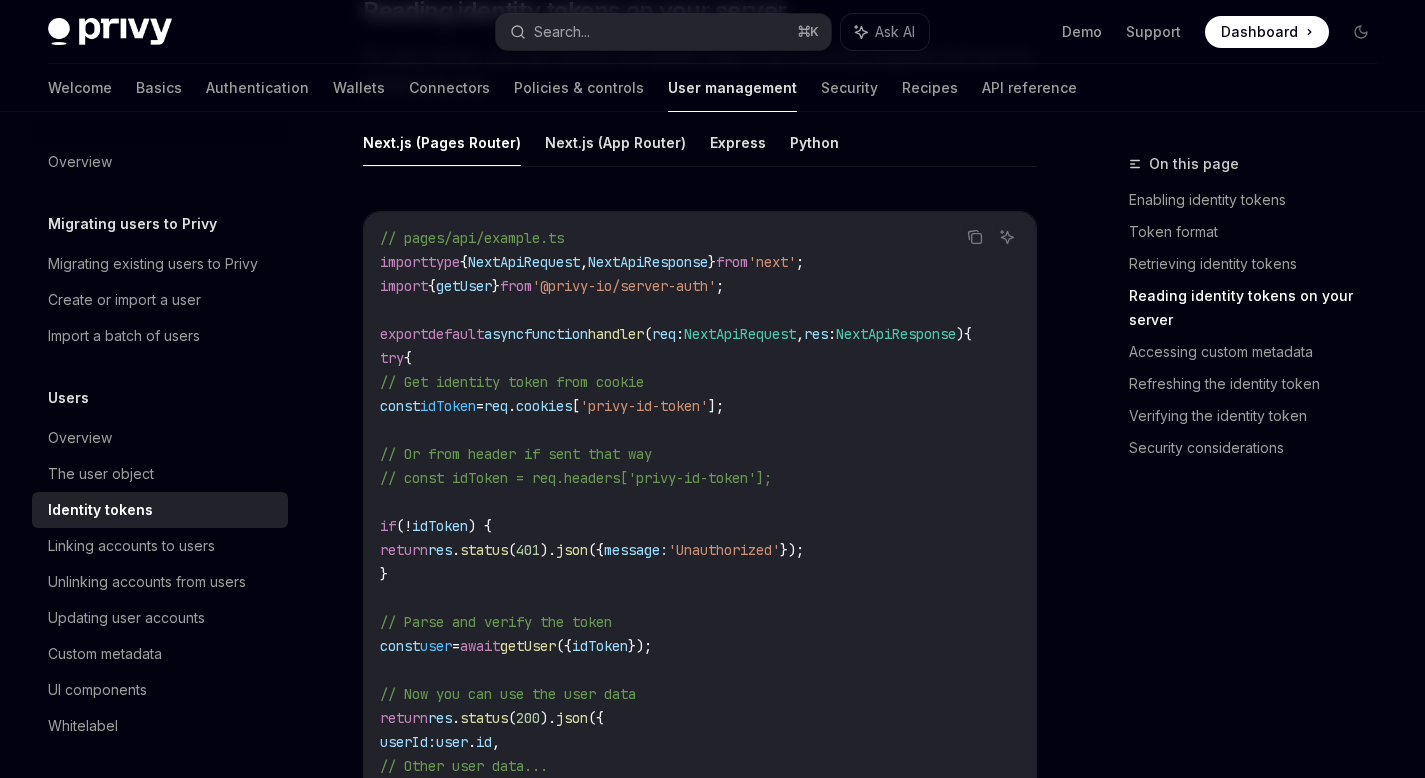 scroll, scrollTop: 2687, scrollLeft: 0, axis: vertical 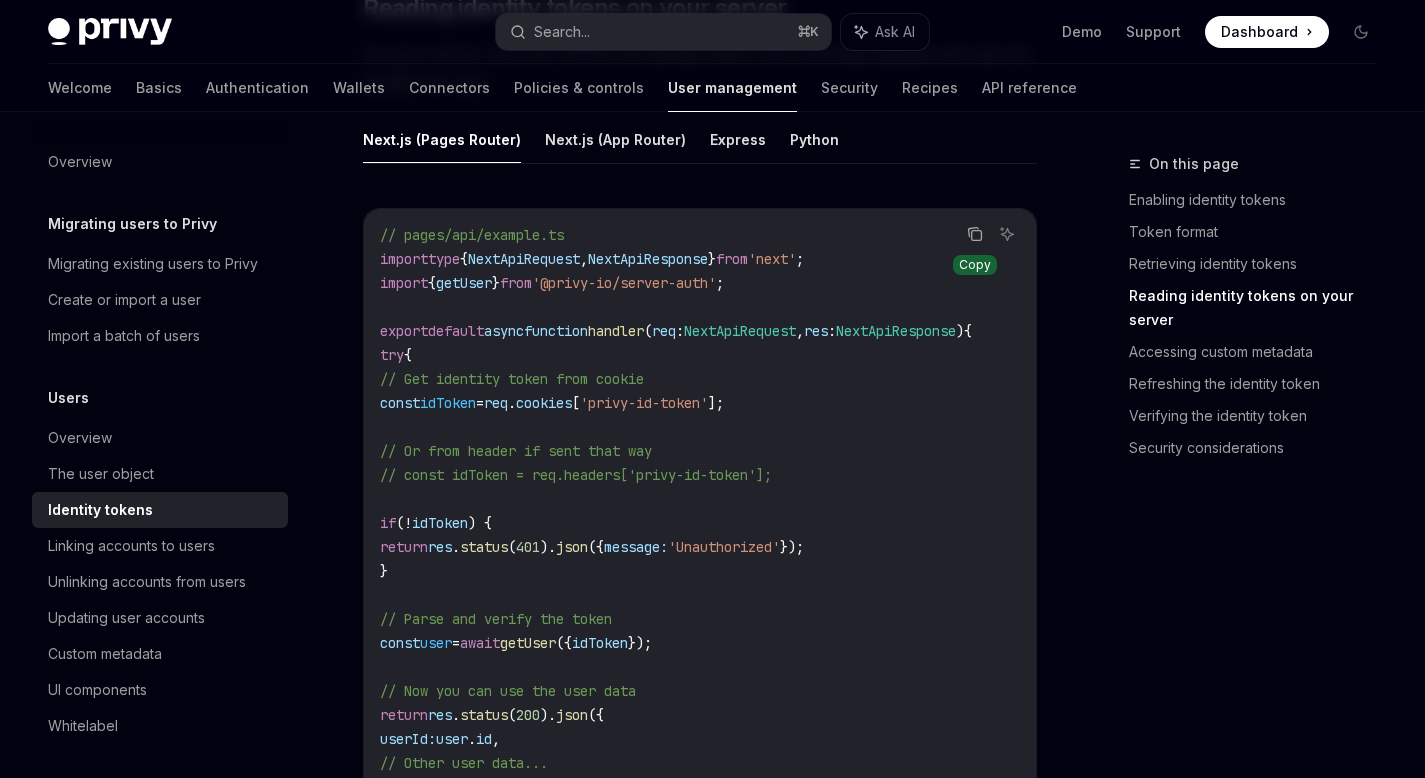 click 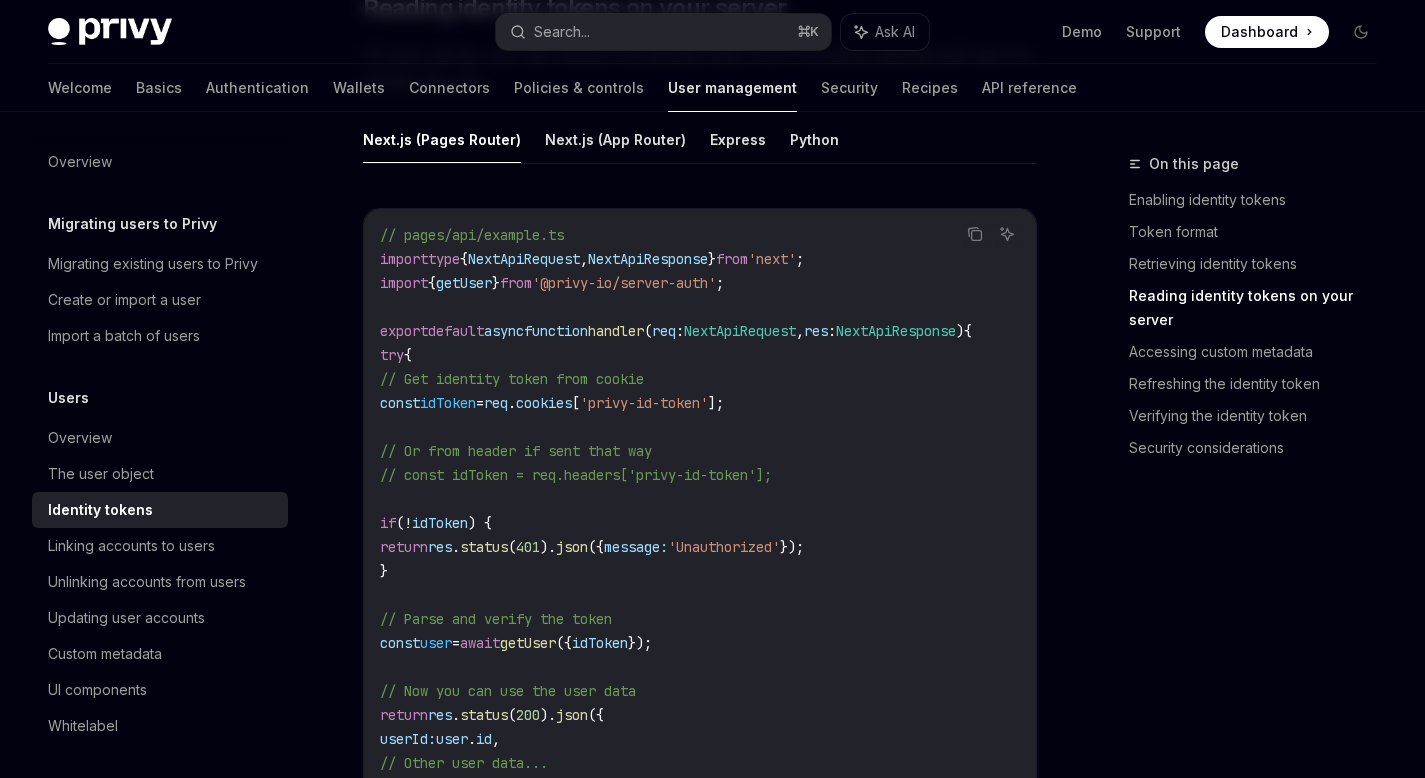 click on "=" at bounding box center [480, 403] 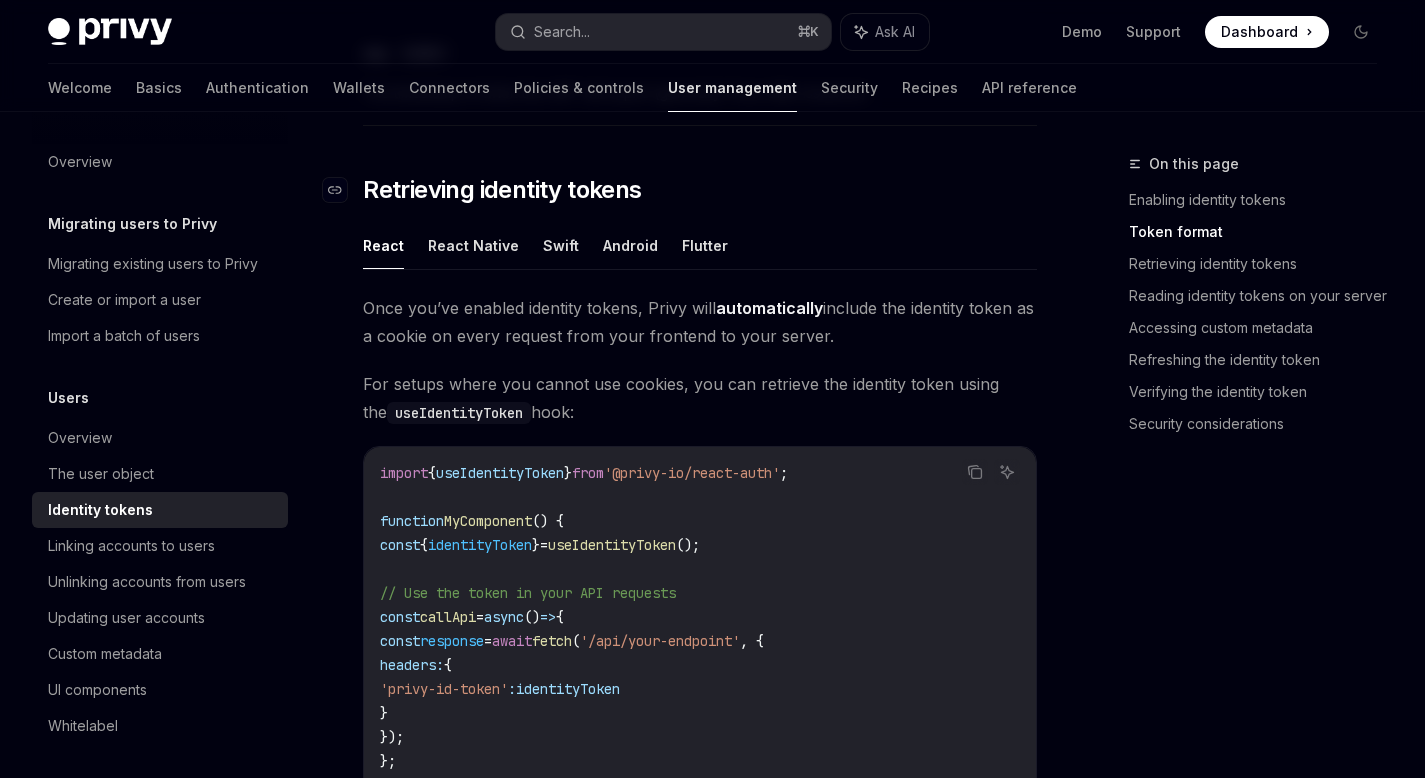 scroll, scrollTop: 1940, scrollLeft: 0, axis: vertical 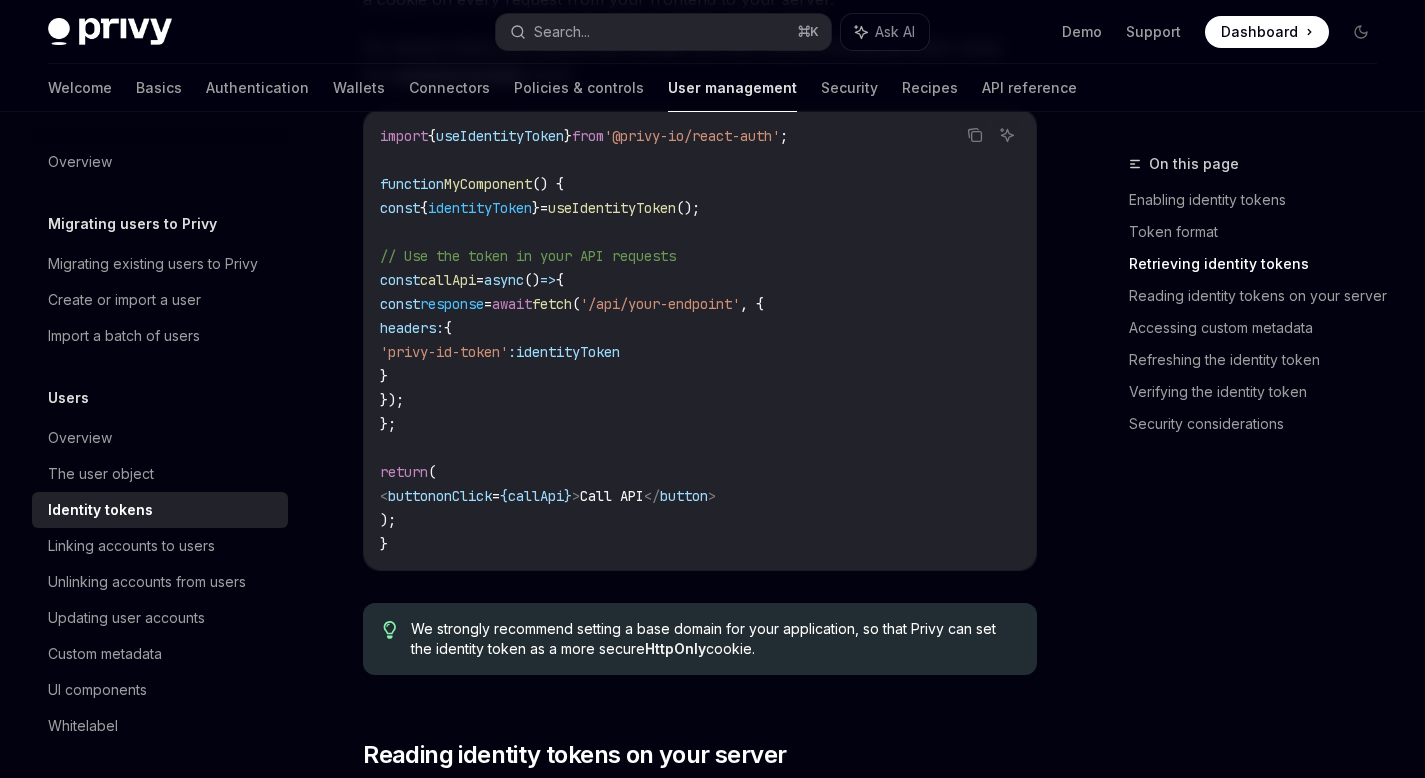 drag, startPoint x: 465, startPoint y: 356, endPoint x: 575, endPoint y: 355, distance: 110.00455 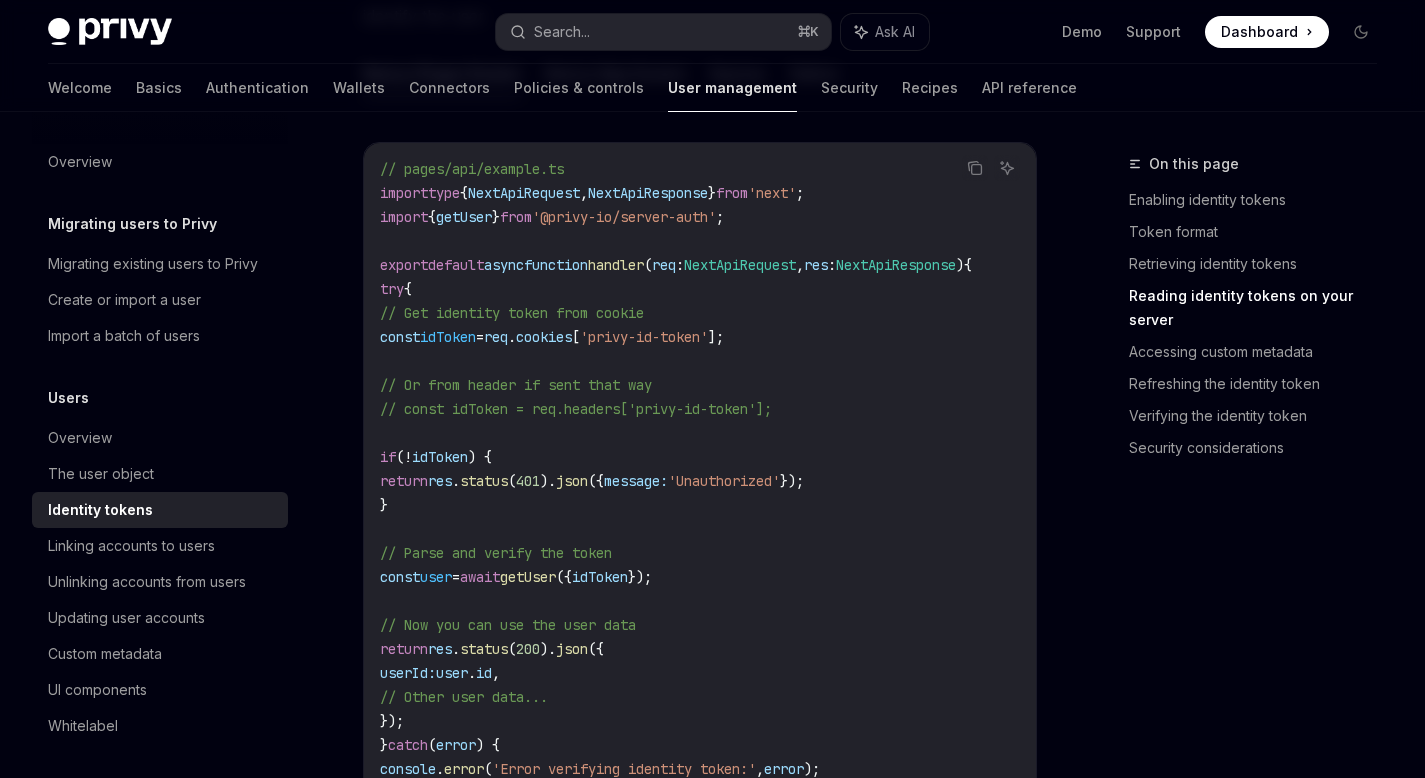 scroll, scrollTop: 2751, scrollLeft: 0, axis: vertical 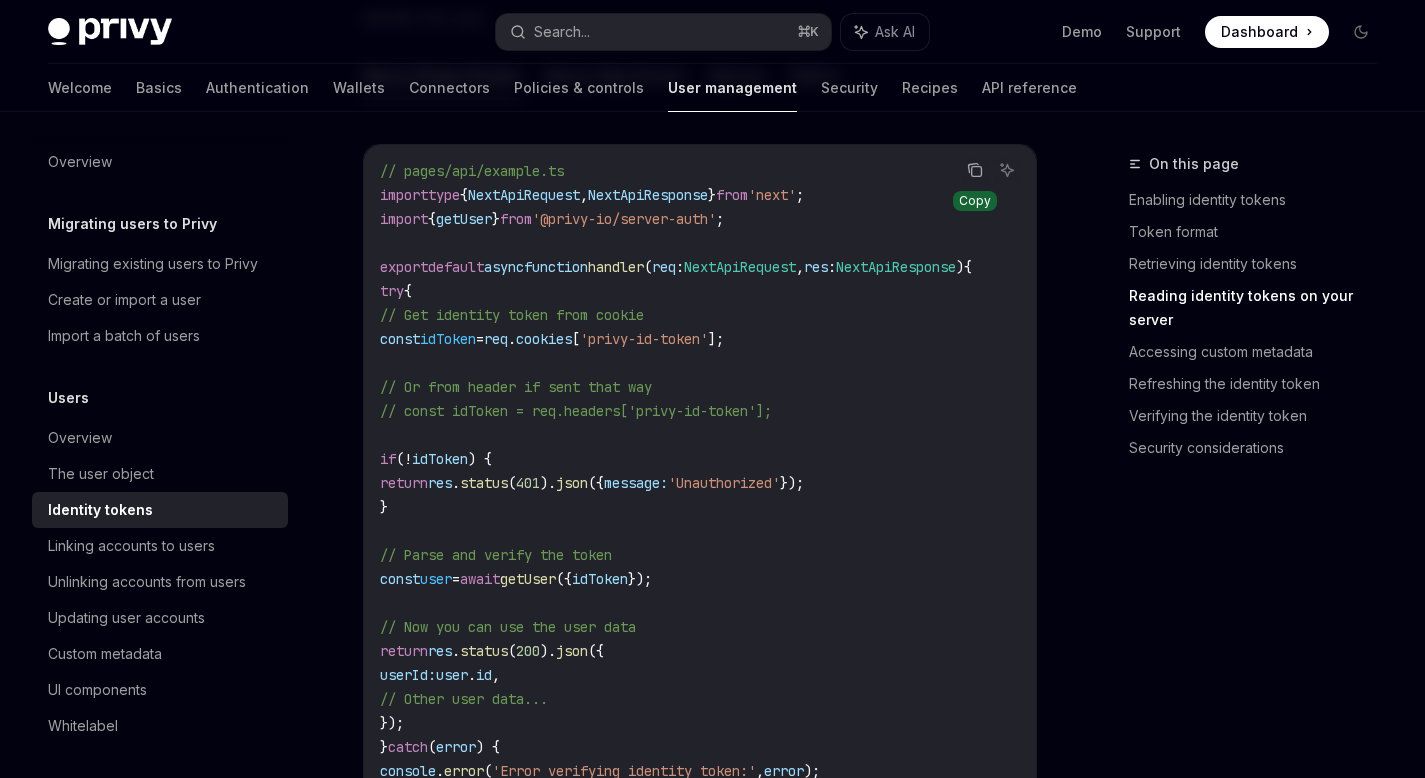 click 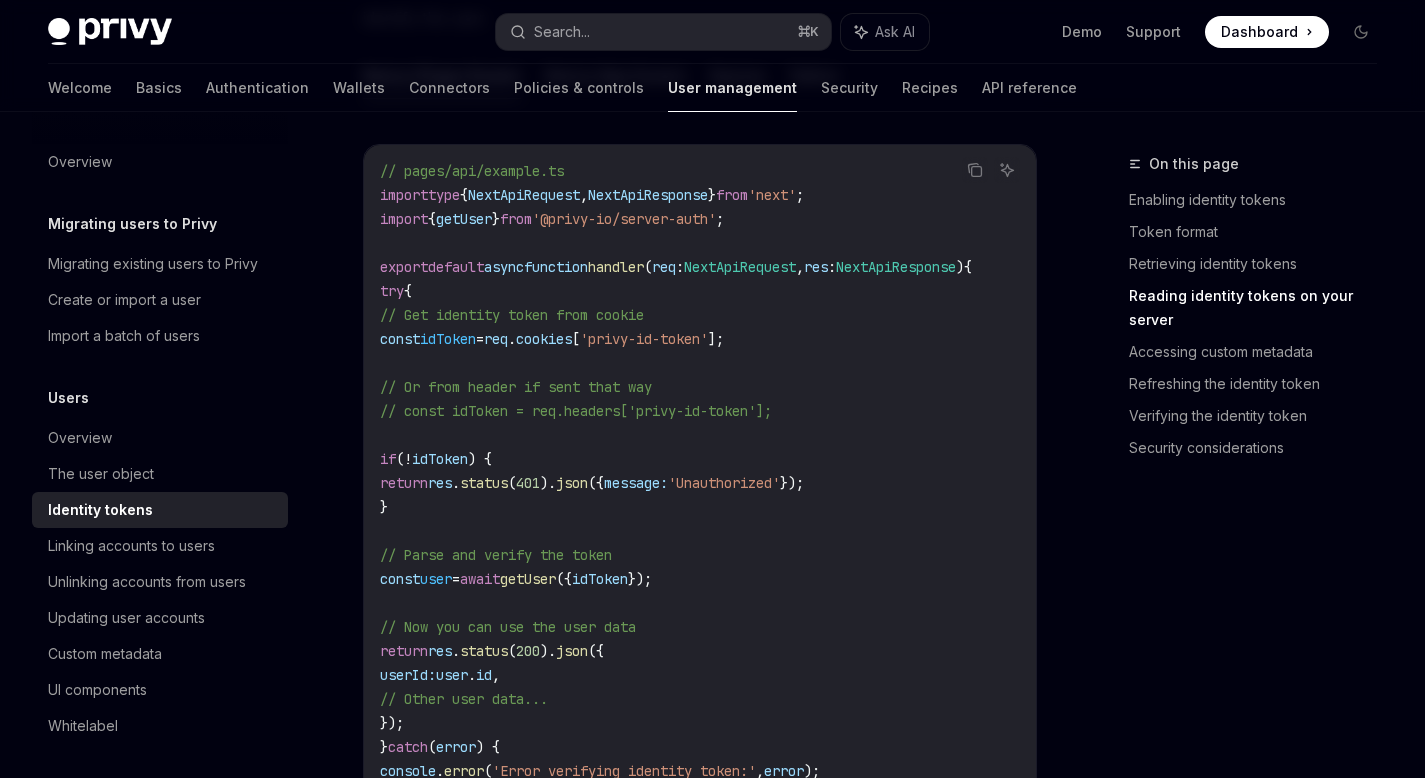 click on "NextApiRequest" at bounding box center (524, 195) 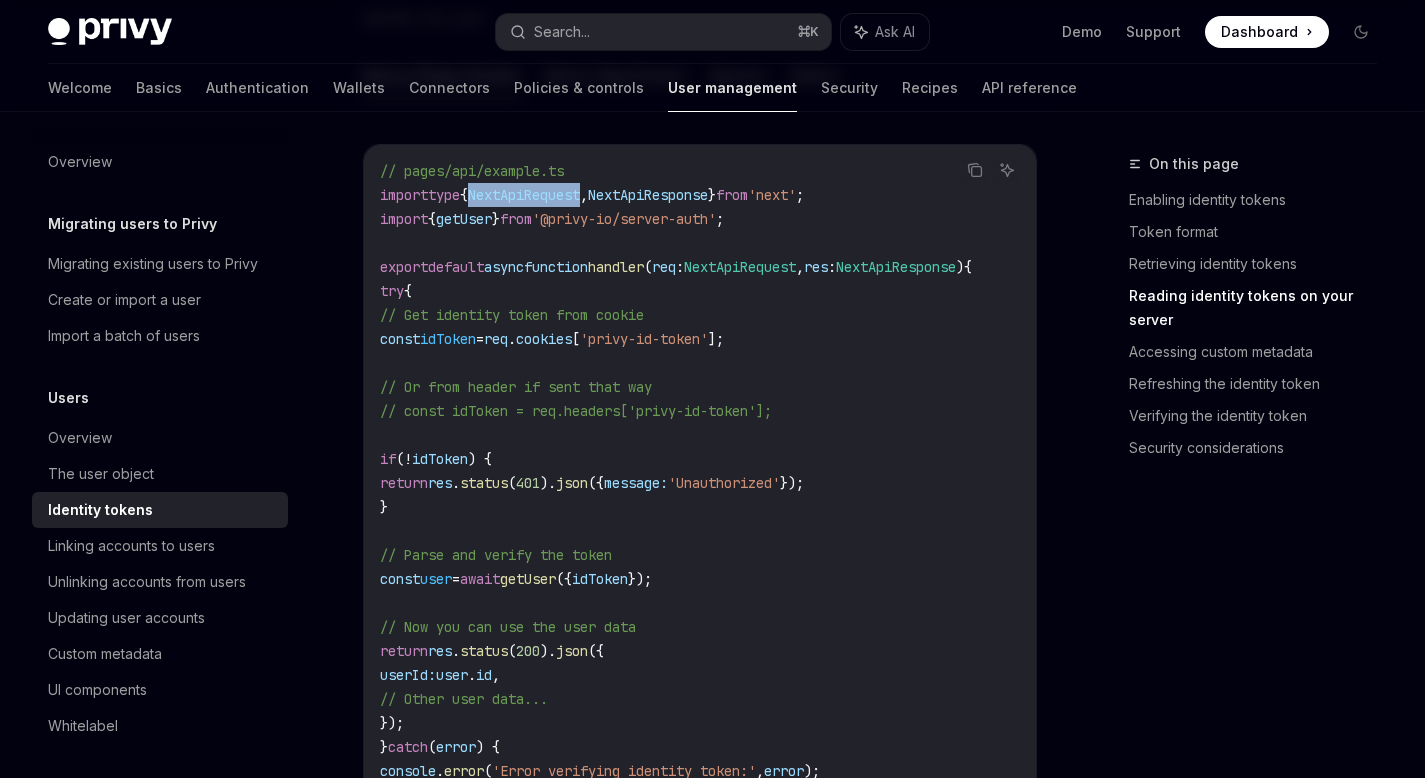 click on "NextApiRequest" at bounding box center (524, 195) 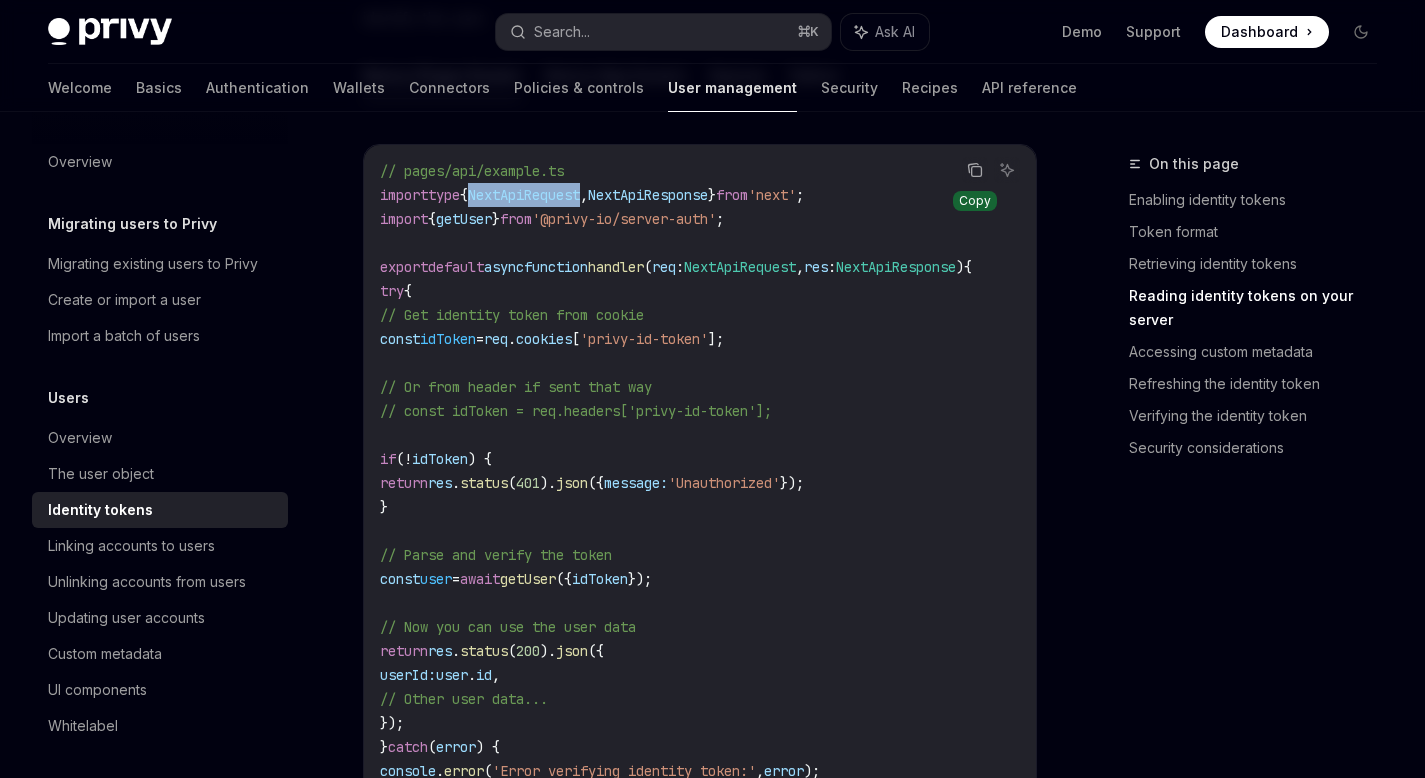 click 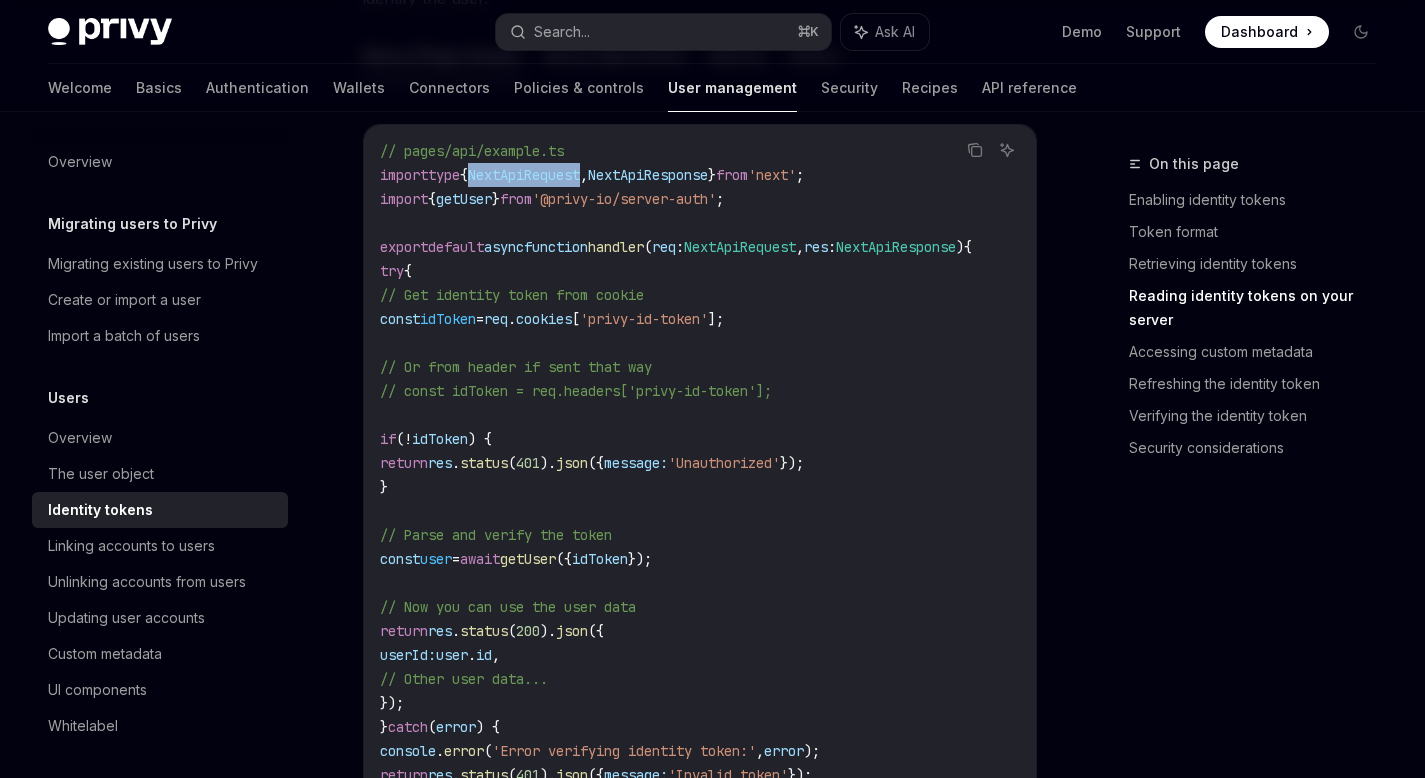 scroll, scrollTop: 2746, scrollLeft: 0, axis: vertical 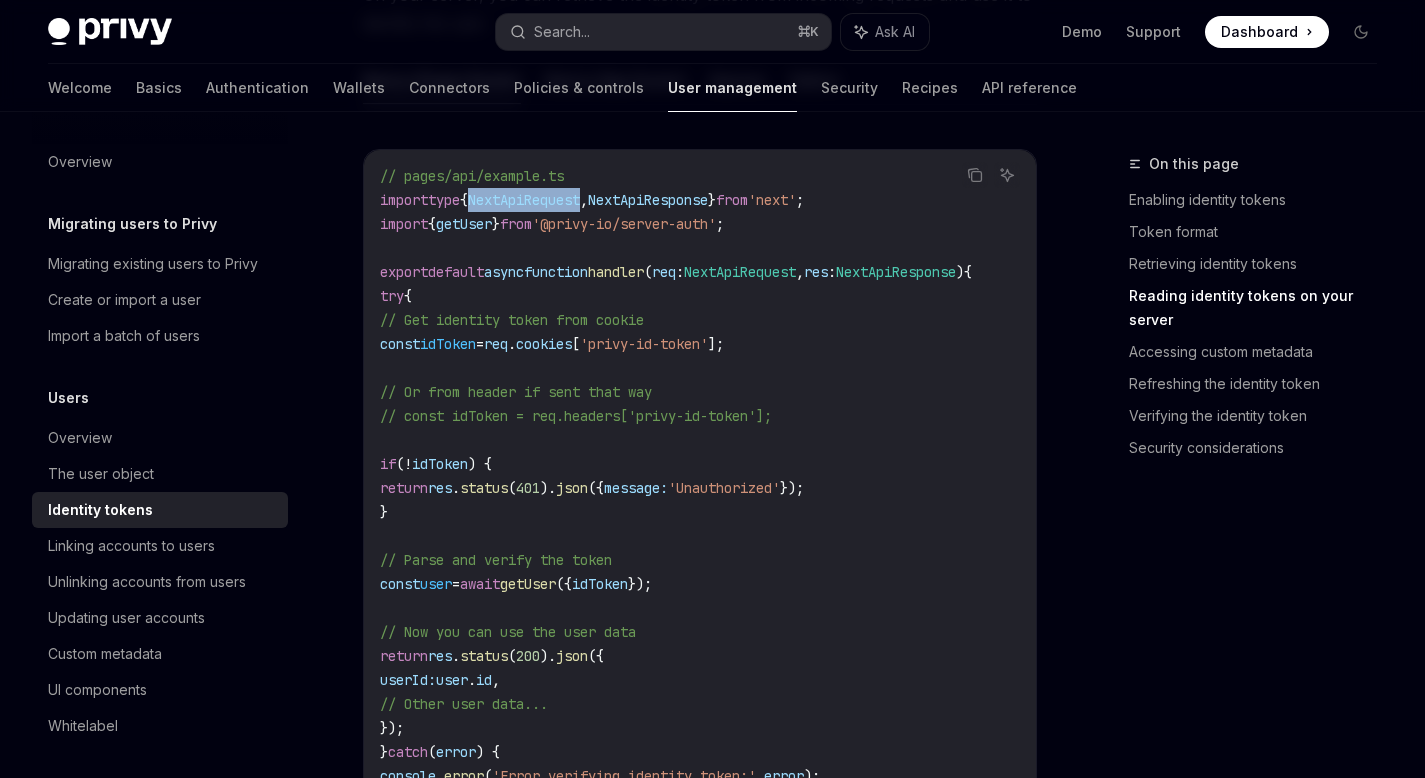 click on "req" at bounding box center (496, 344) 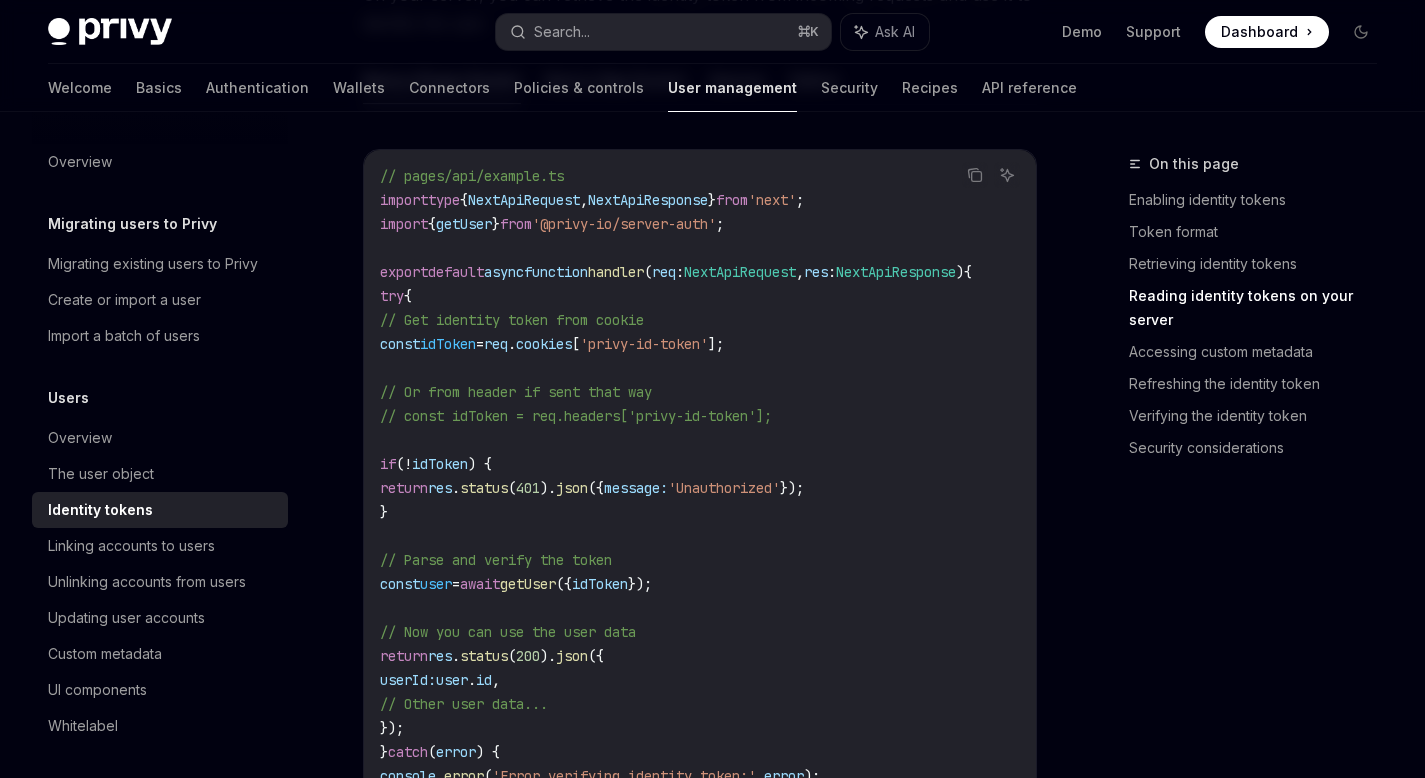 click on "cookies" at bounding box center (544, 344) 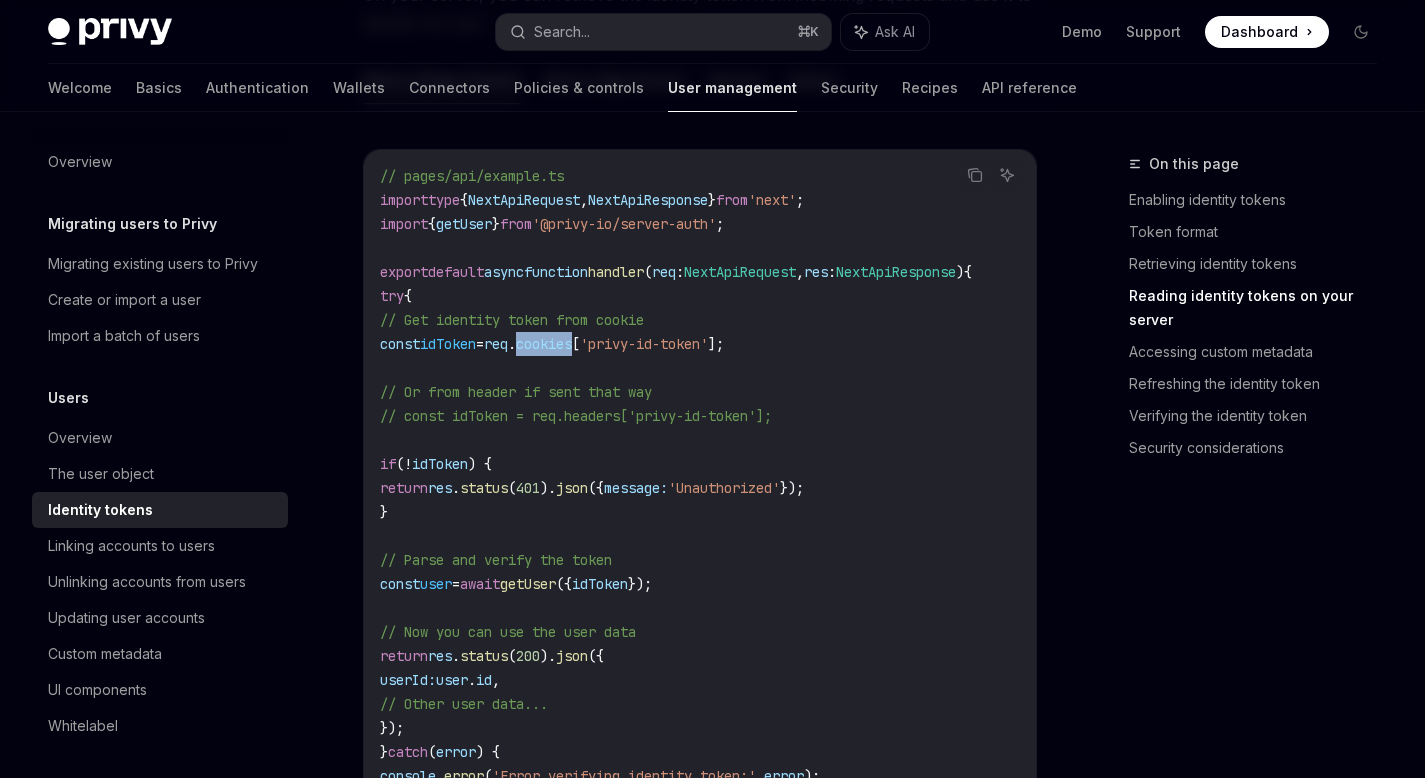 click on "cookies" at bounding box center [544, 344] 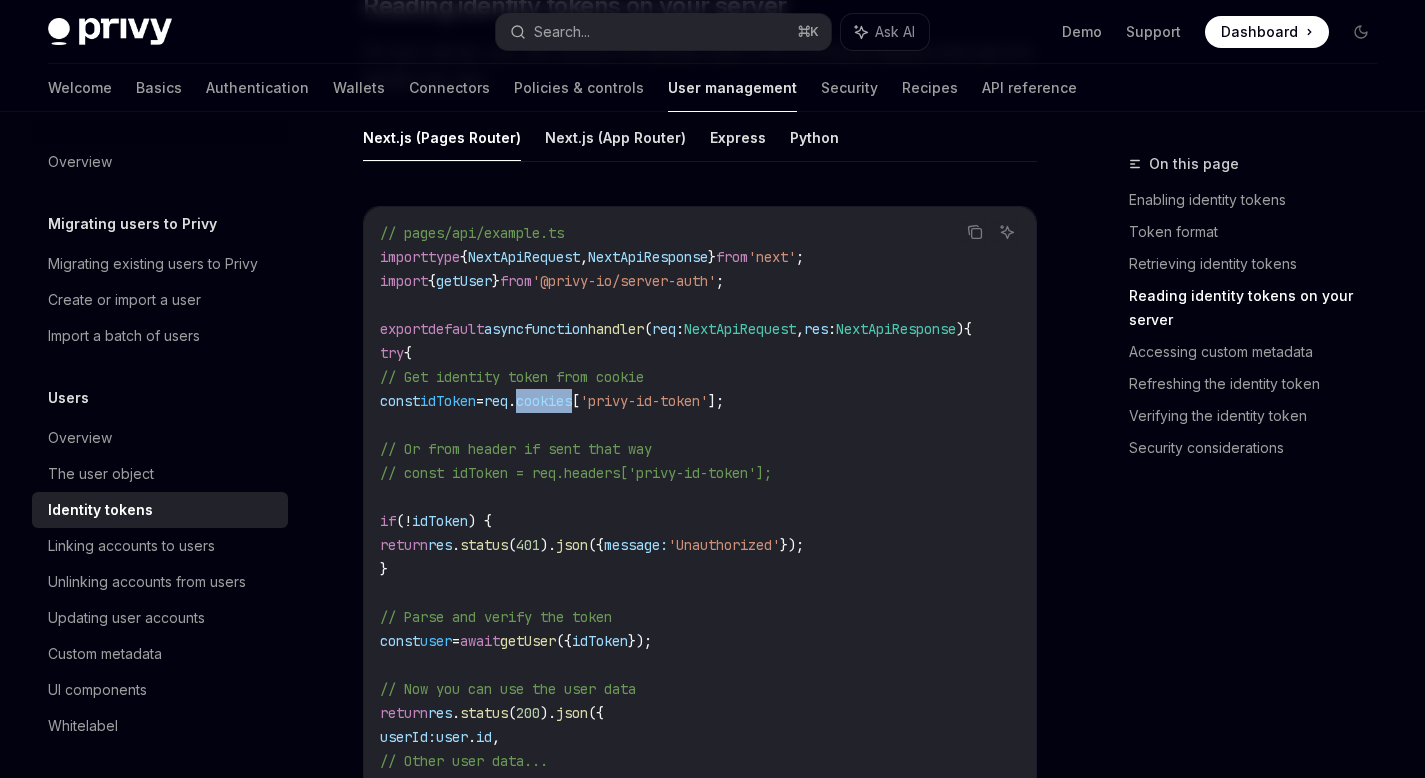 scroll, scrollTop: 2688, scrollLeft: 0, axis: vertical 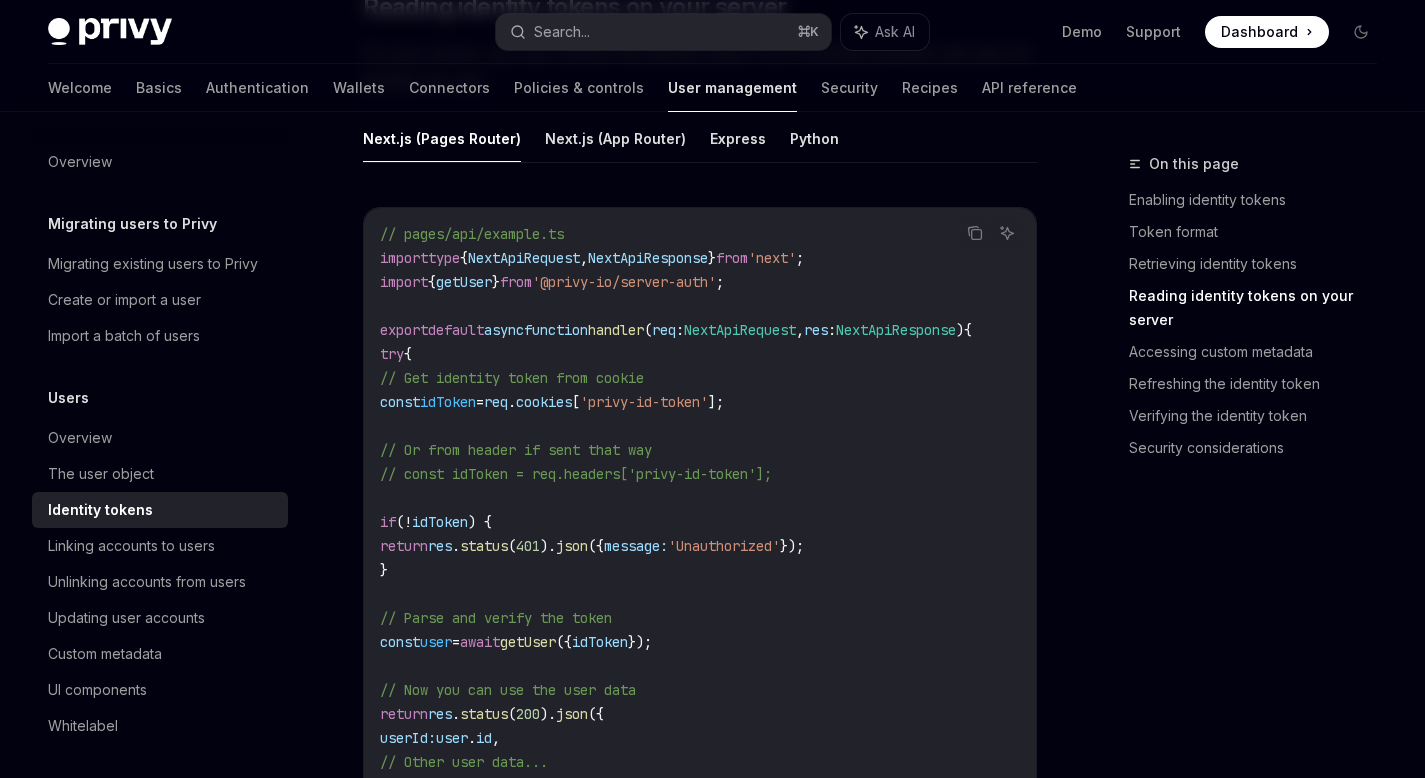 click on "// const idToken = req.headers['privy-id-token'];" at bounding box center [576, 474] 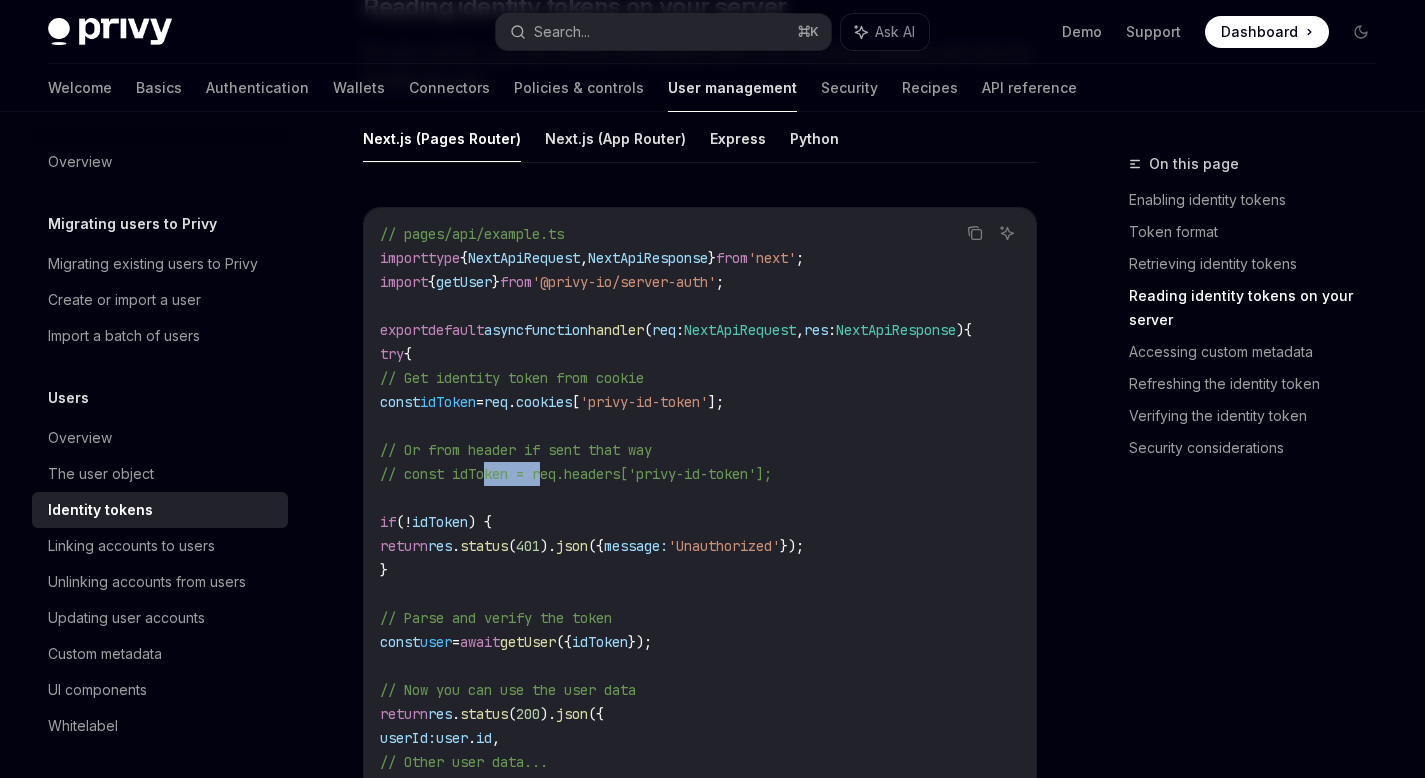 click on "// const idToken = req.headers['privy-id-token'];" at bounding box center (576, 474) 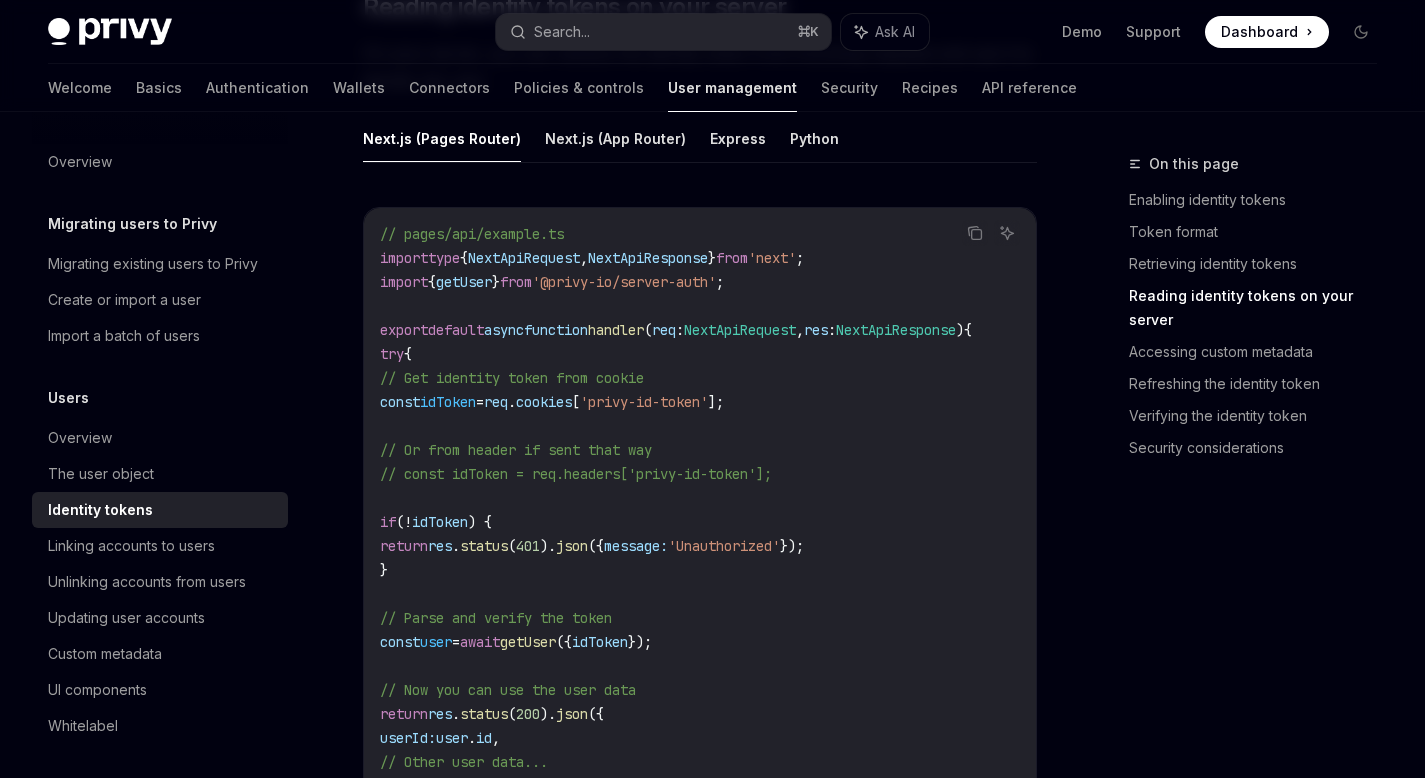 click on "." at bounding box center (512, 402) 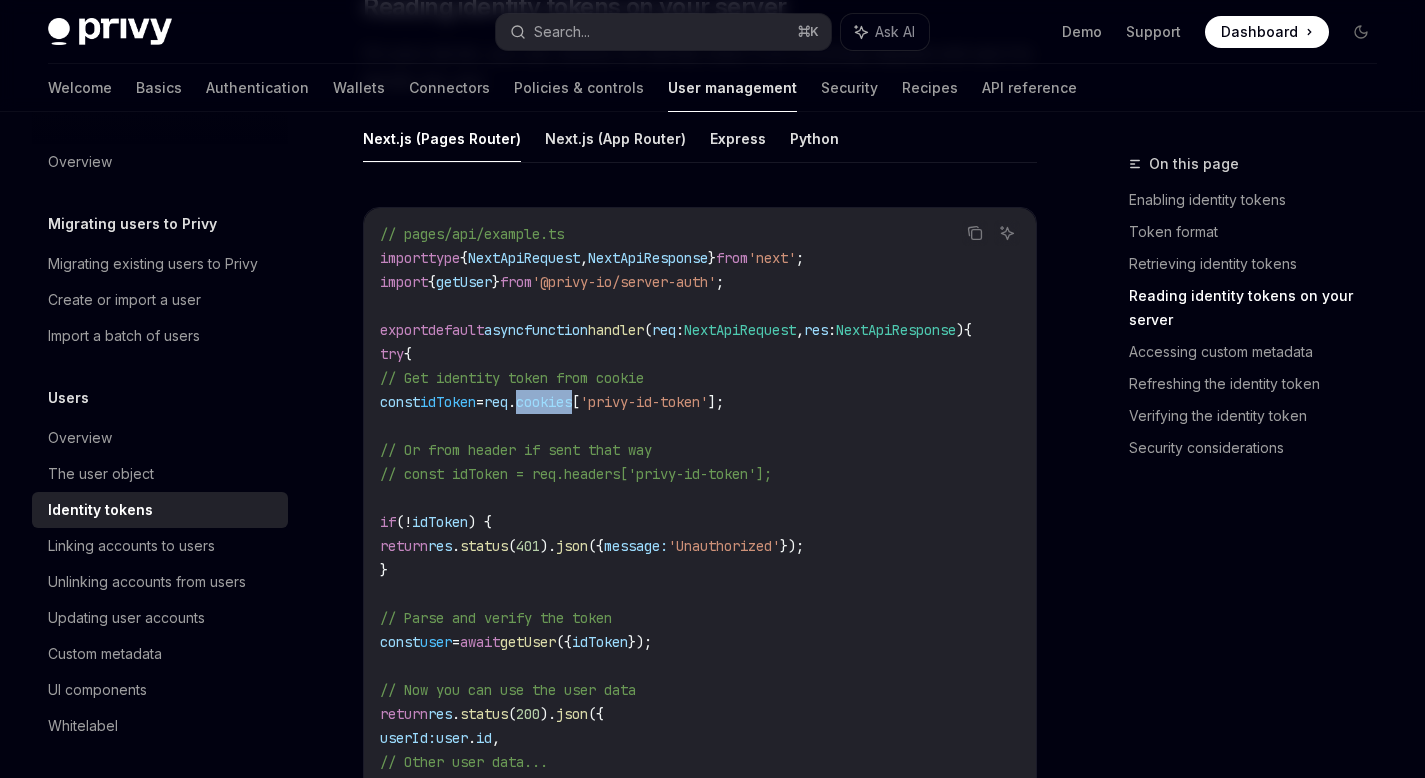 click on "cookies" at bounding box center (544, 402) 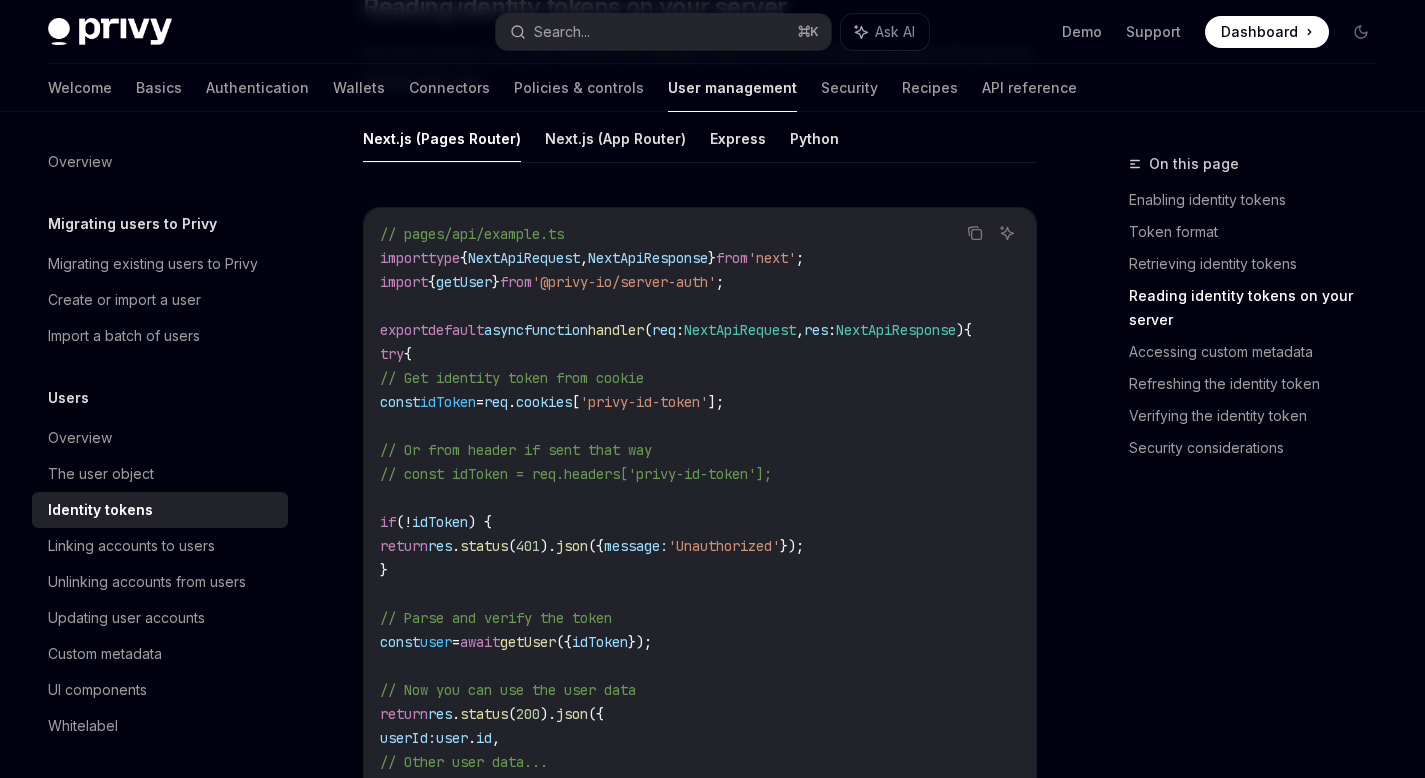 click on "req" at bounding box center (496, 402) 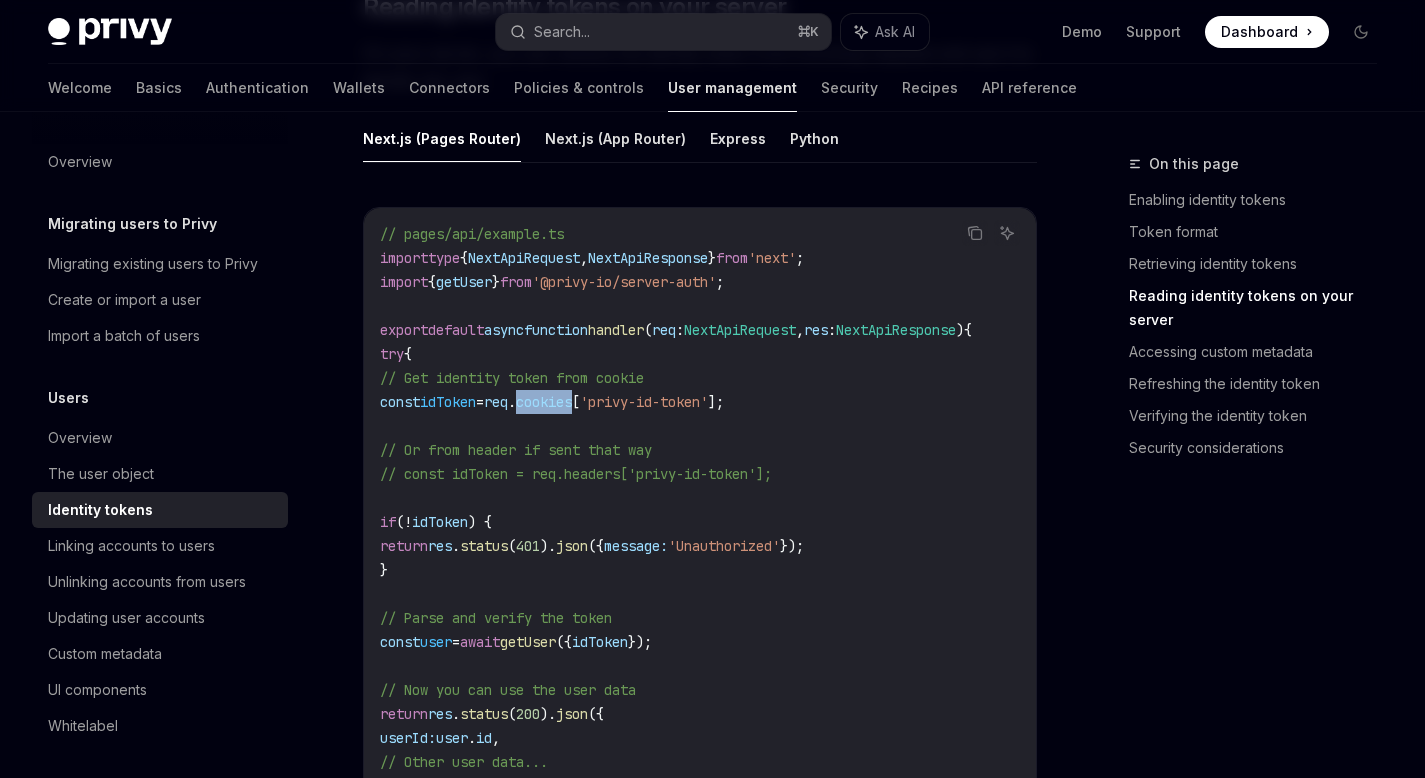 click on "cookies" at bounding box center [544, 402] 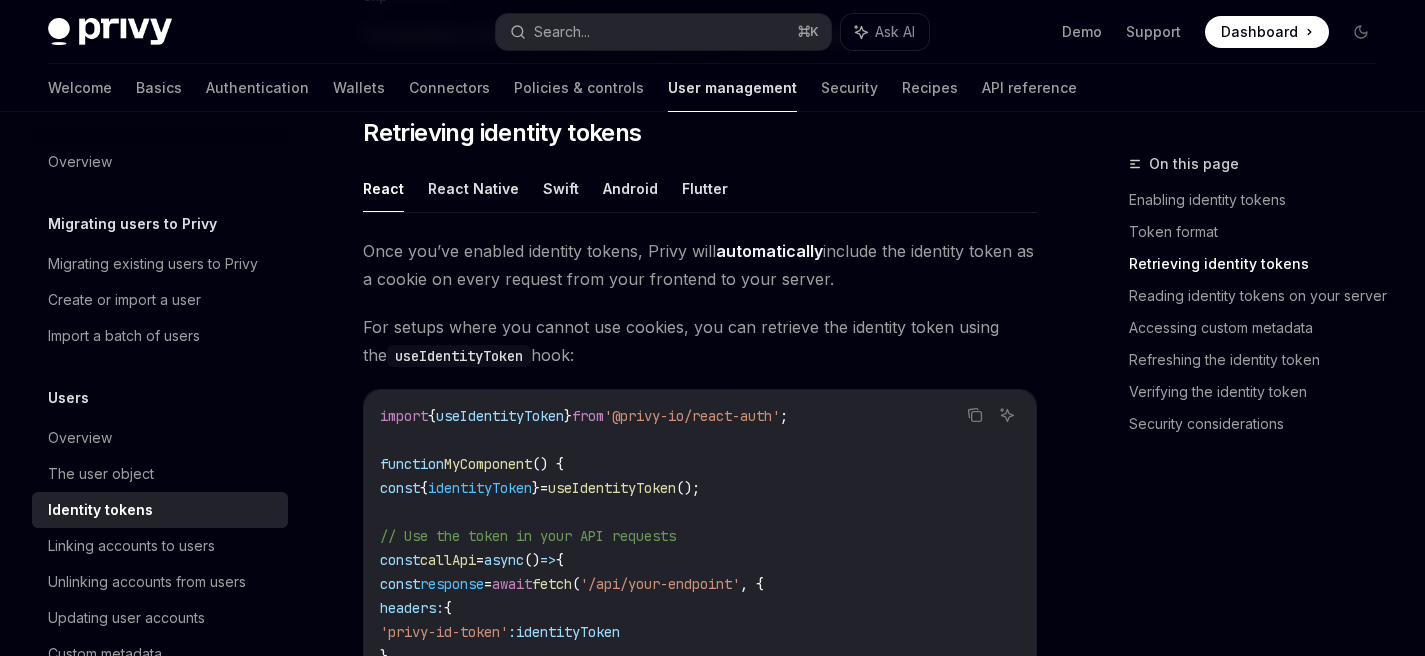 scroll, scrollTop: 1632, scrollLeft: 0, axis: vertical 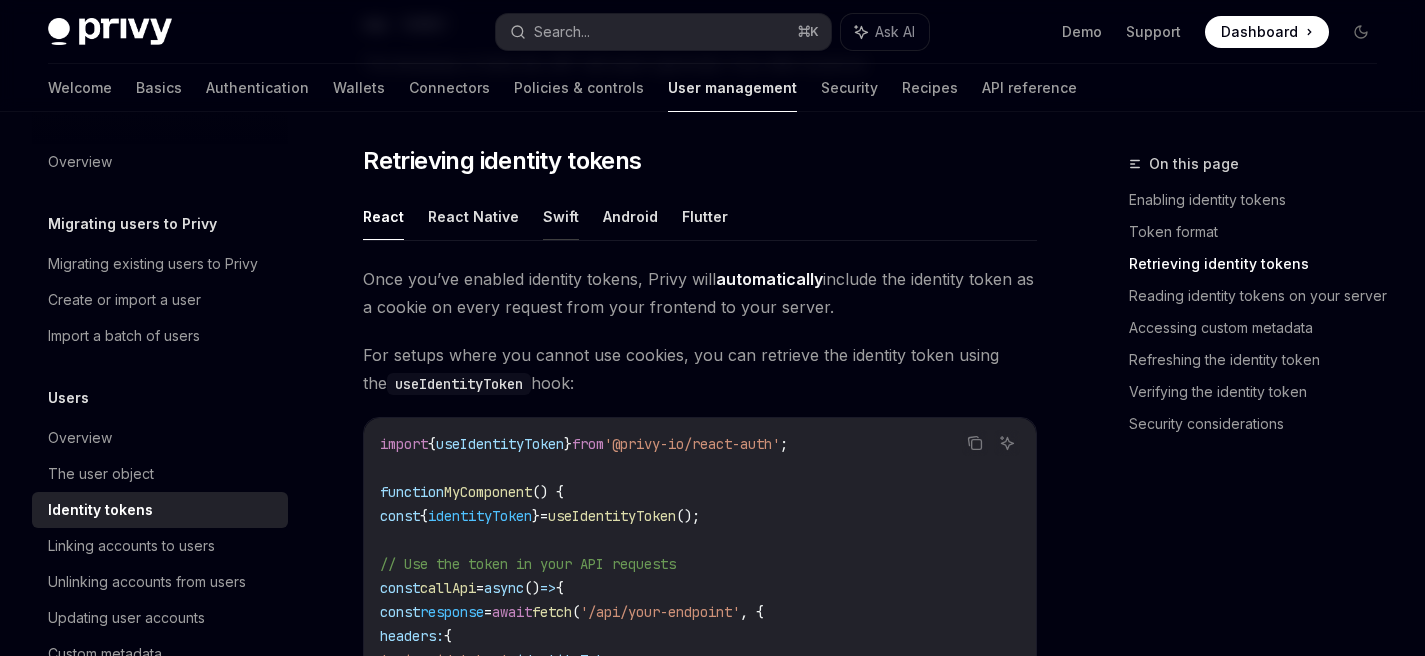 click on "Swift" at bounding box center [561, 216] 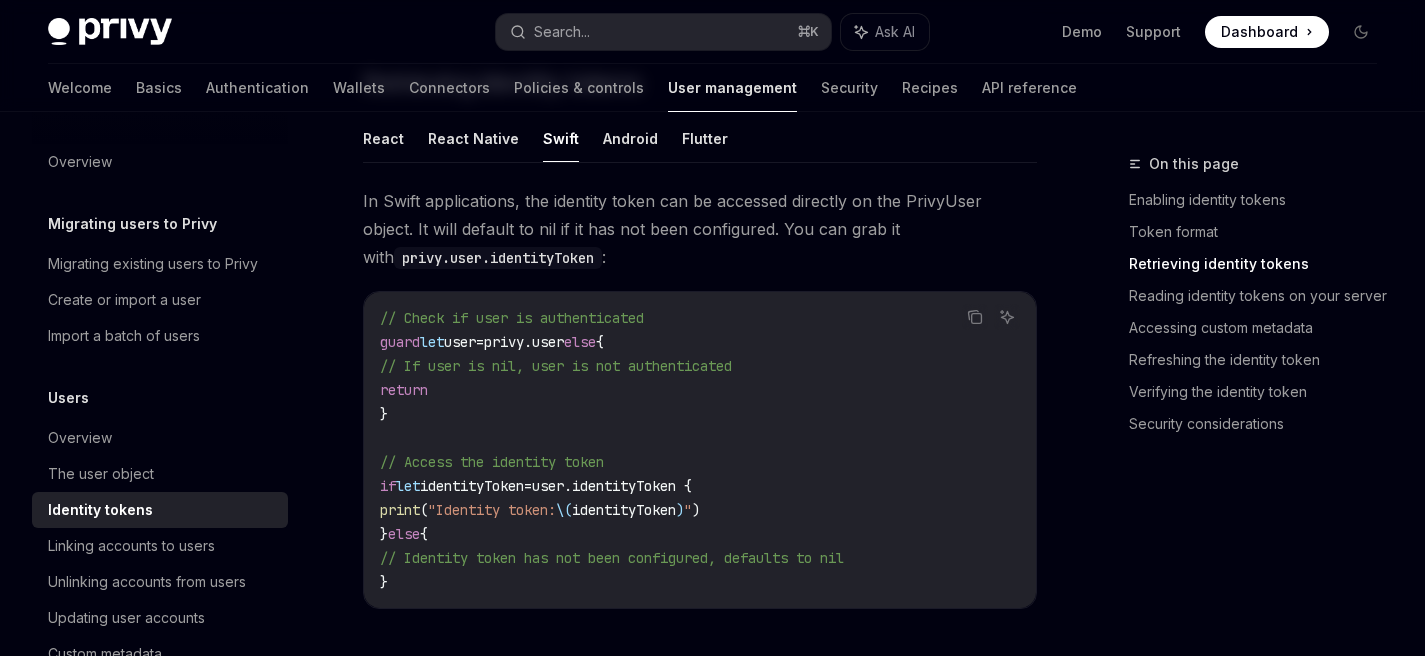 scroll, scrollTop: 1691, scrollLeft: 0, axis: vertical 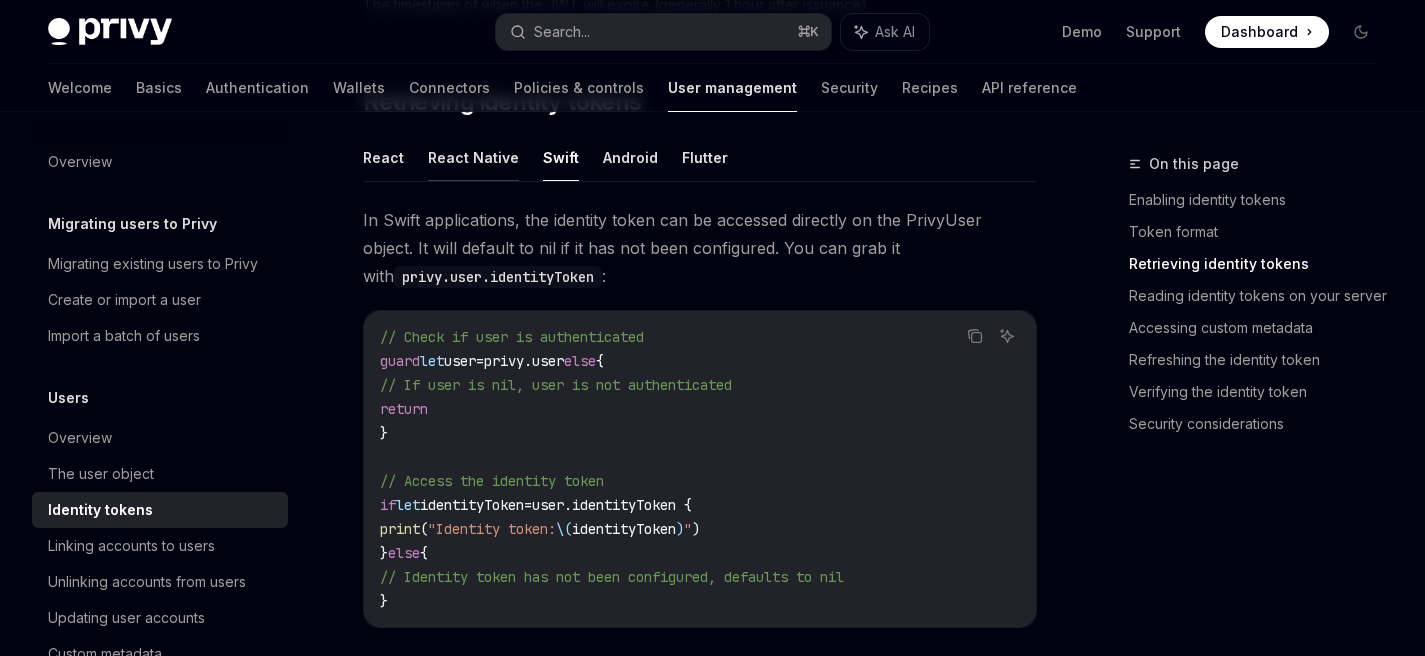 click on "React Native" at bounding box center [473, 157] 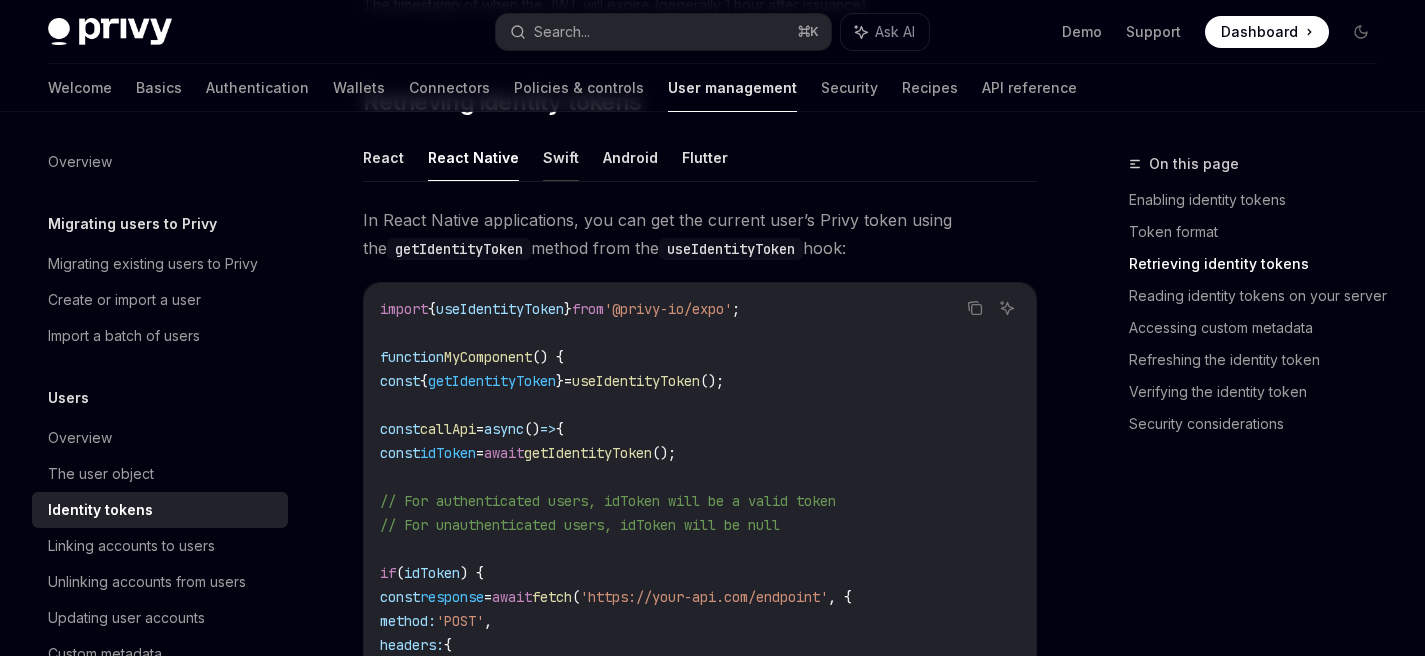 click on "Swift" at bounding box center [561, 157] 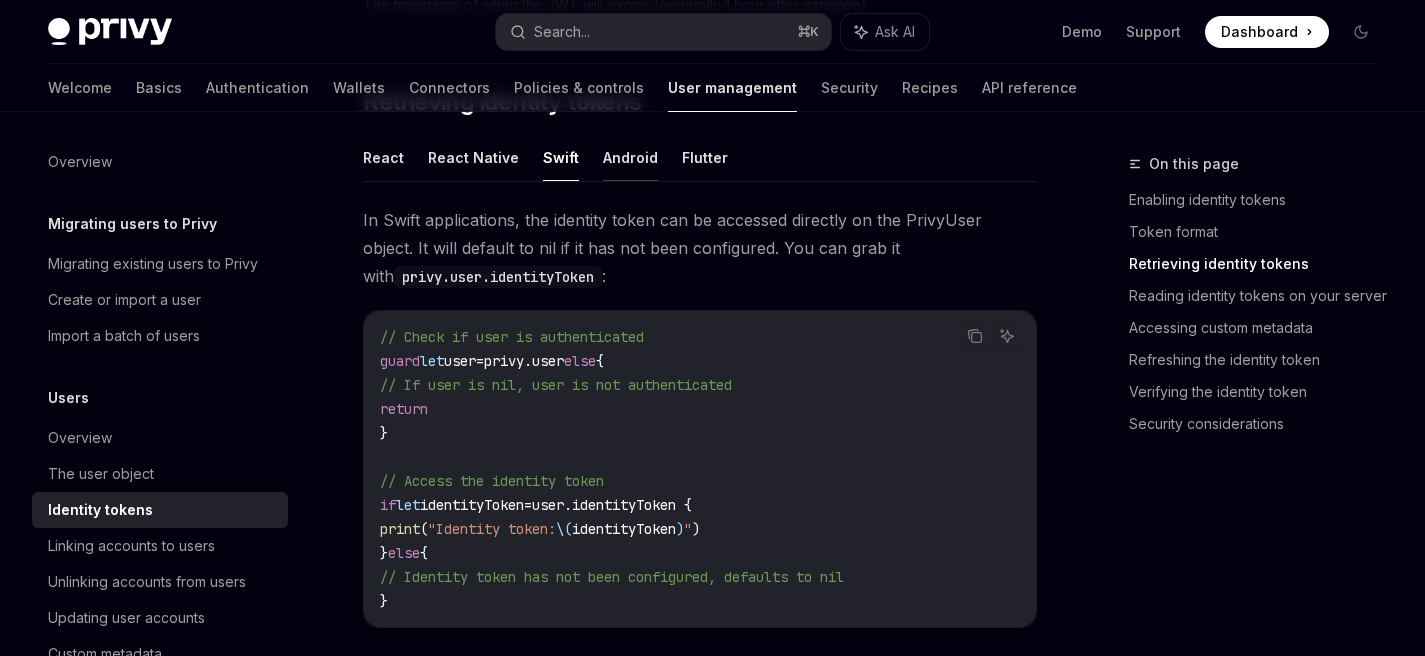 click on "Android" at bounding box center [630, 157] 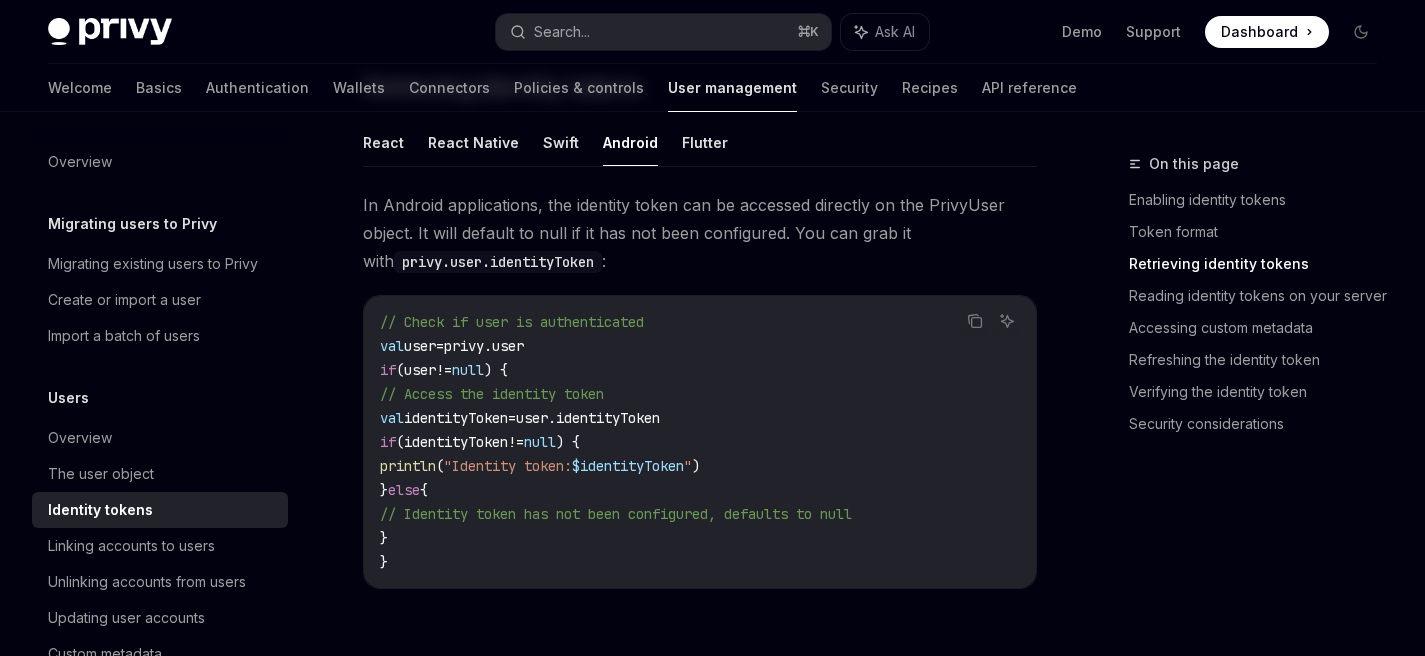 scroll, scrollTop: 1708, scrollLeft: 0, axis: vertical 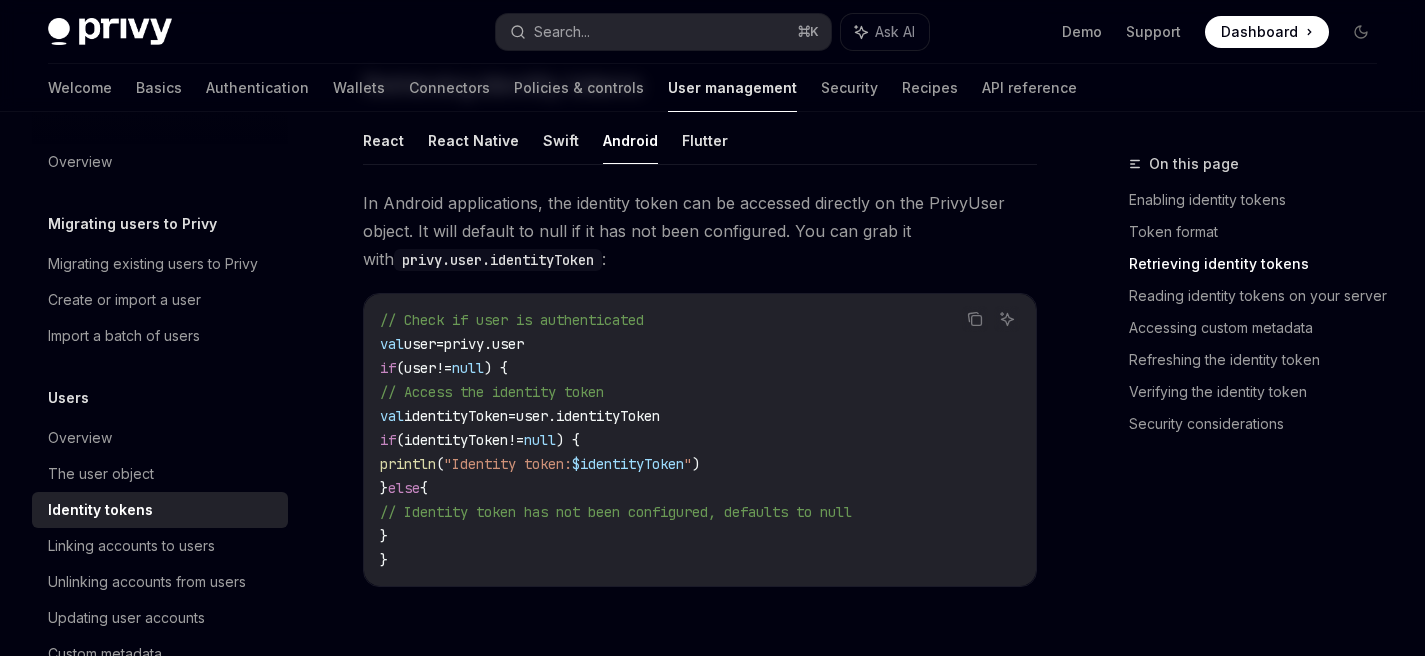 click on "user.identityToken" at bounding box center (588, 416) 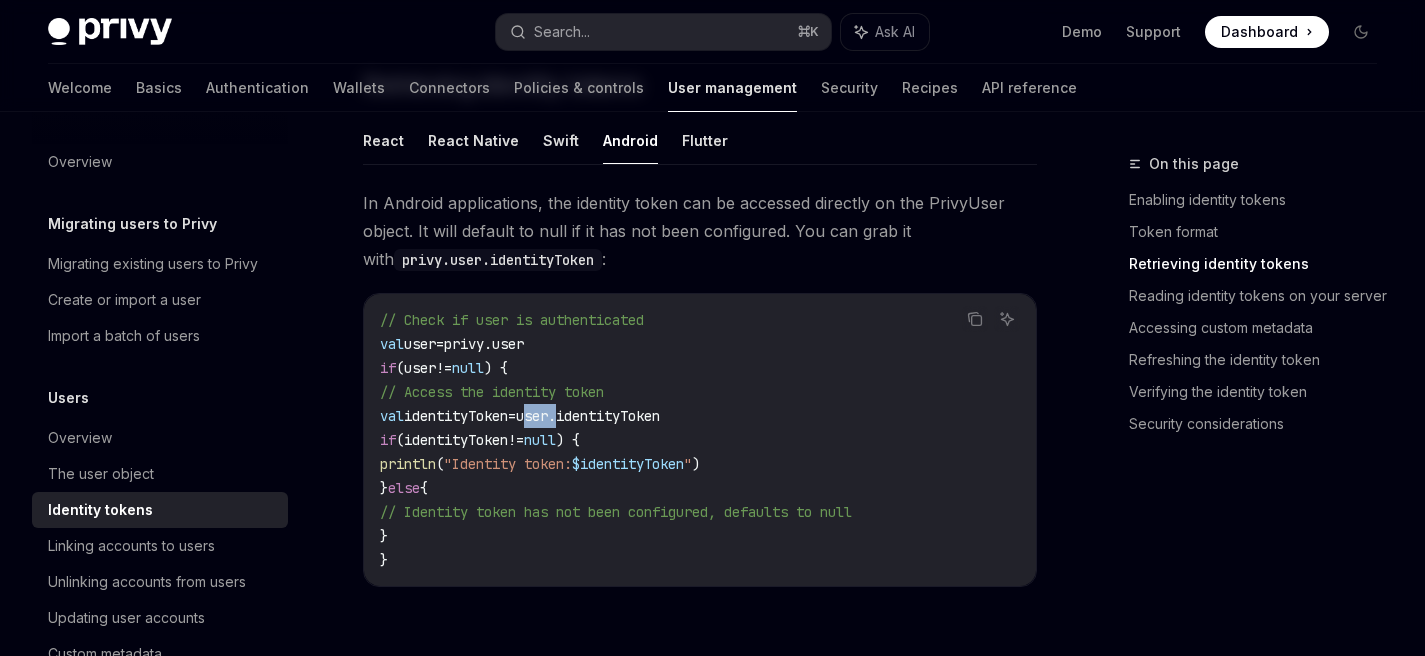 click on "user.identityToken" at bounding box center [588, 416] 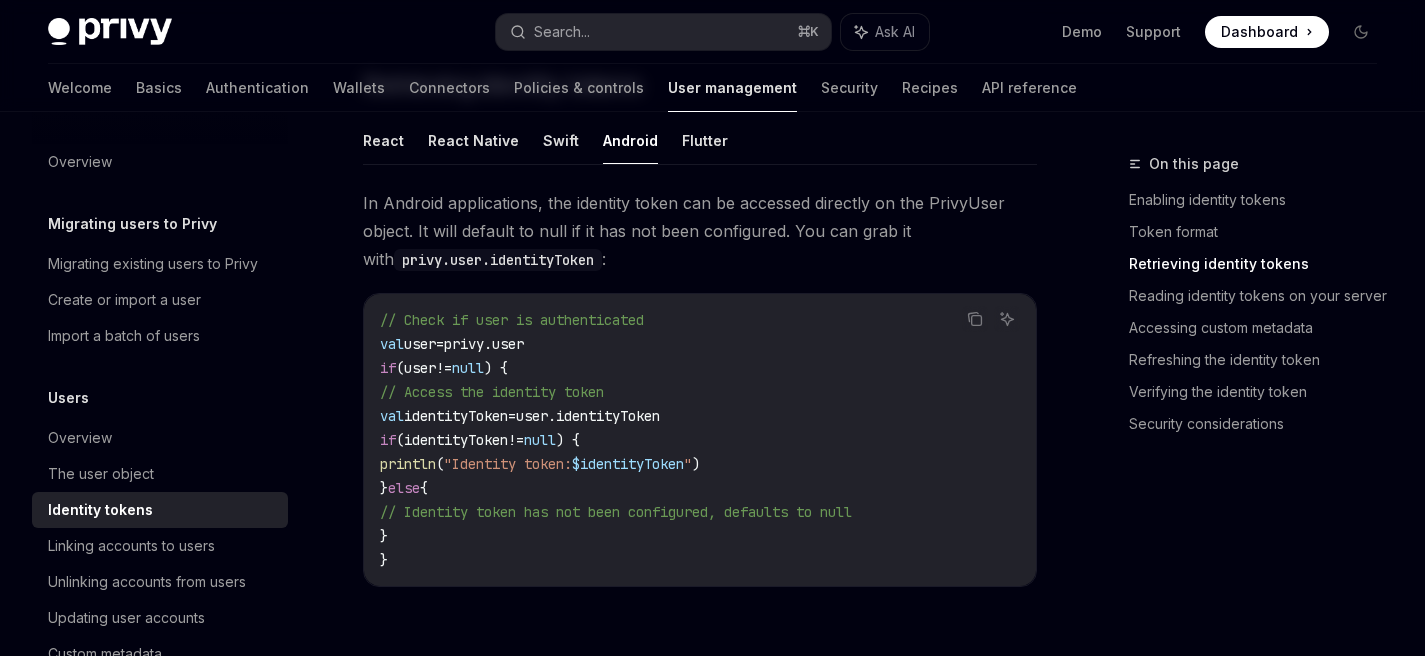 click on "user.identityToken" at bounding box center [588, 416] 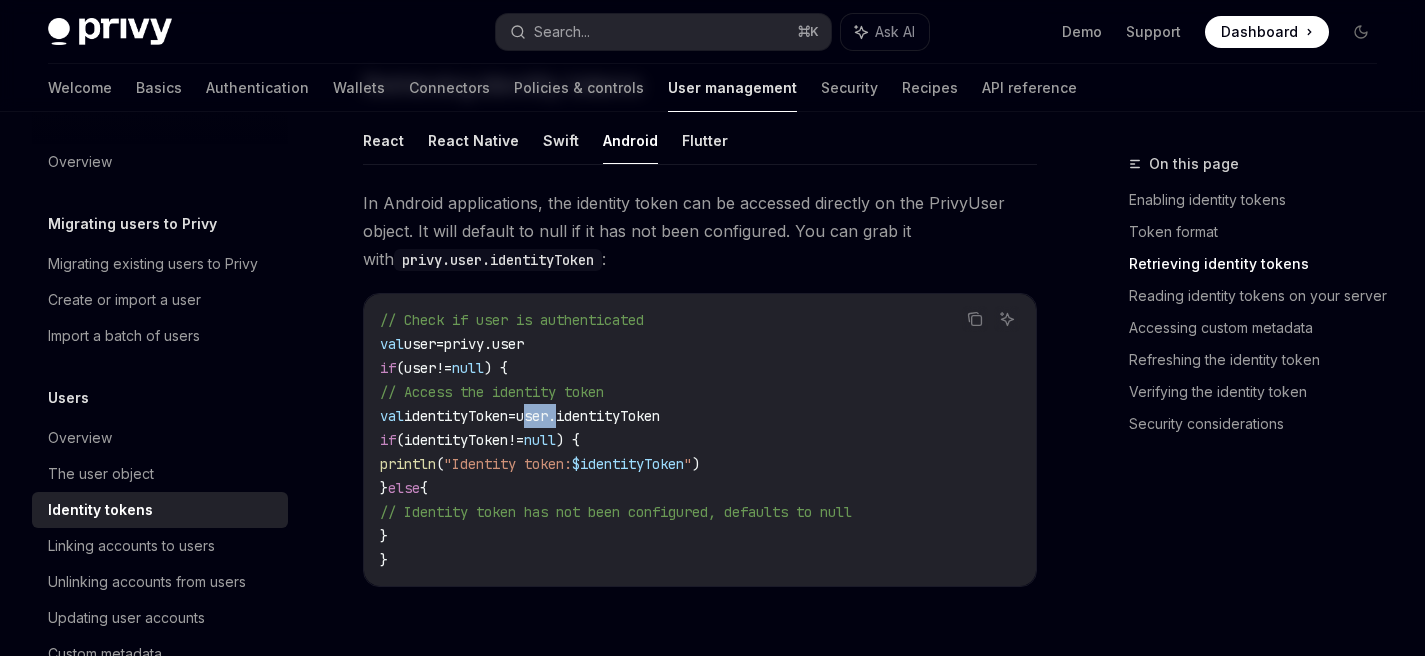 click on "user.identityToken" at bounding box center (588, 416) 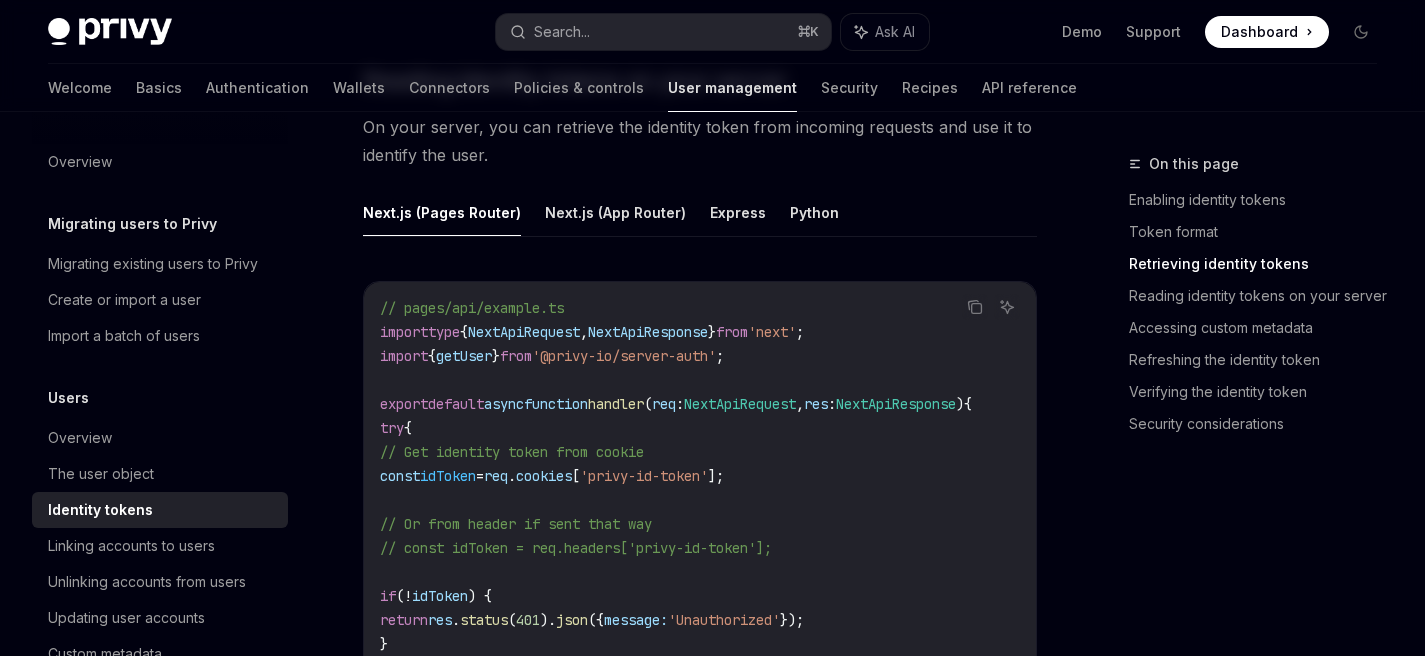 scroll, scrollTop: 2327, scrollLeft: 0, axis: vertical 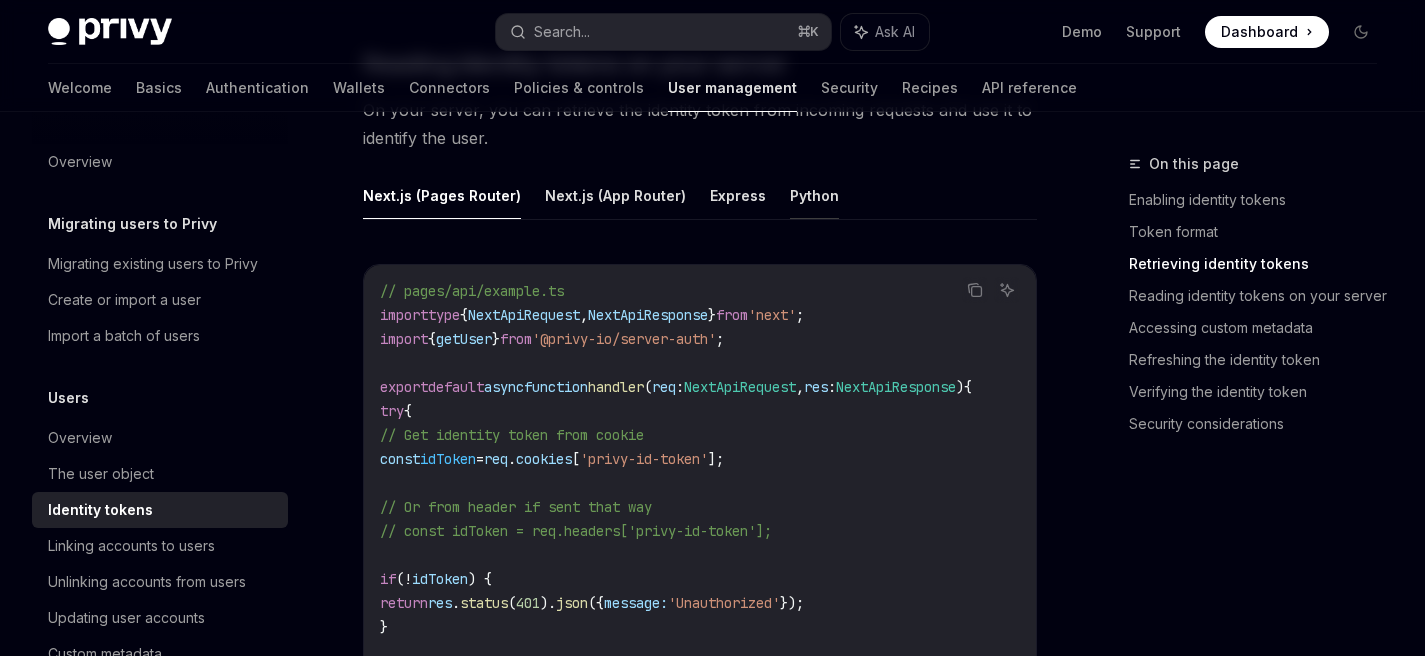 click on "Python" at bounding box center [814, 195] 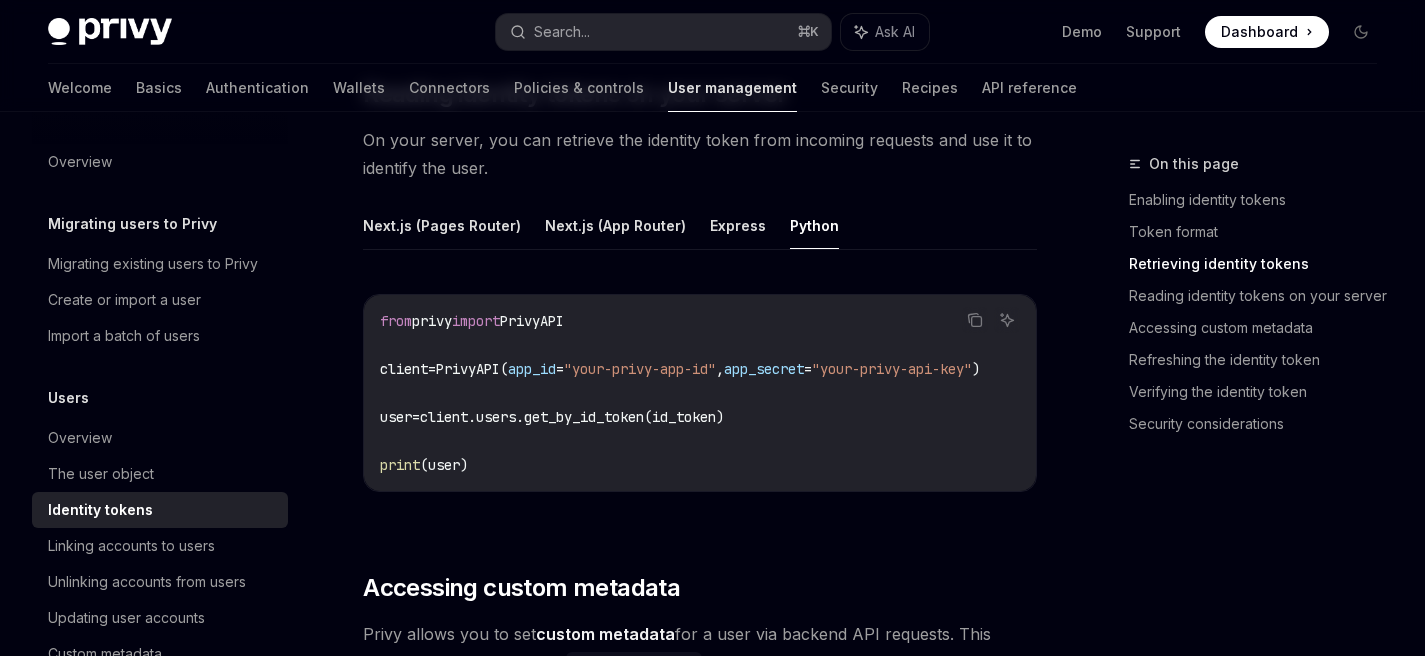 scroll, scrollTop: 2295, scrollLeft: 0, axis: vertical 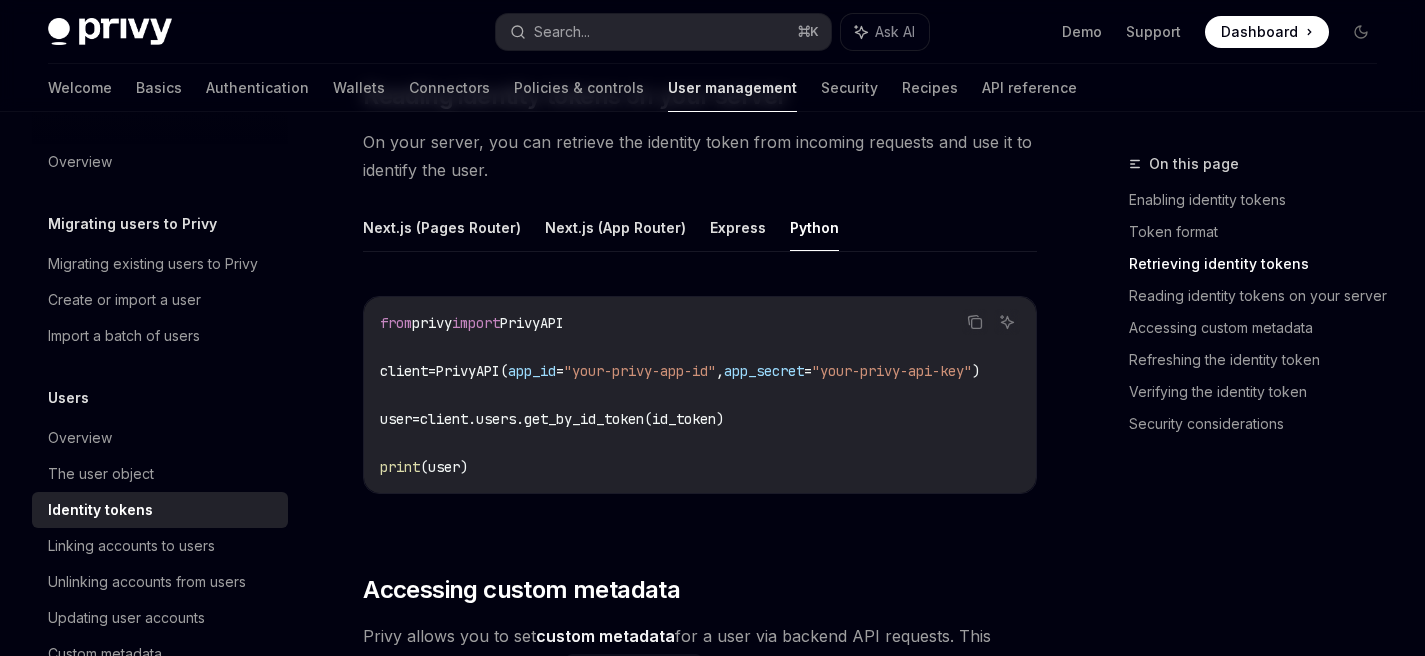 click on ""your-privy-app-id"" at bounding box center [640, 371] 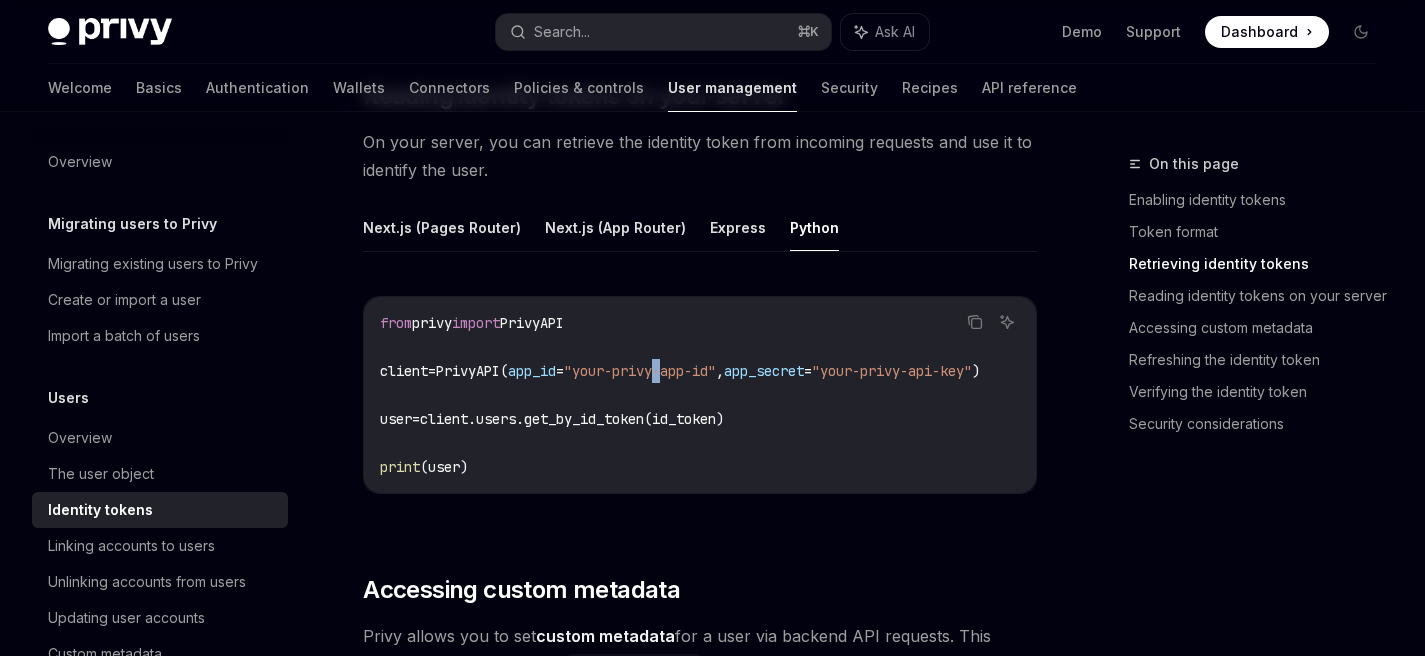click on ""your-privy-app-id"" at bounding box center (640, 371) 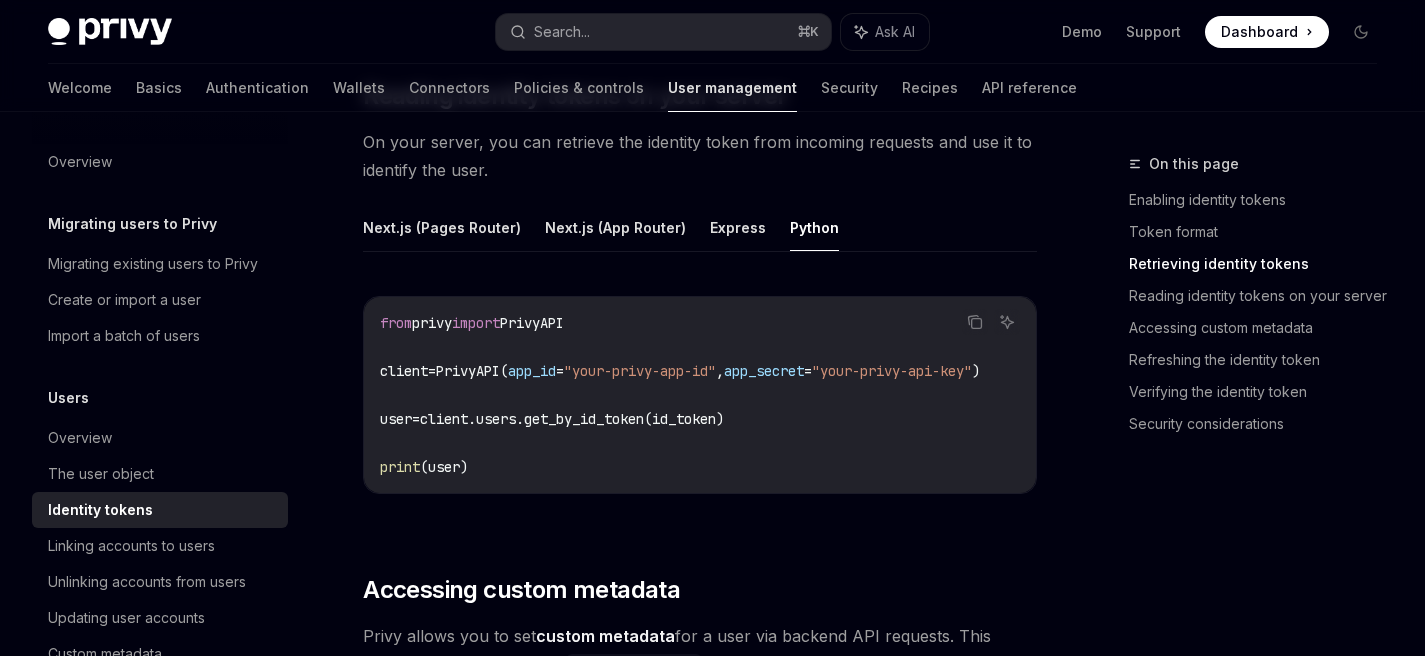 click on "app_id" at bounding box center [532, 371] 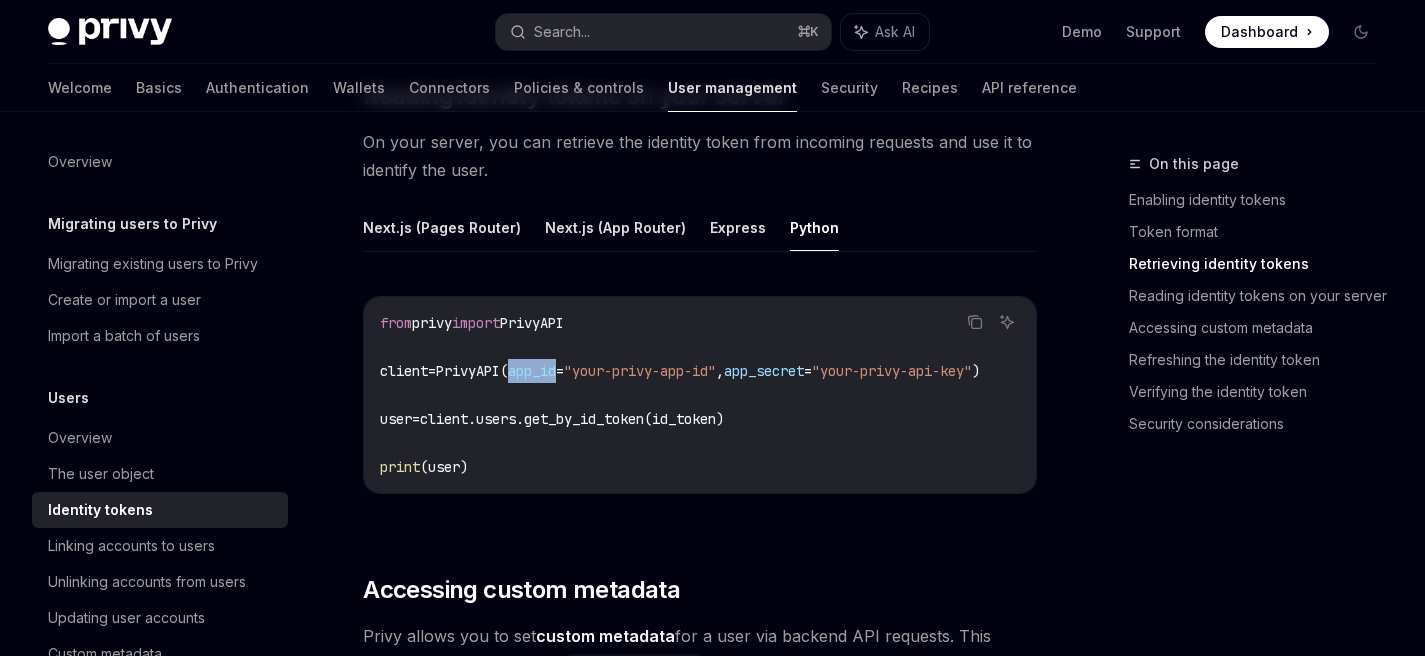 click on "app_id" at bounding box center (532, 371) 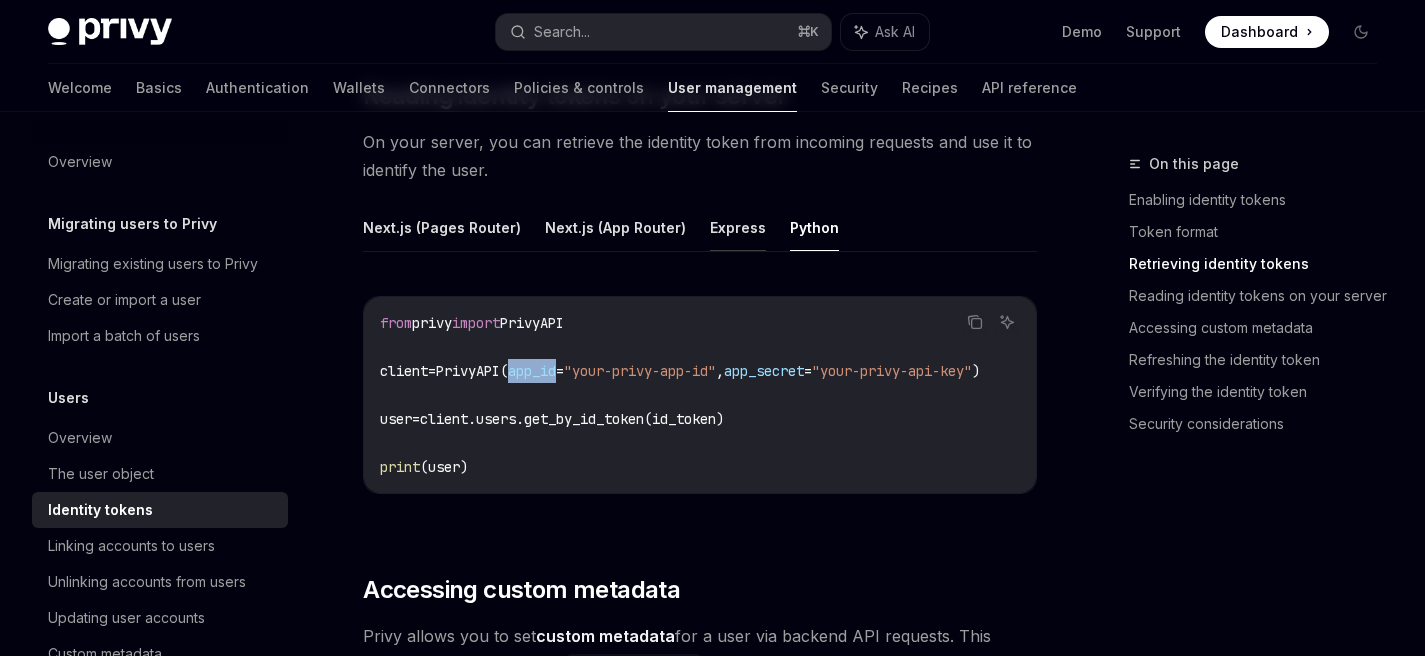 click on "Express" at bounding box center (738, 227) 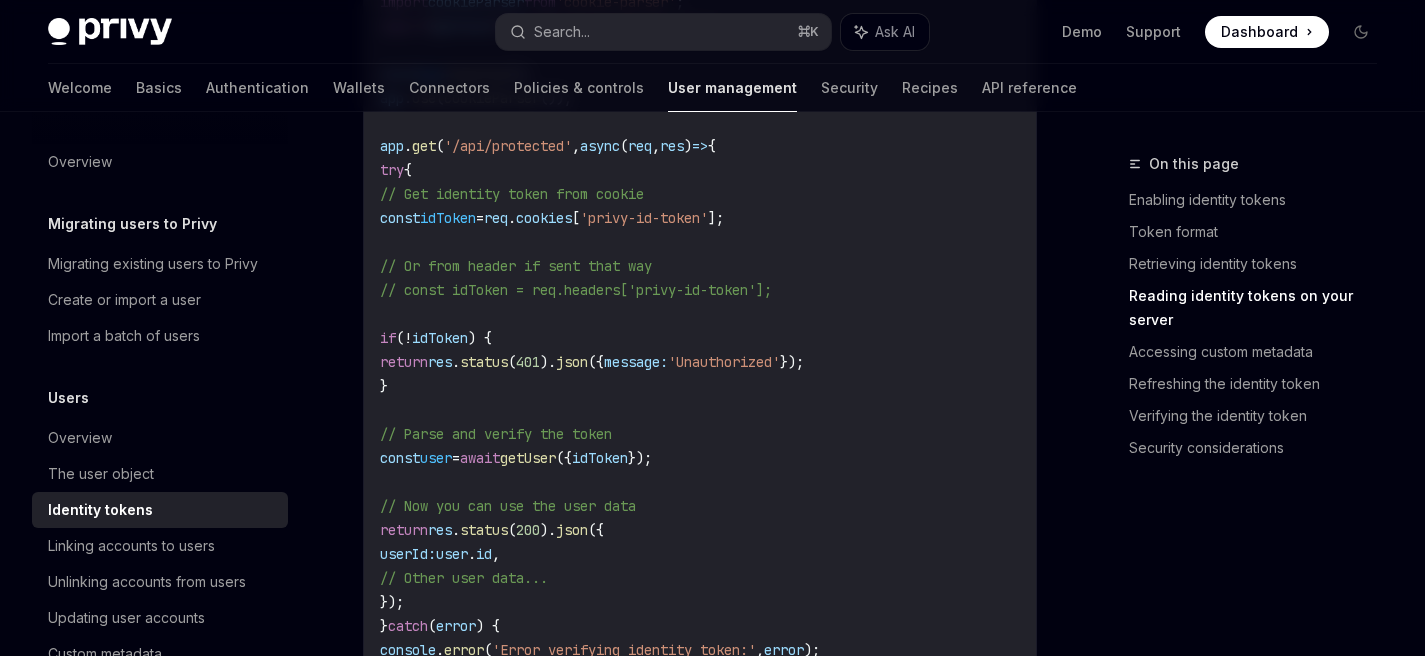 scroll, scrollTop: 2639, scrollLeft: 0, axis: vertical 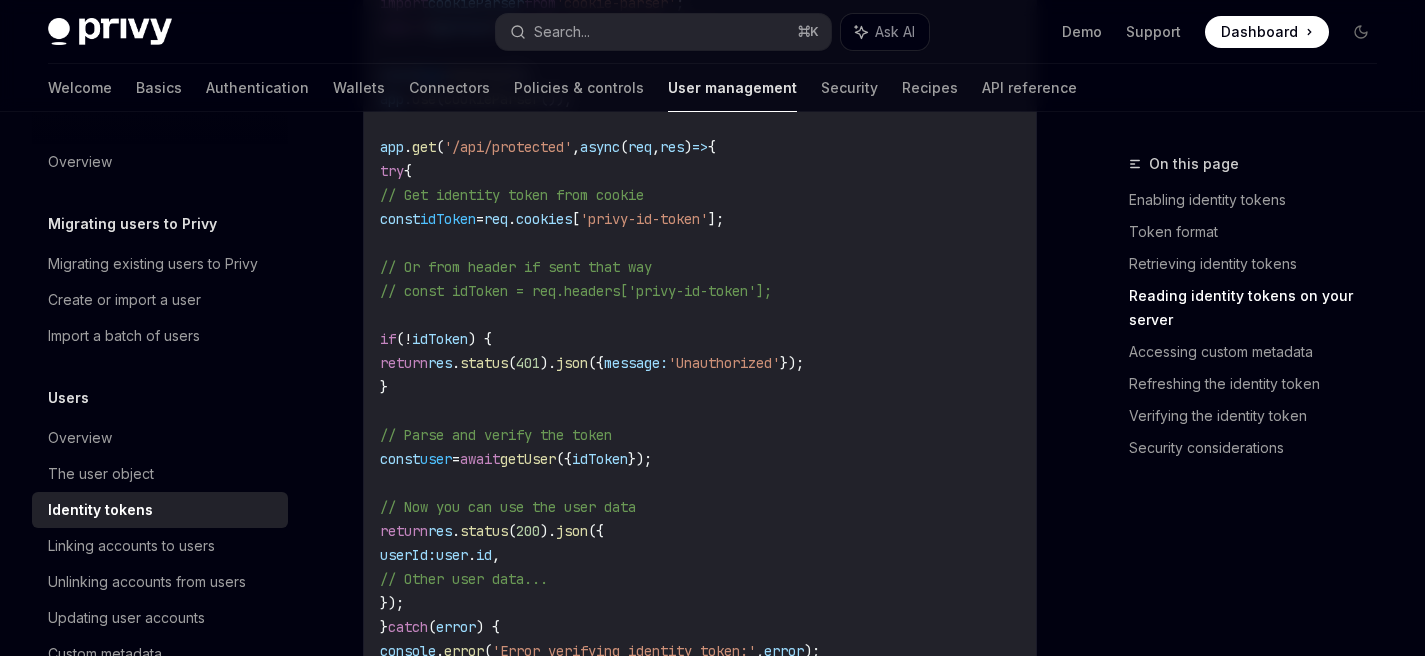 click on "idToken" at bounding box center [448, 219] 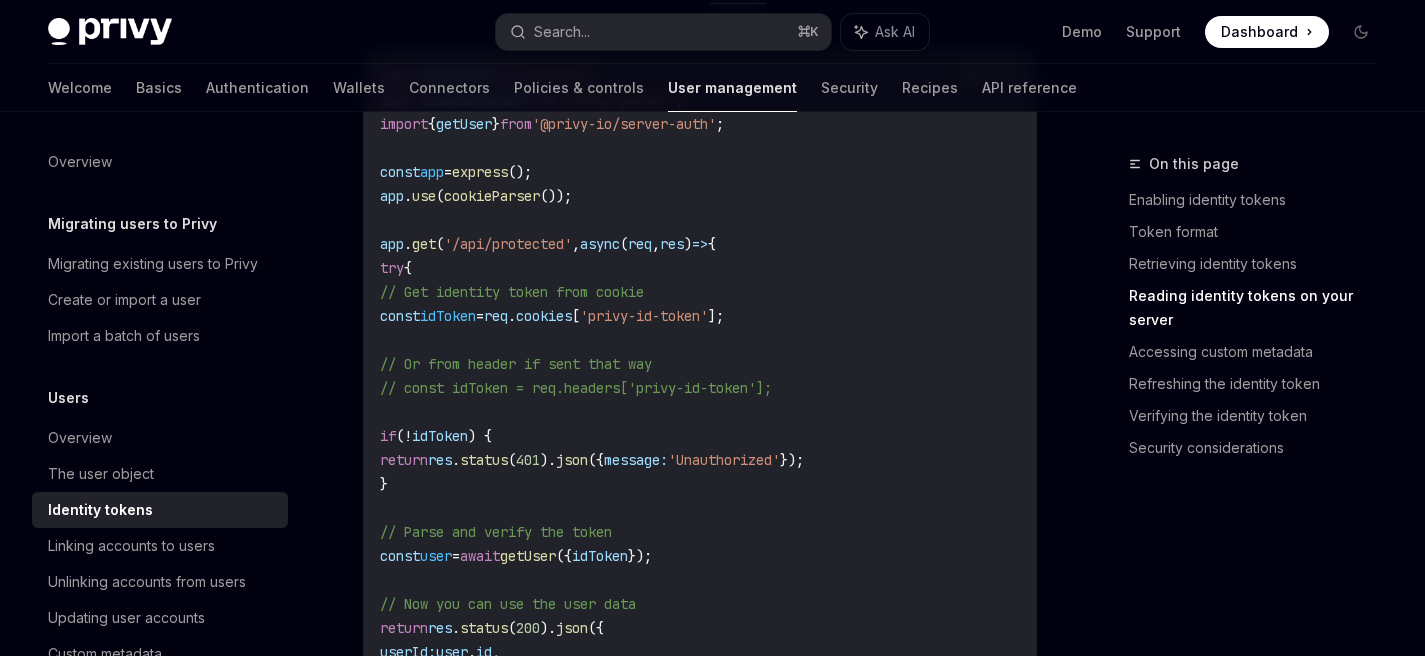 scroll, scrollTop: 2546, scrollLeft: 0, axis: vertical 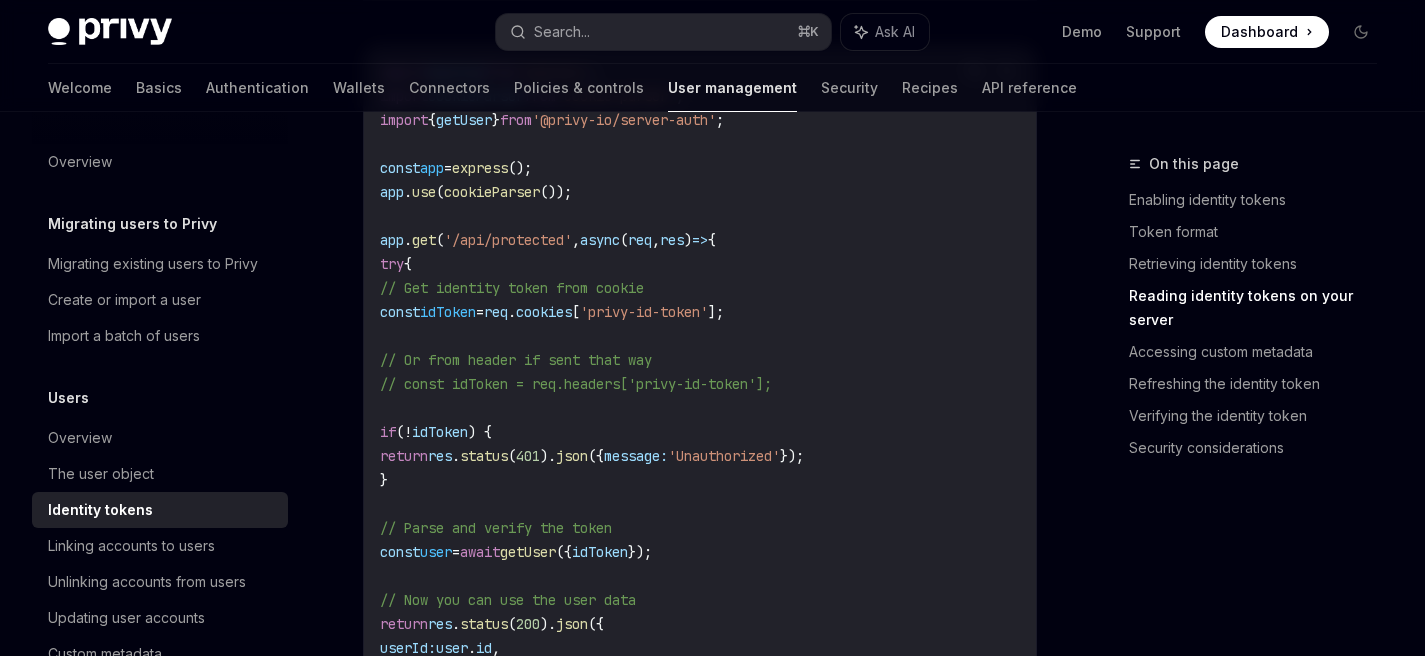 click on "req" at bounding box center [496, 312] 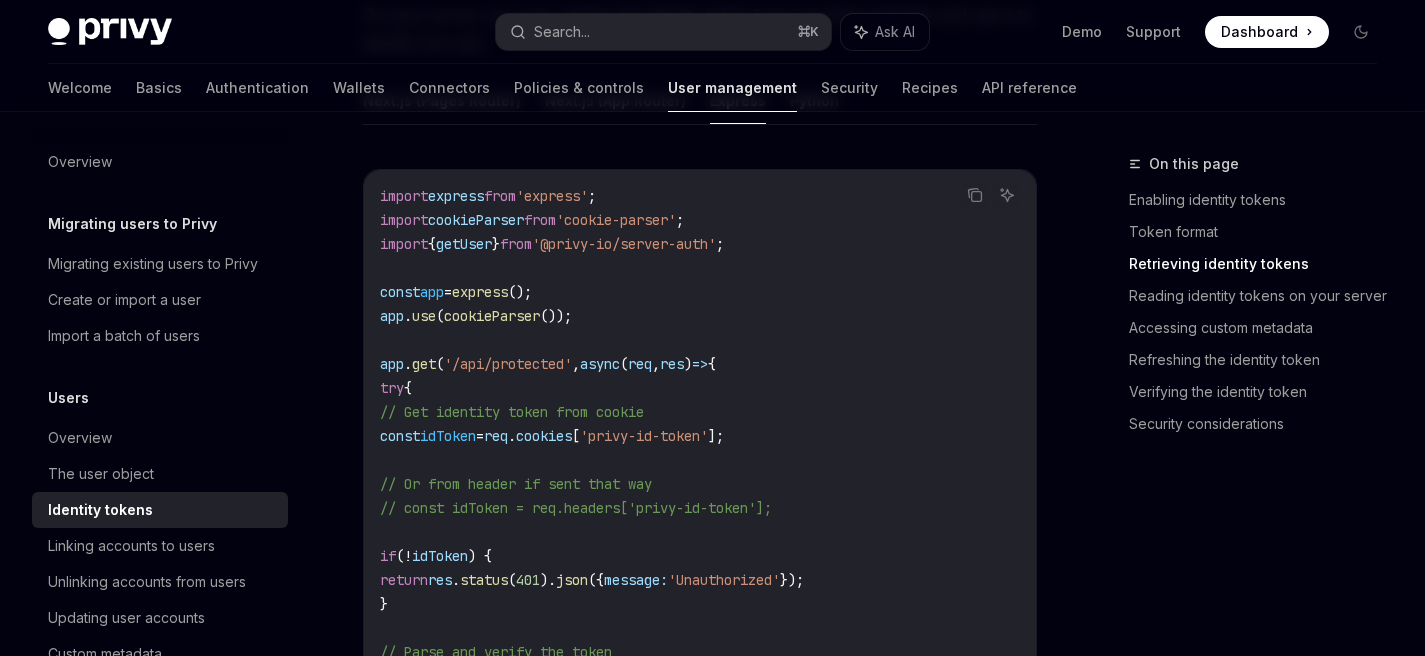 scroll, scrollTop: 2399, scrollLeft: 0, axis: vertical 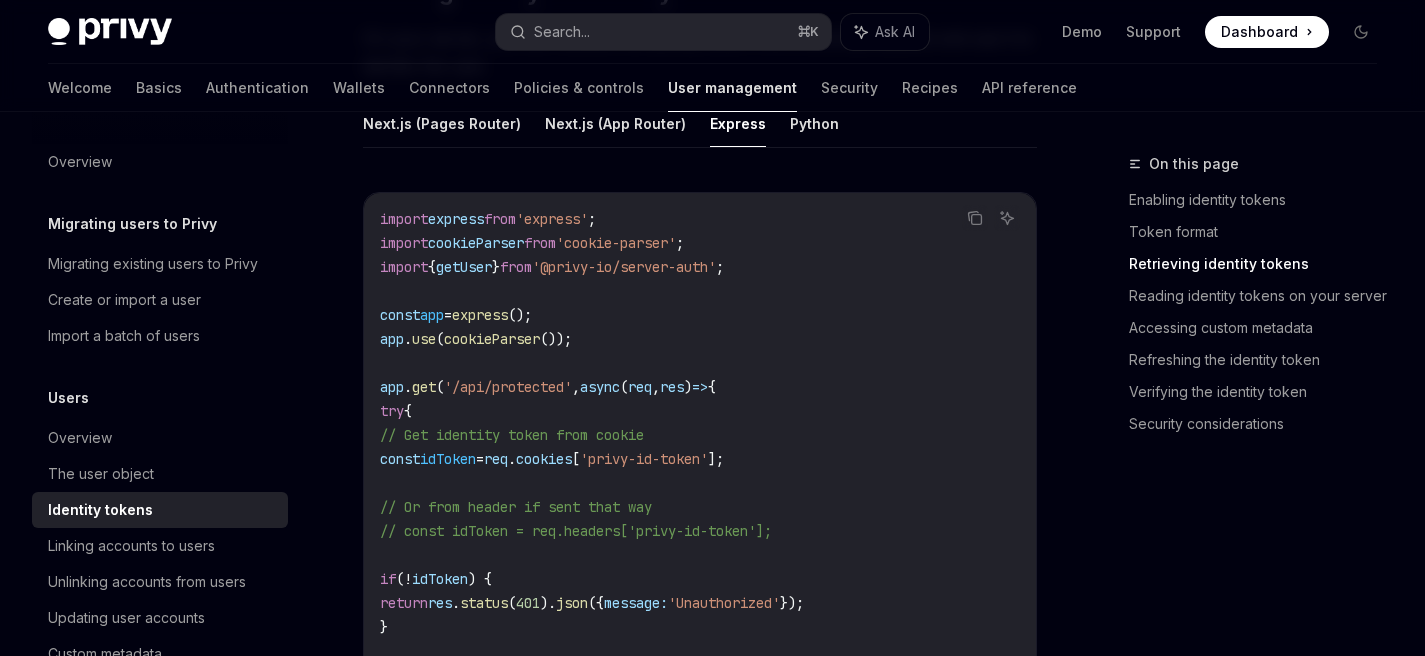 copy on "req" 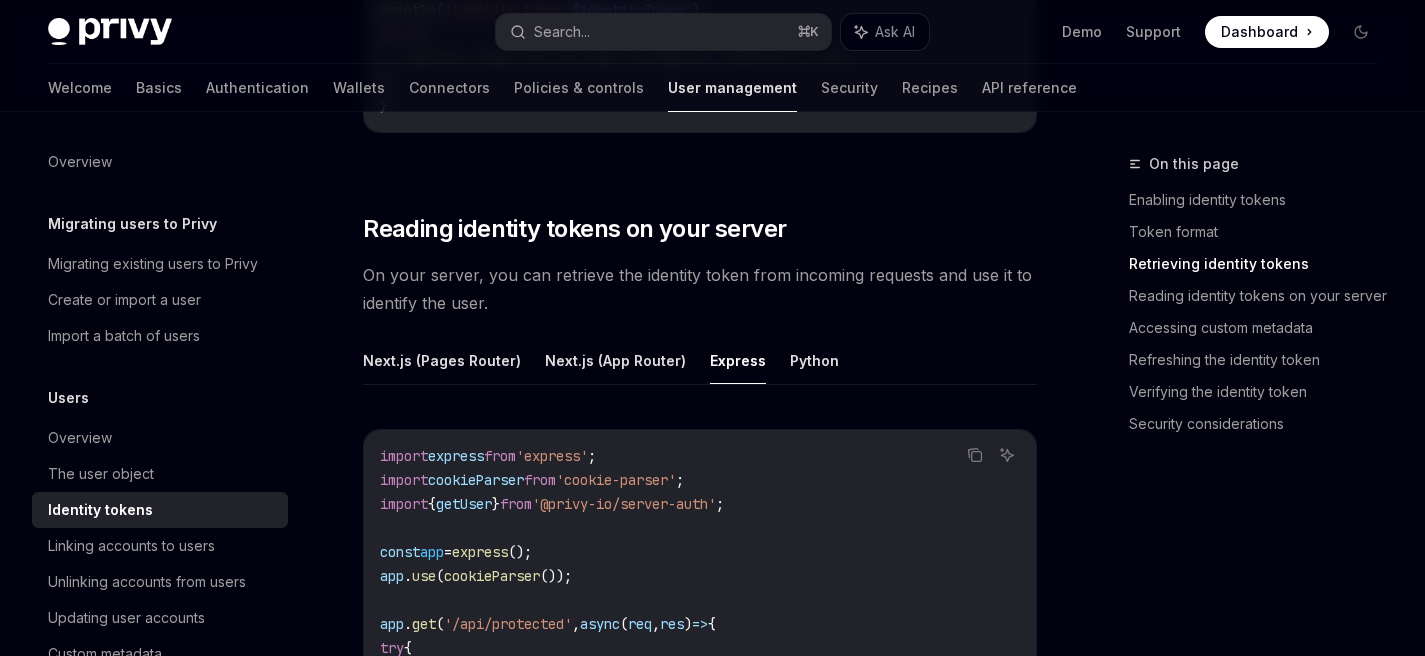 scroll, scrollTop: 2133, scrollLeft: 0, axis: vertical 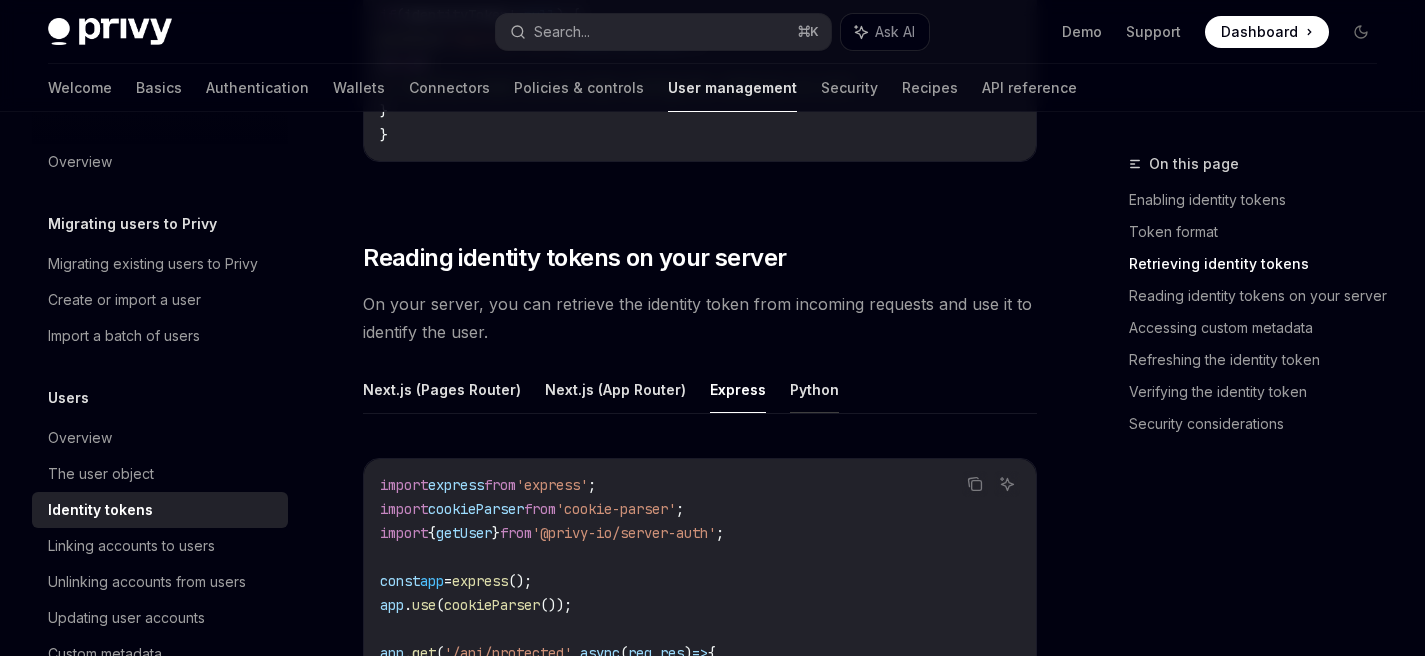 click on "Python" at bounding box center (814, 389) 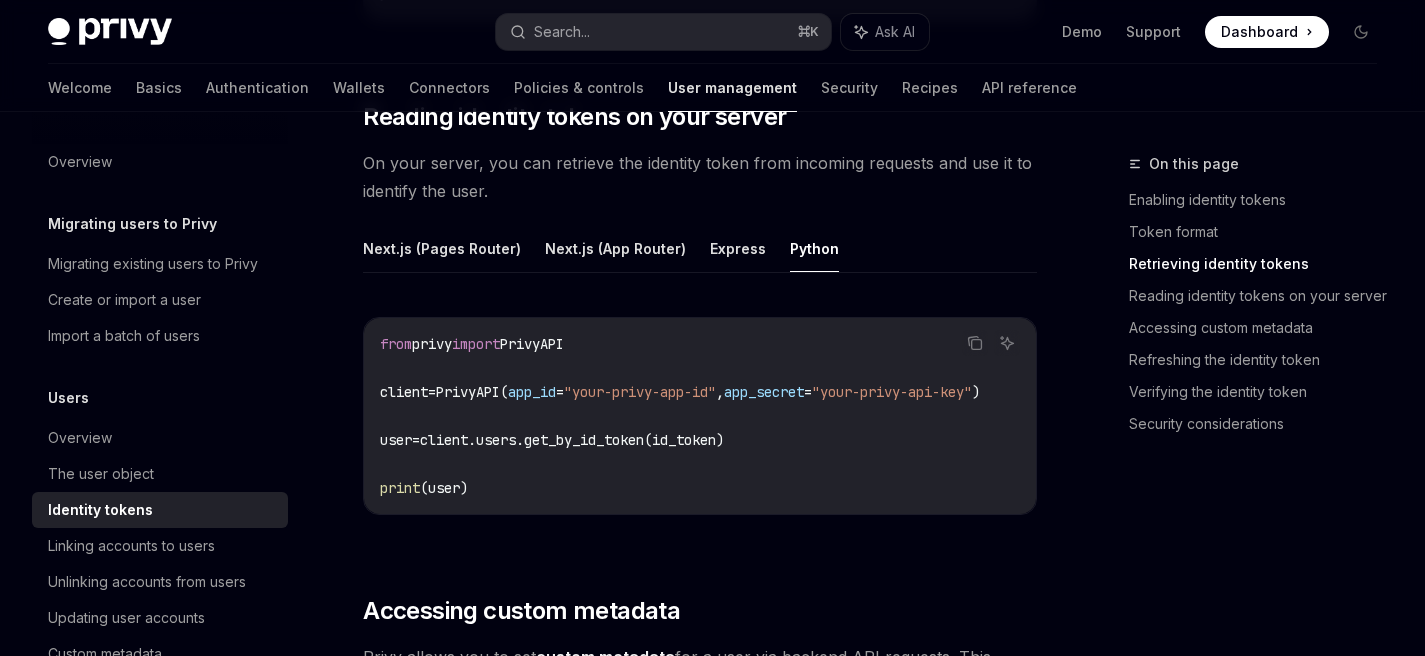 scroll, scrollTop: 2274, scrollLeft: 0, axis: vertical 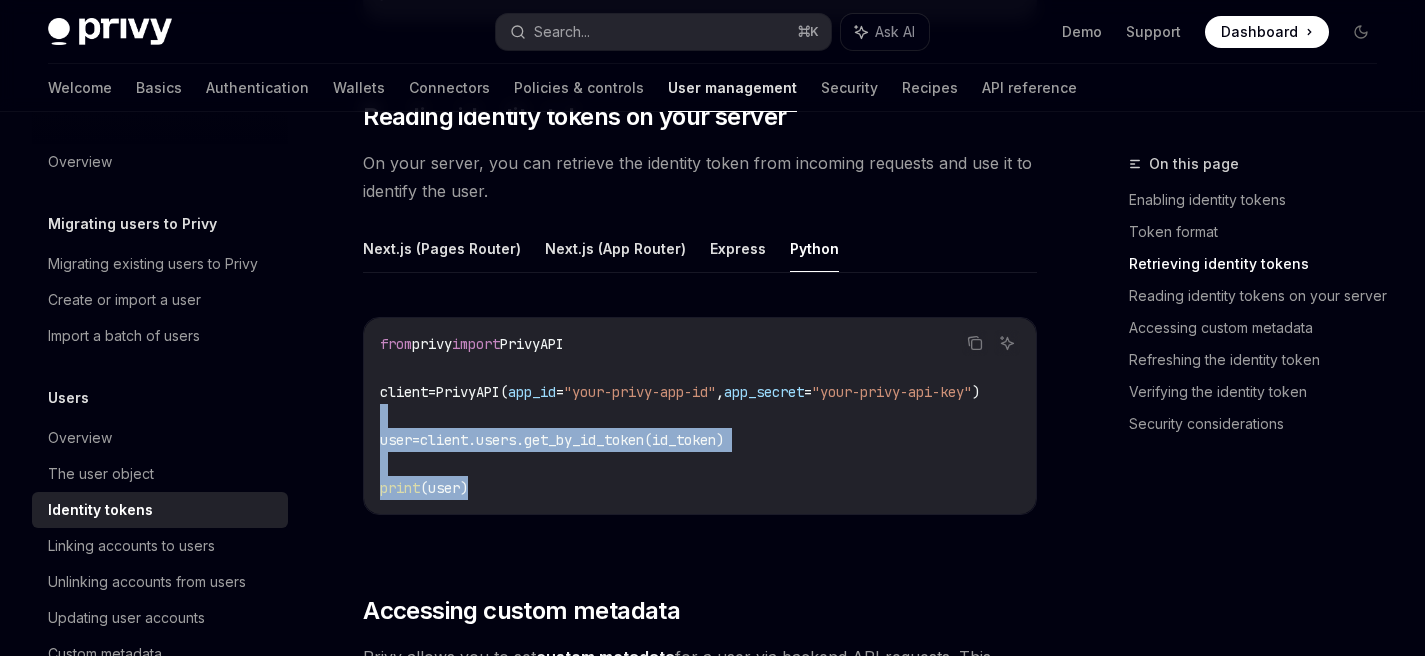 drag, startPoint x: 488, startPoint y: 481, endPoint x: 368, endPoint y: 413, distance: 137.92752 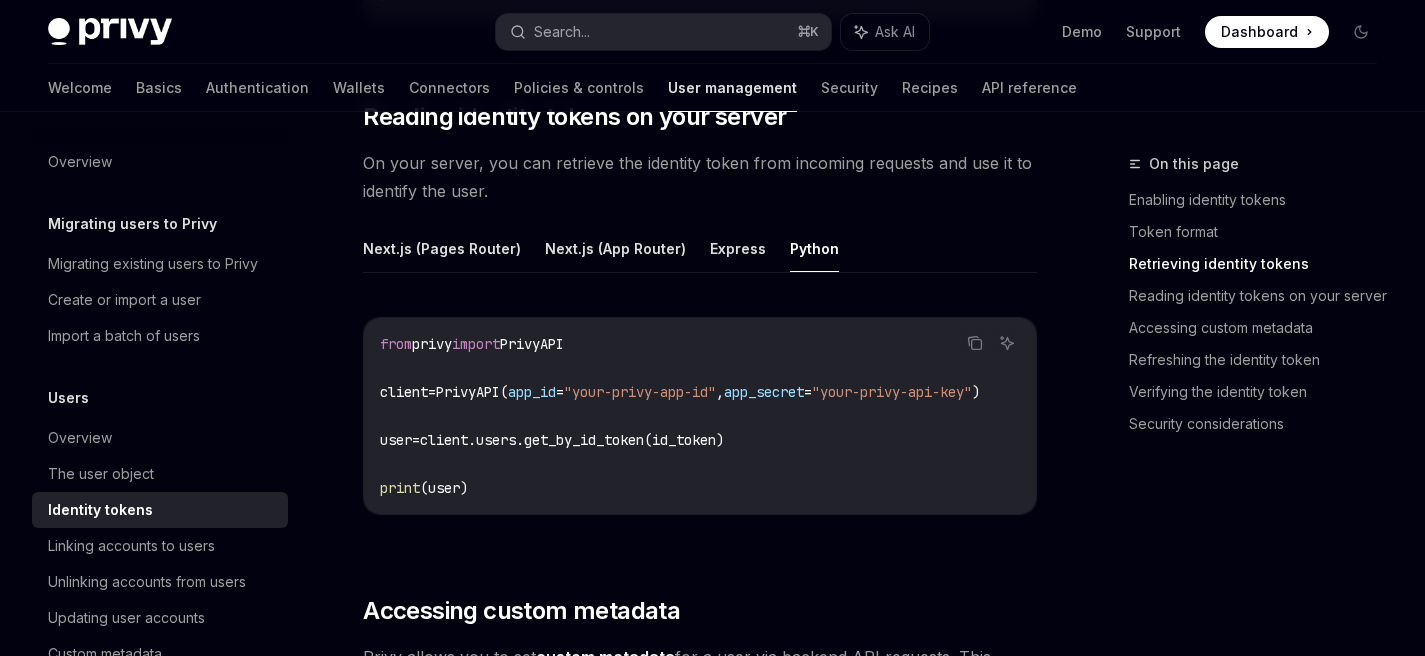 click on ""your-privy-app-id"" at bounding box center [640, 392] 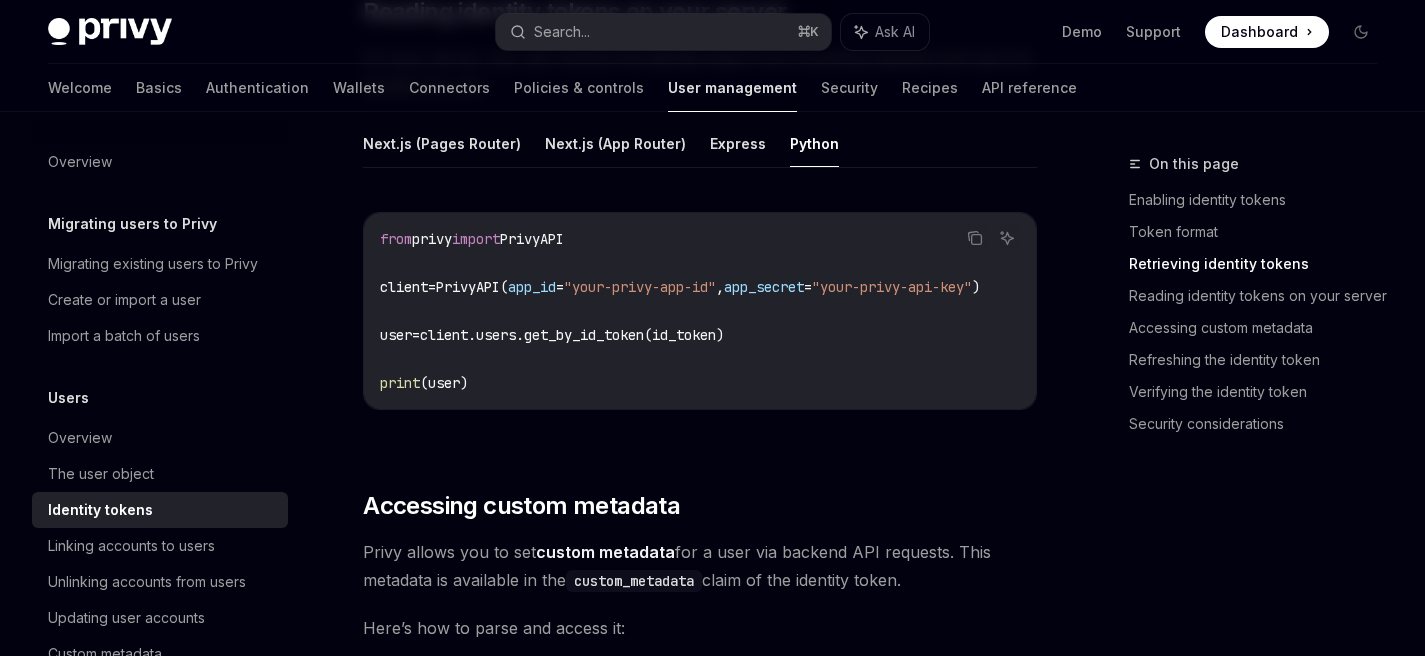 scroll, scrollTop: 2374, scrollLeft: 0, axis: vertical 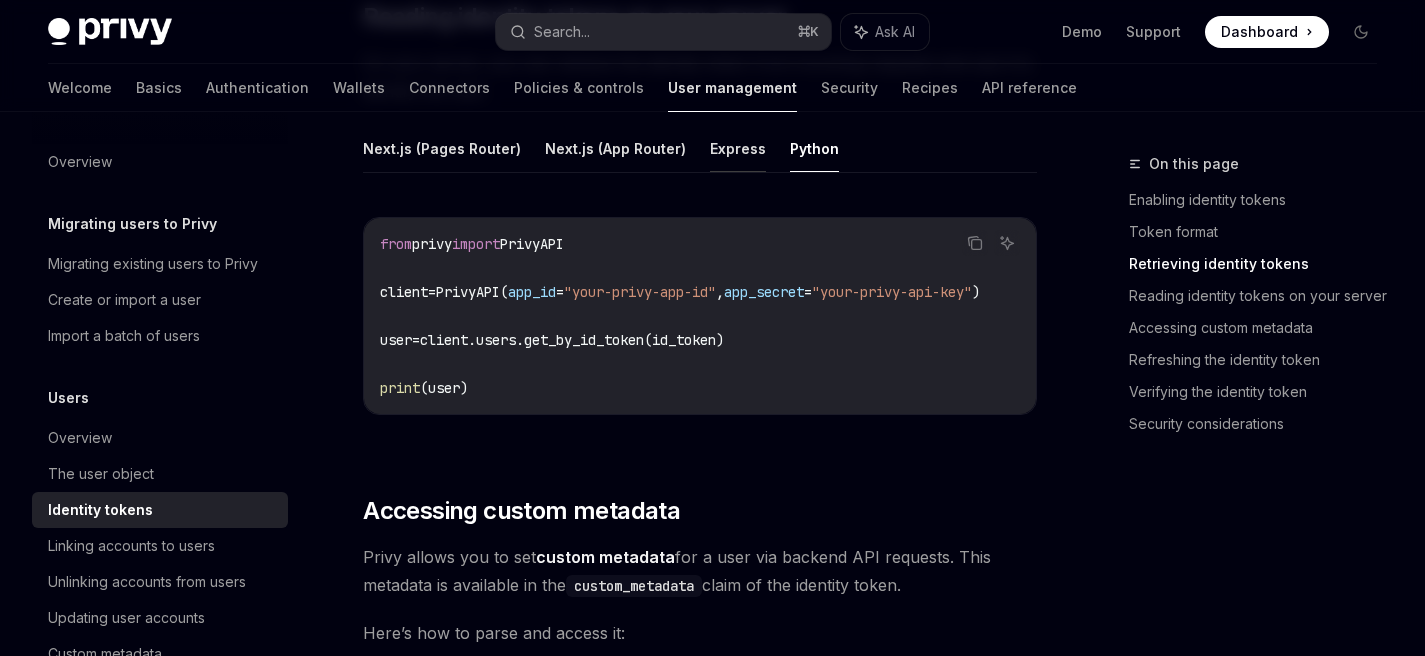 click on "Express" at bounding box center [738, 148] 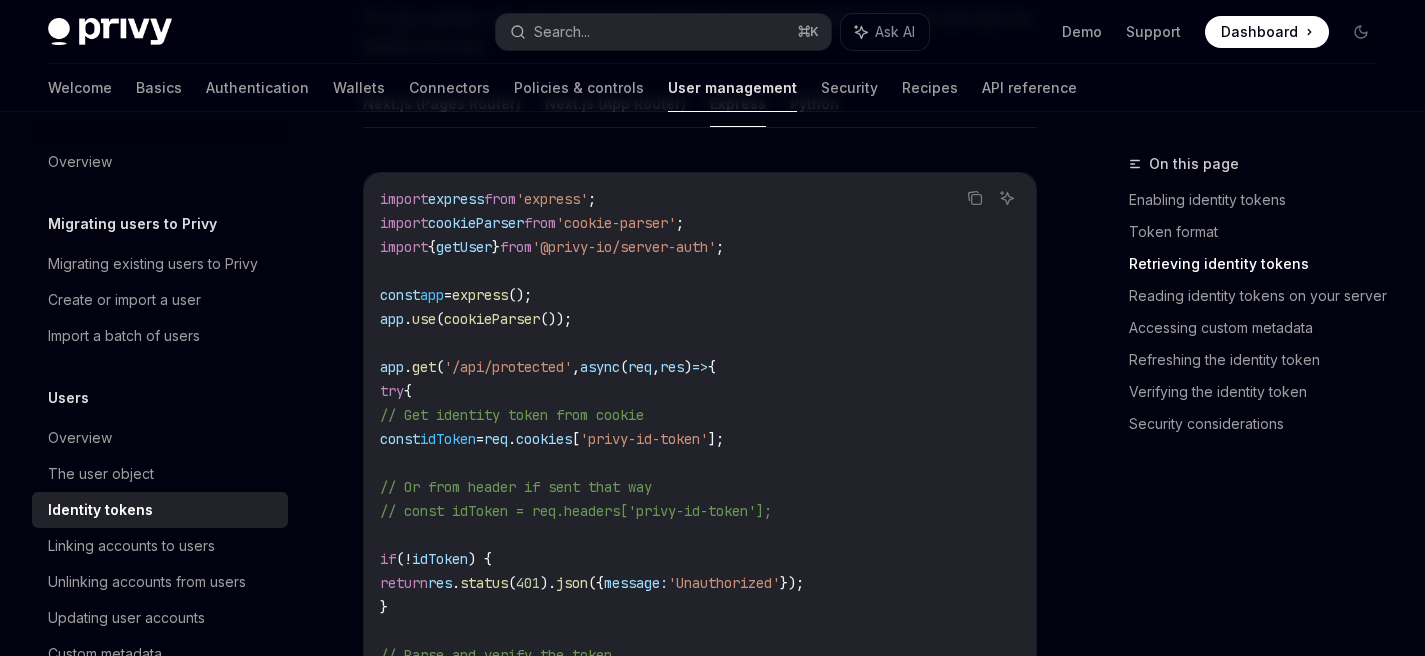 scroll, scrollTop: 2451, scrollLeft: 0, axis: vertical 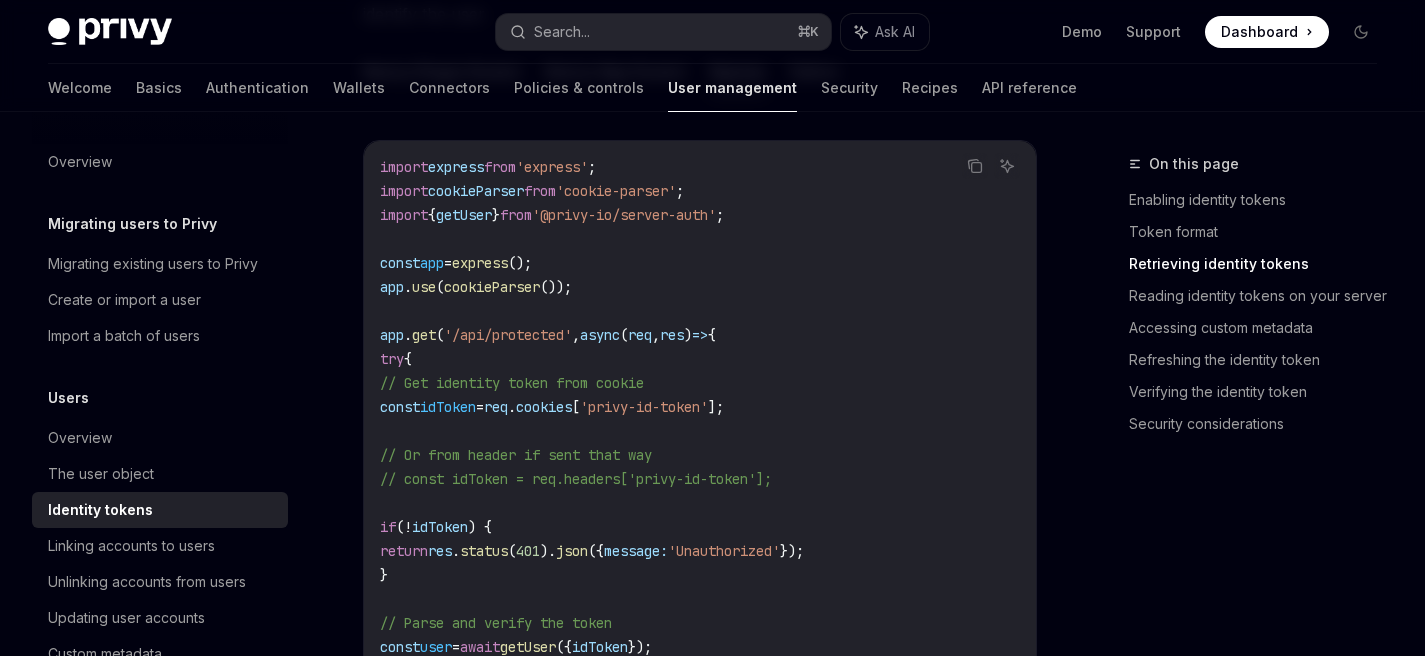 click on "getUser" at bounding box center [464, 215] 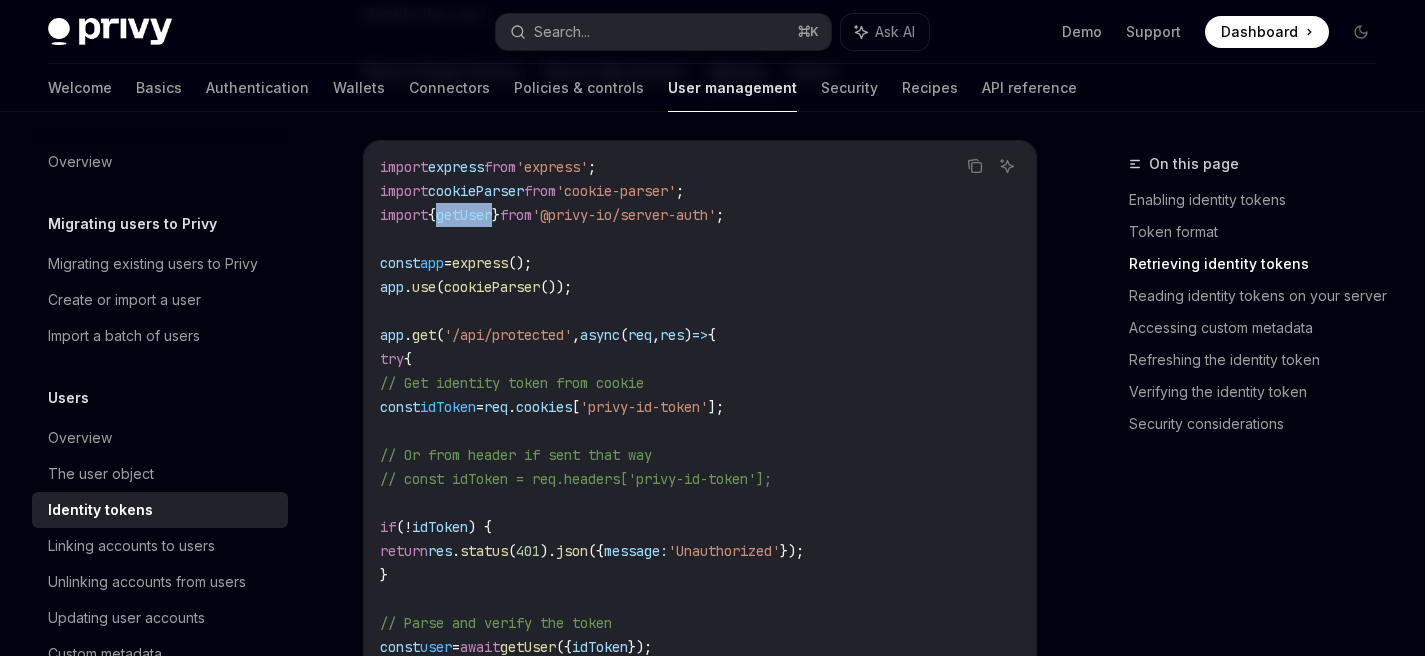 click on "getUser" at bounding box center [464, 215] 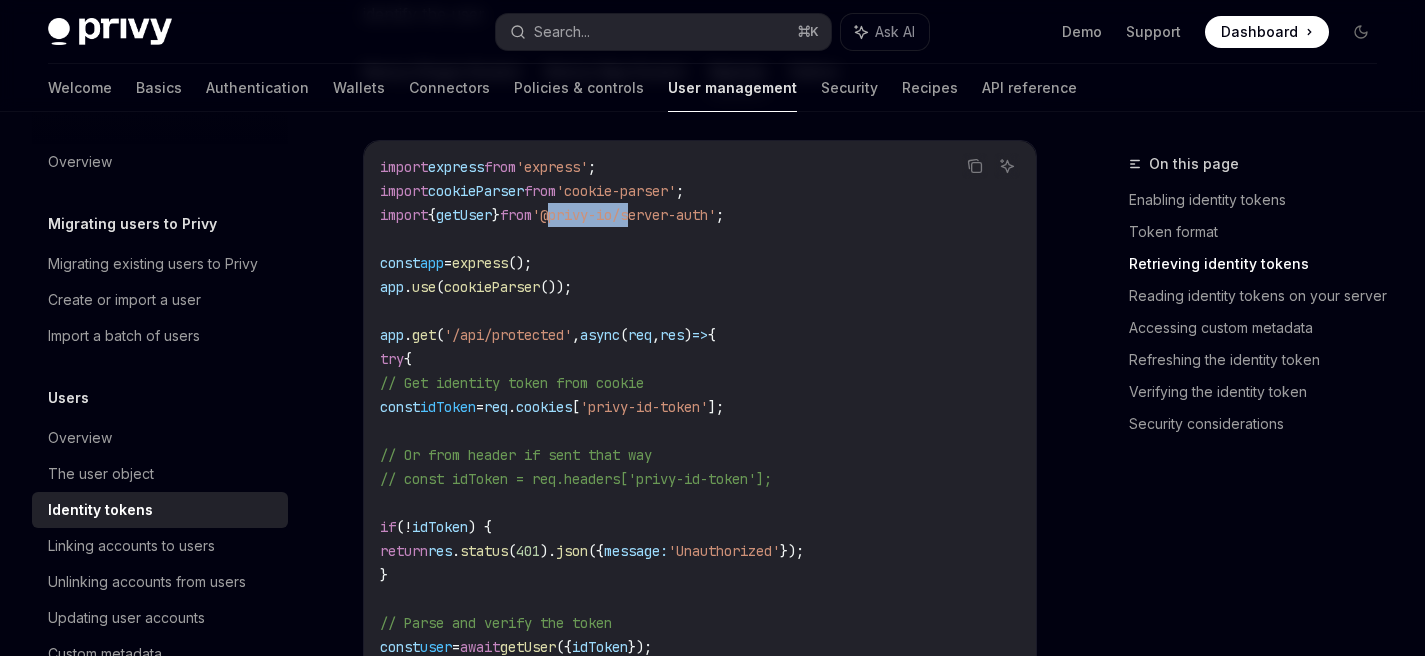 drag, startPoint x: 592, startPoint y: 217, endPoint x: 669, endPoint y: 215, distance: 77.02597 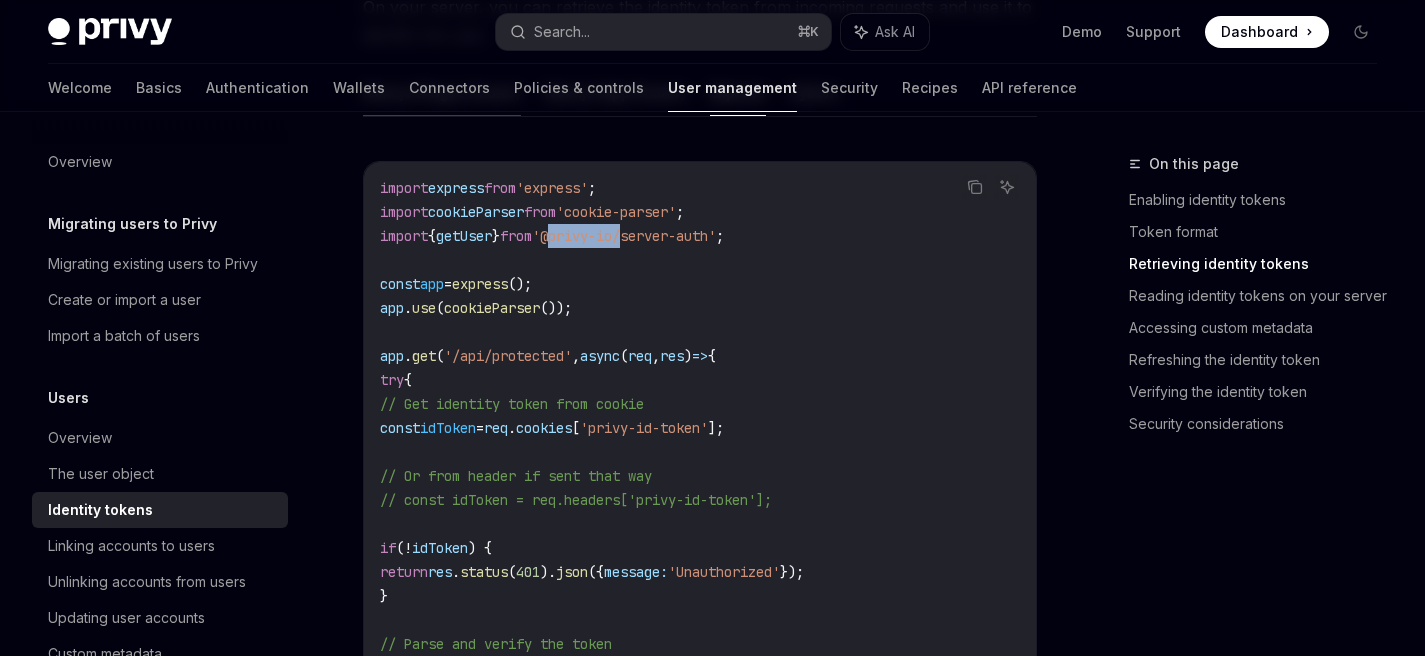 scroll, scrollTop: 2314, scrollLeft: 0, axis: vertical 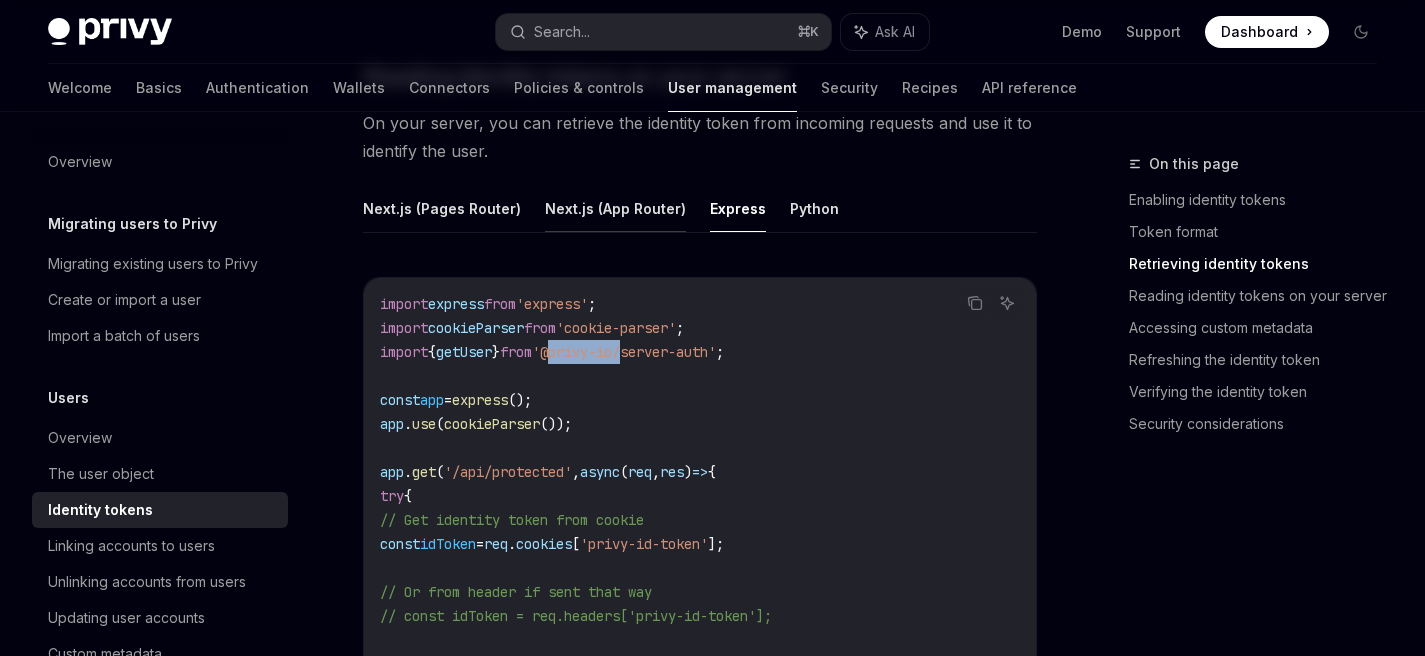 click on "Next.js (App Router)" at bounding box center [615, 208] 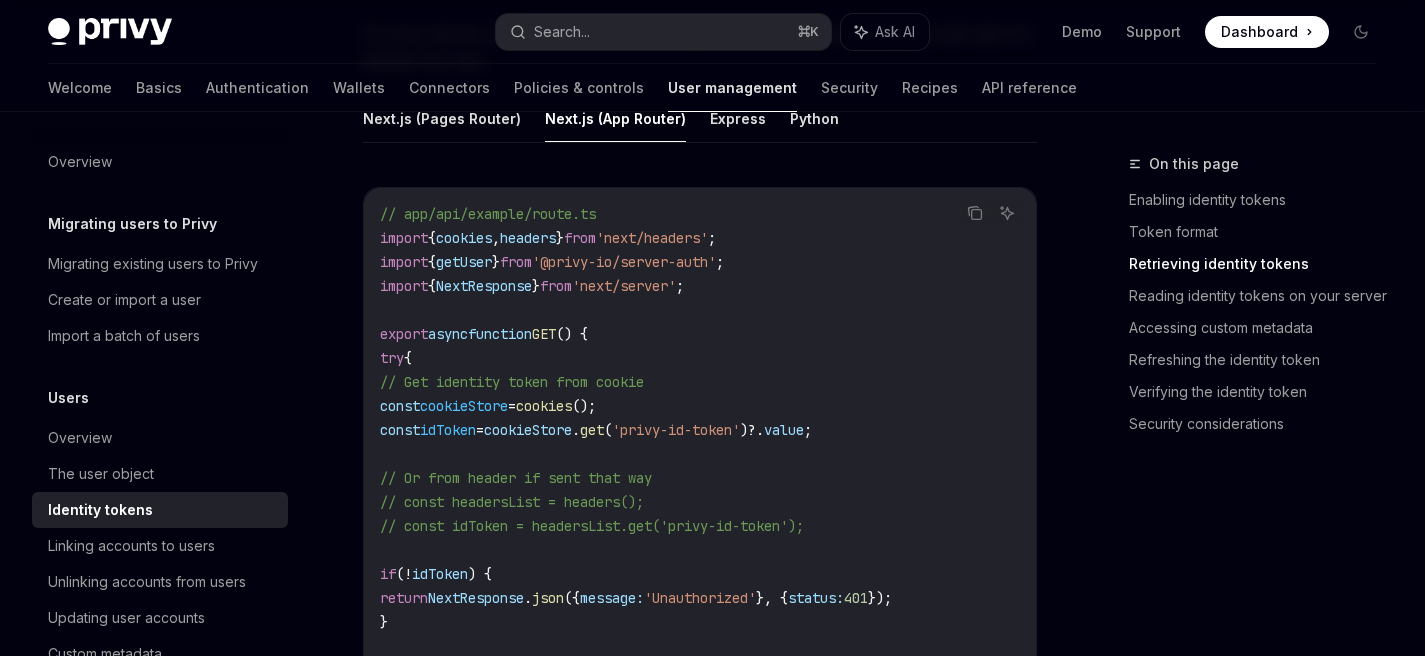 scroll, scrollTop: 2405, scrollLeft: 0, axis: vertical 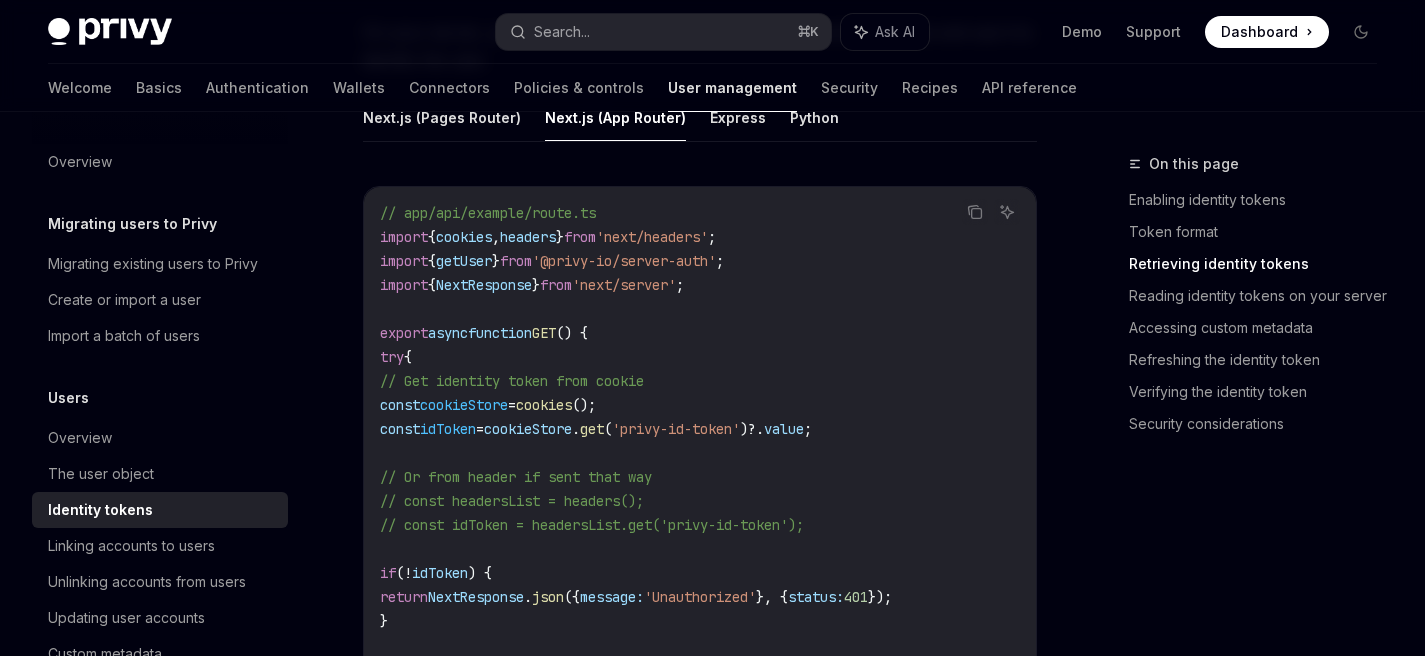 click on "getUser" at bounding box center (464, 261) 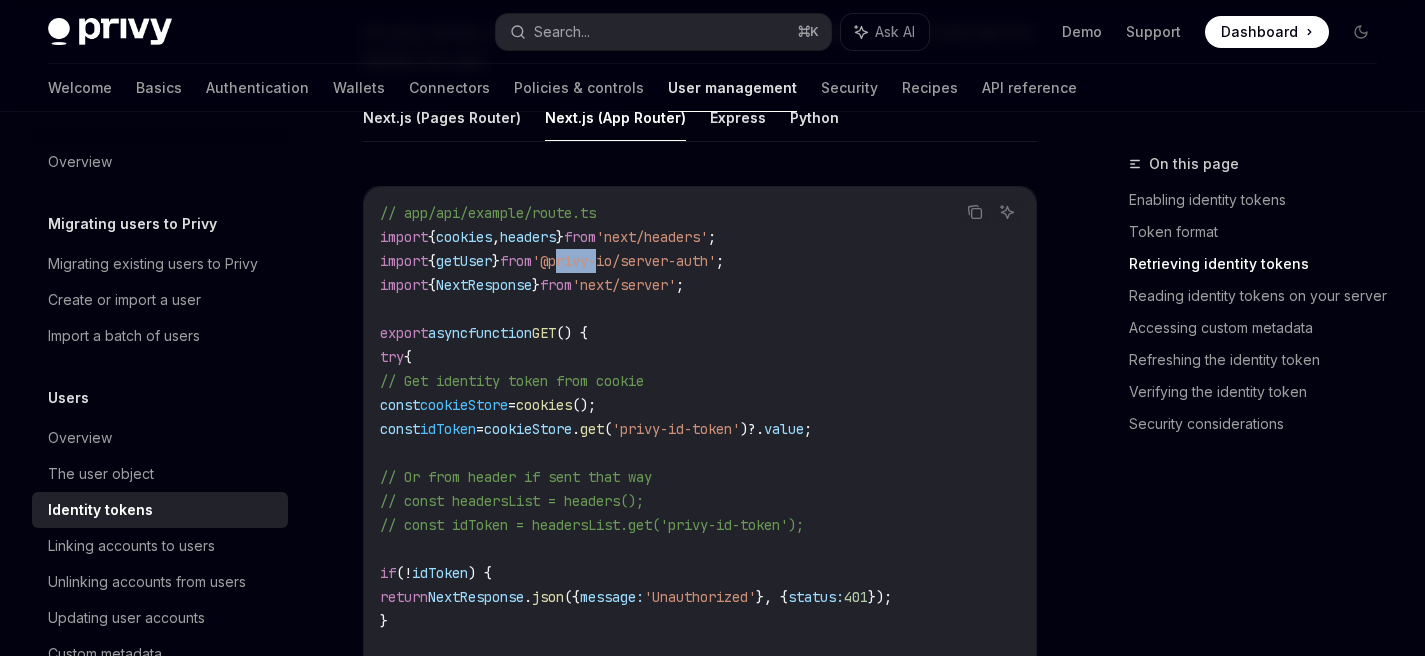 click on "'@privy-io/server-auth'" at bounding box center [624, 261] 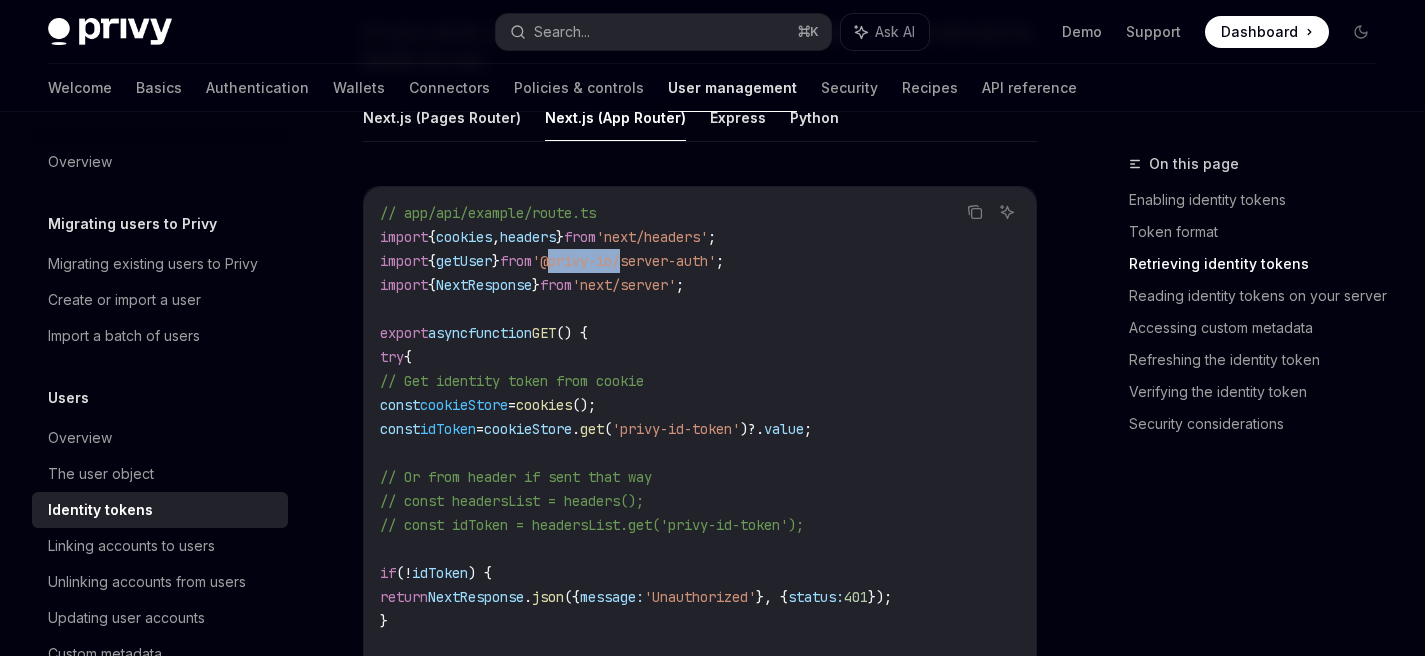 drag, startPoint x: 594, startPoint y: 257, endPoint x: 740, endPoint y: 265, distance: 146.21901 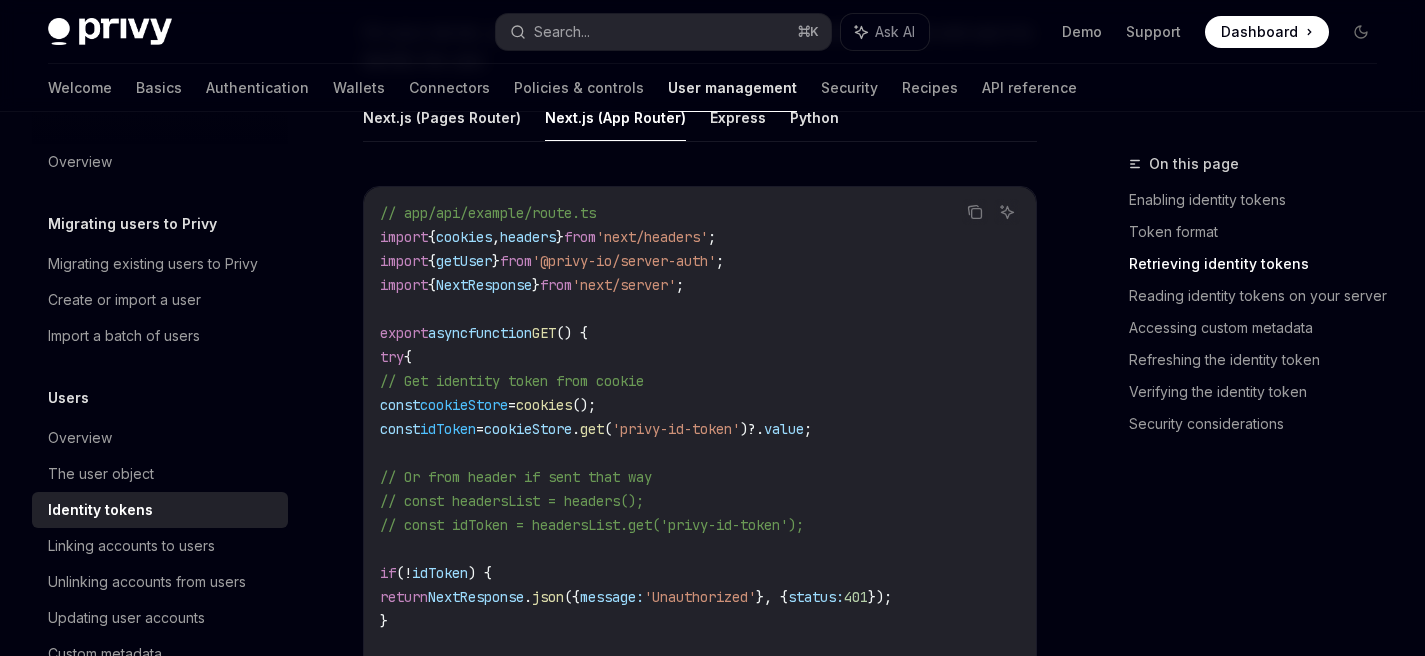 click on "getUser" at bounding box center (464, 261) 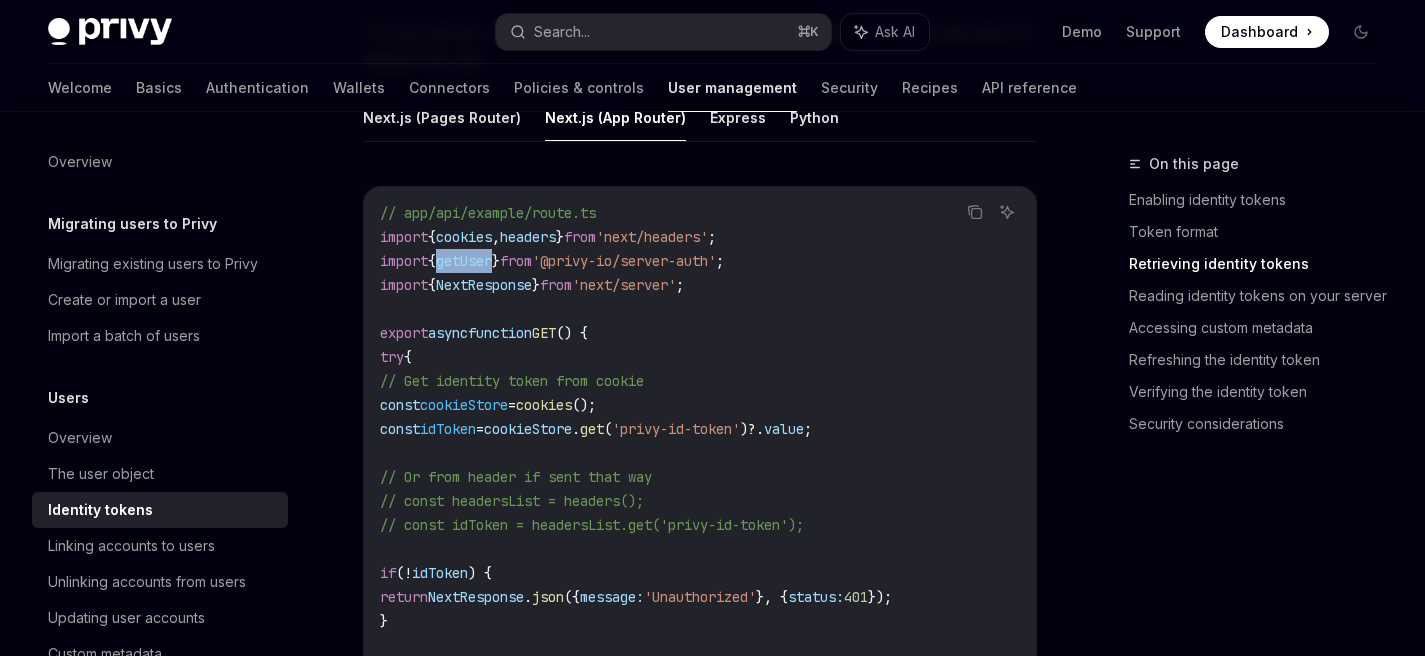 click on "getUser" at bounding box center [464, 261] 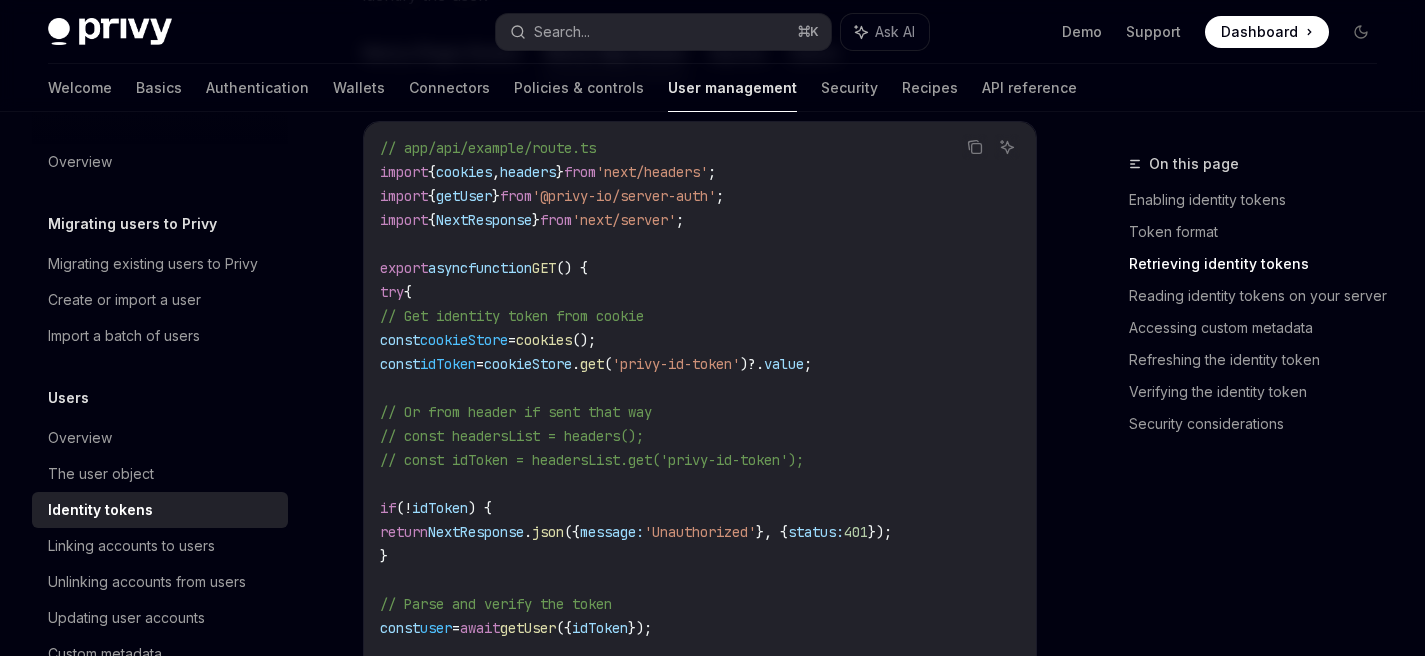 scroll, scrollTop: 2457, scrollLeft: 0, axis: vertical 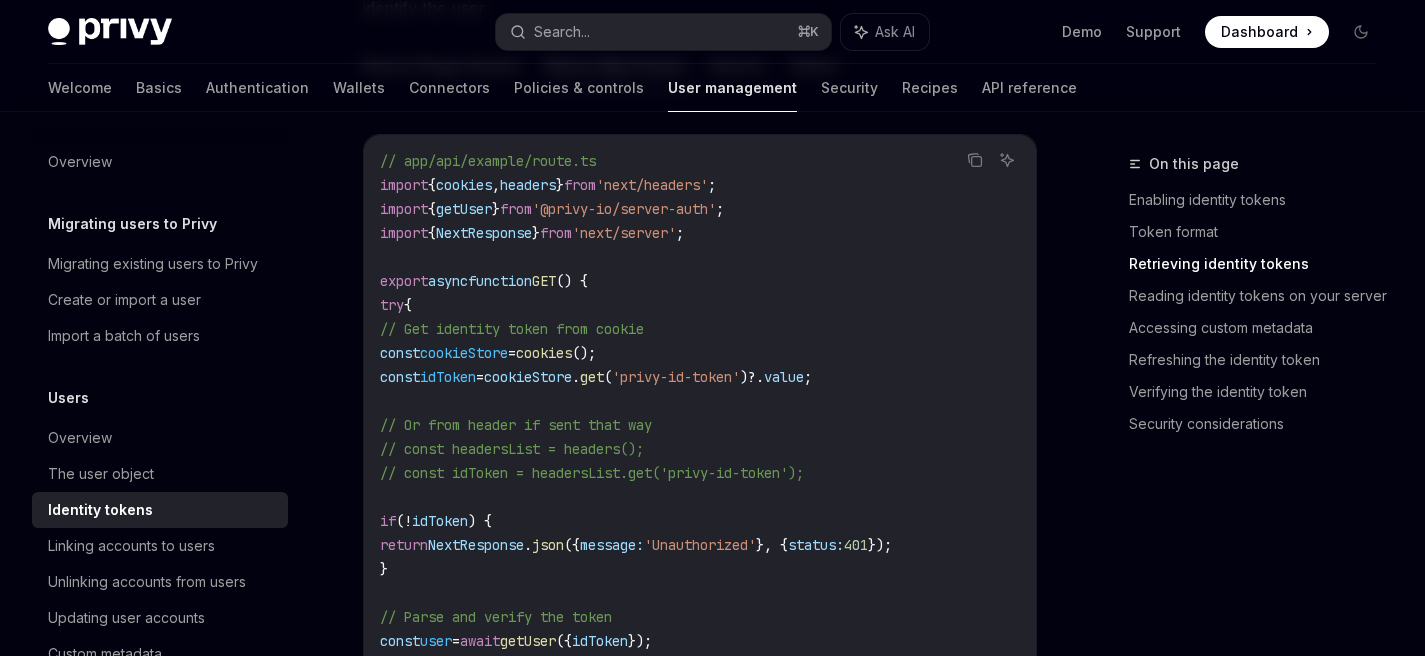 click on "// app/api/example/route.ts
import  {  cookies ,  headers  }  from  'next/headers' ;
import  {  getUser  }  from  '@privy-io/server-auth' ;
import  {  NextResponse  }  from  'next/server' ;
export  async  function  GET () {
try  {
// Get identity token from cookie
const  cookieStore  =  cookies ();
const  idToken  =  cookieStore . get ( 'privy-id-token' )?. value ;
// Or from header if sent that way
// const headersList = headers();
// const idToken = headersList.get('privy-id-token');
if  ( ! idToken ) {
return  NextResponse . json ({  message:  'Unauthorized'  }, {  status:  401  });
}
// Parse and verify the token
const  user  =  await  getUser ({  idToken  });
// Now you can use the user data
return  NextResponse . json ({
userId:  user . id ,
// Other user data...
});
}  catch  ( error ) {
console . error ( 'Error verifying identity token:' ,  error );" at bounding box center (700, 533) 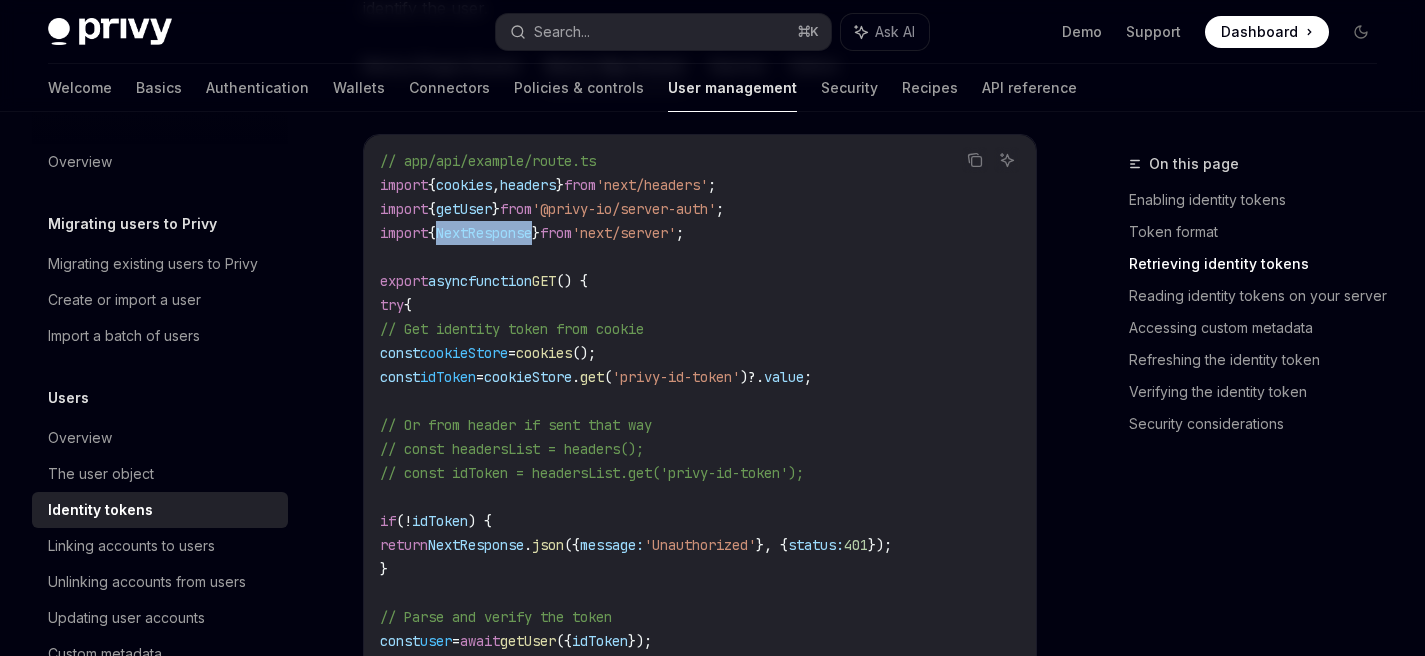 click on "NextResponse" at bounding box center [484, 233] 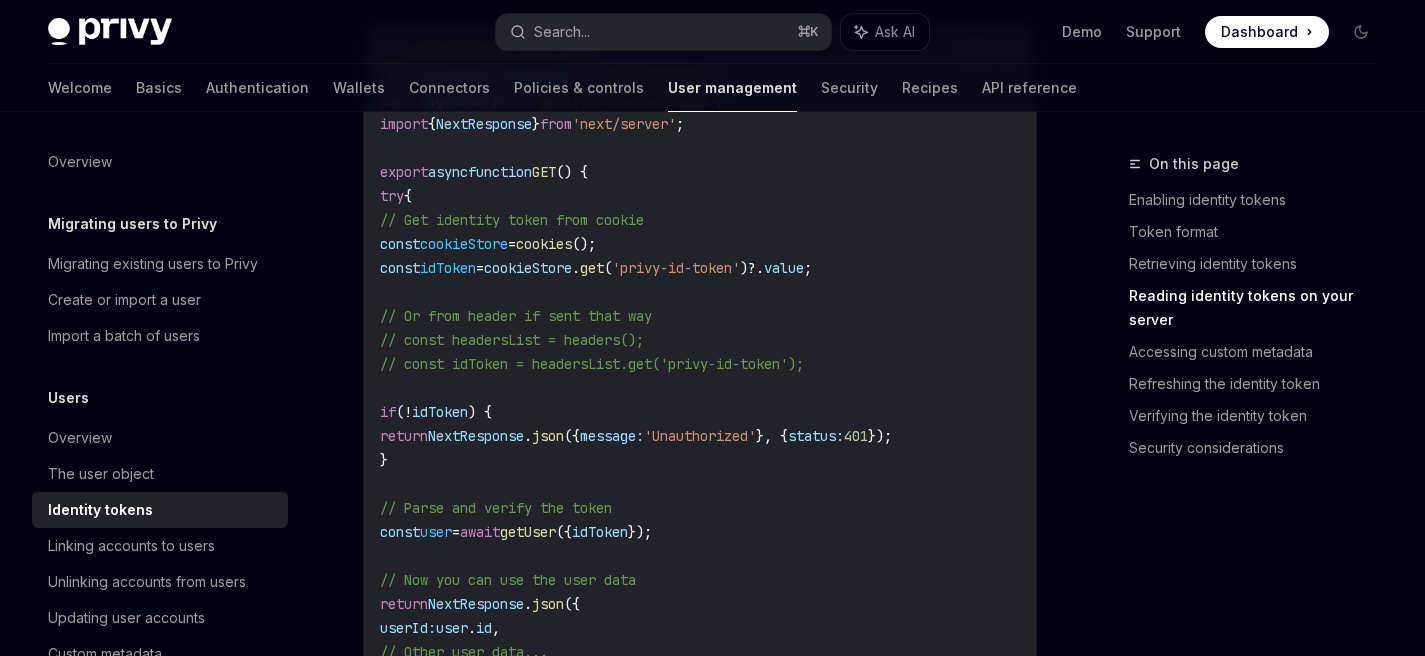 scroll, scrollTop: 2563, scrollLeft: 0, axis: vertical 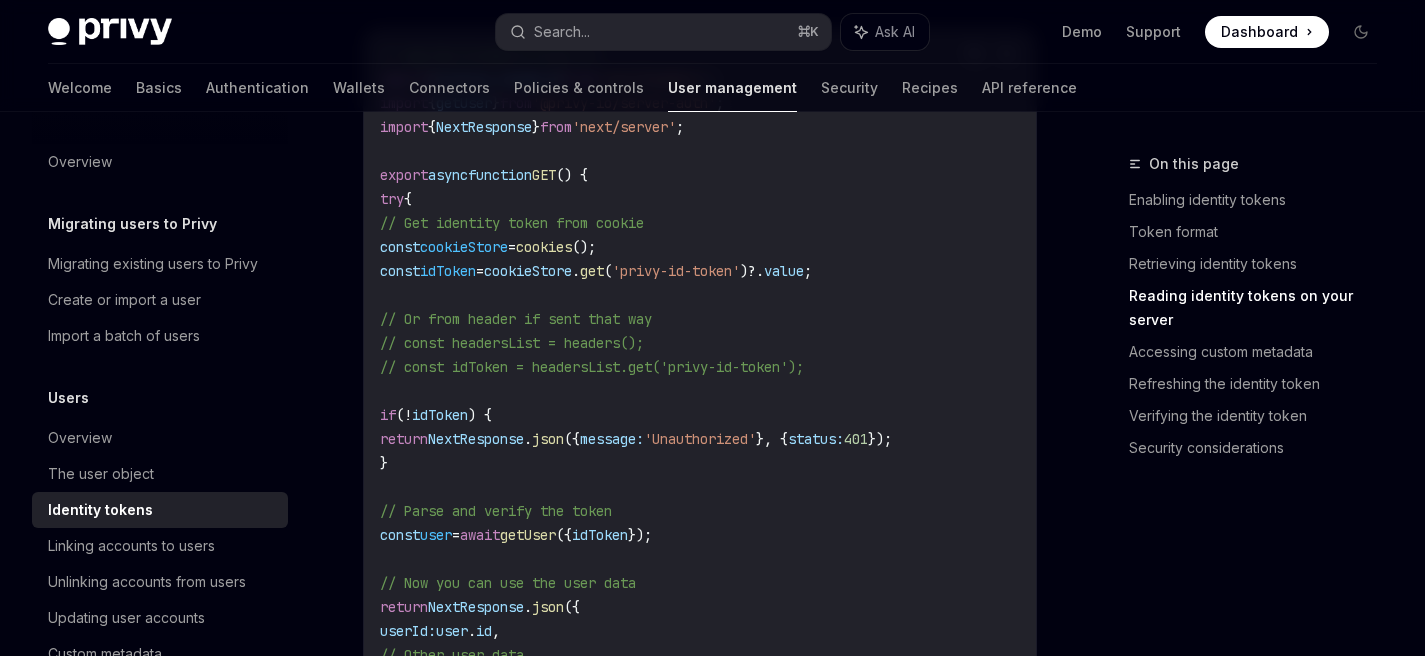 click on "idToken" at bounding box center (600, 535) 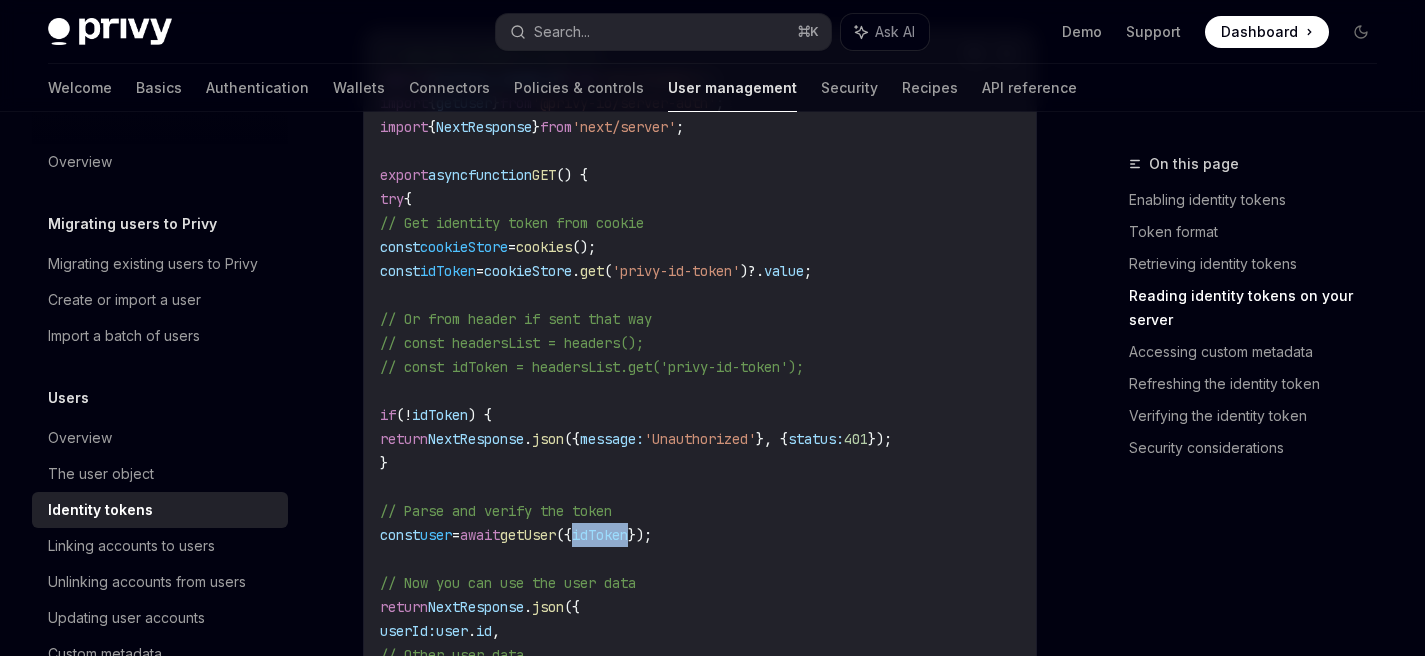 click on "idToken" at bounding box center (600, 535) 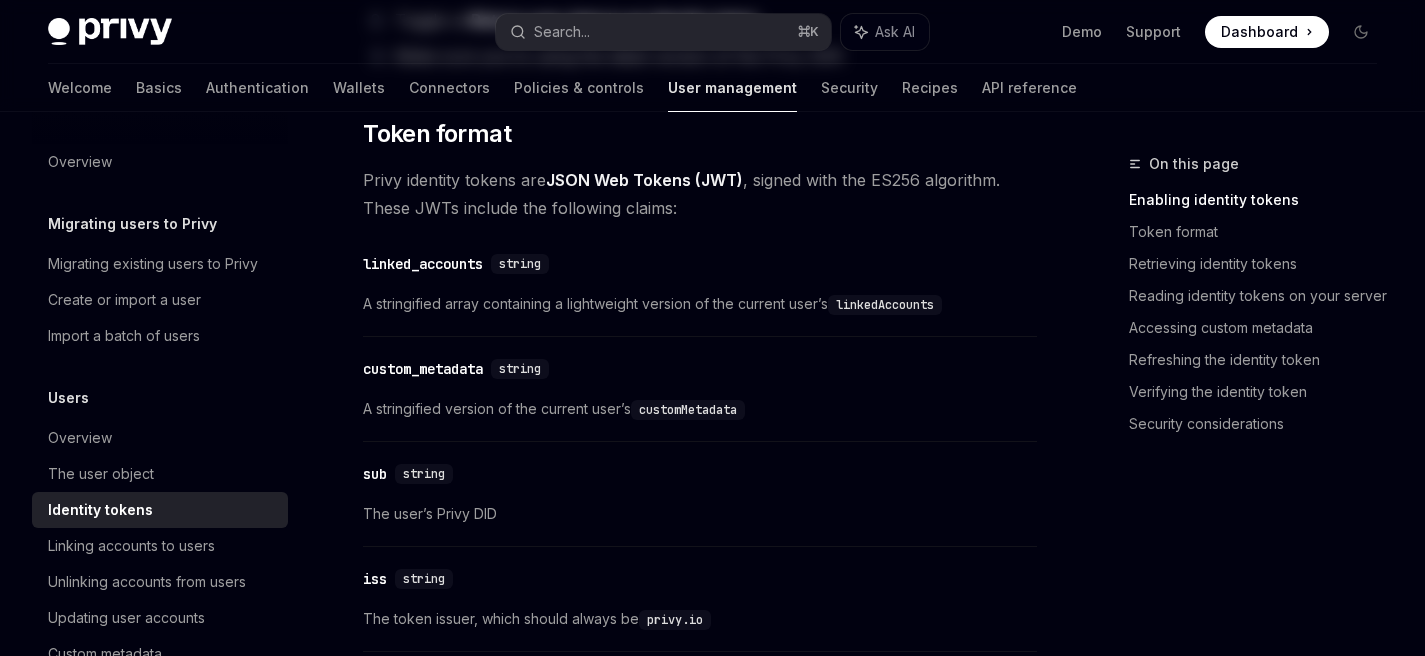 scroll, scrollTop: 0, scrollLeft: 0, axis: both 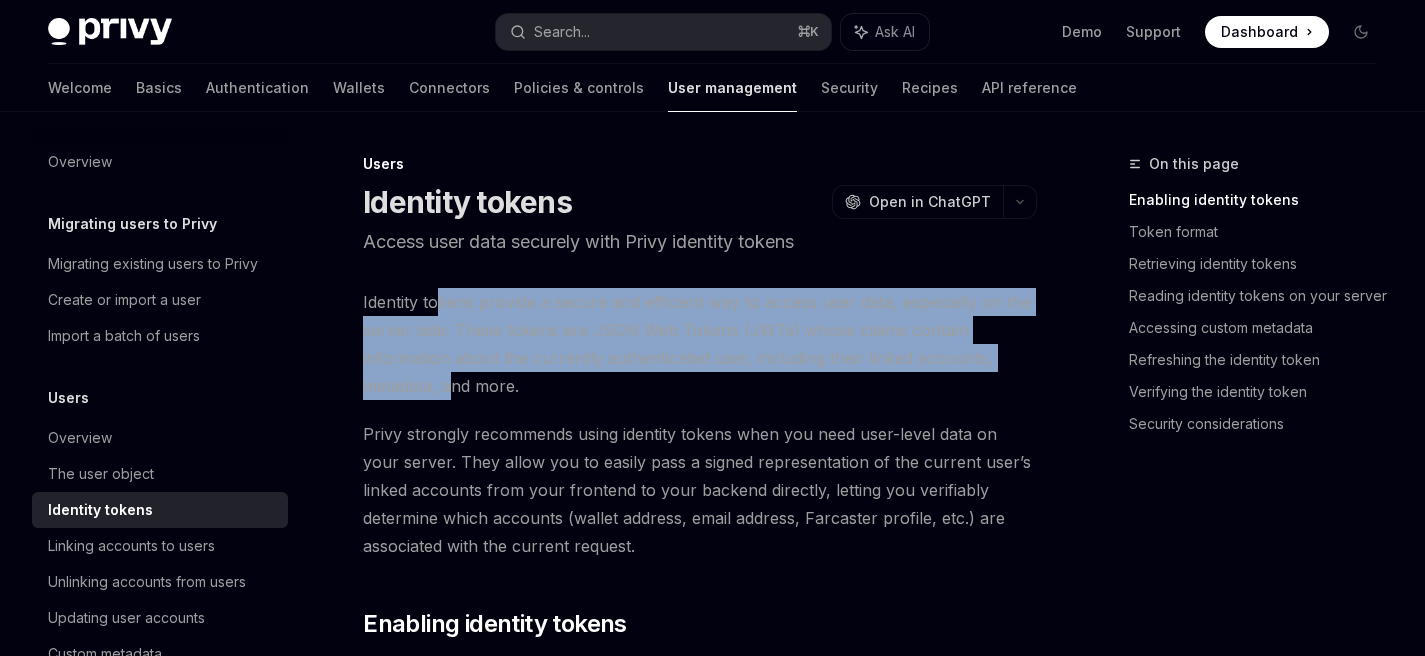 drag, startPoint x: 438, startPoint y: 309, endPoint x: 448, endPoint y: 377, distance: 68.73136 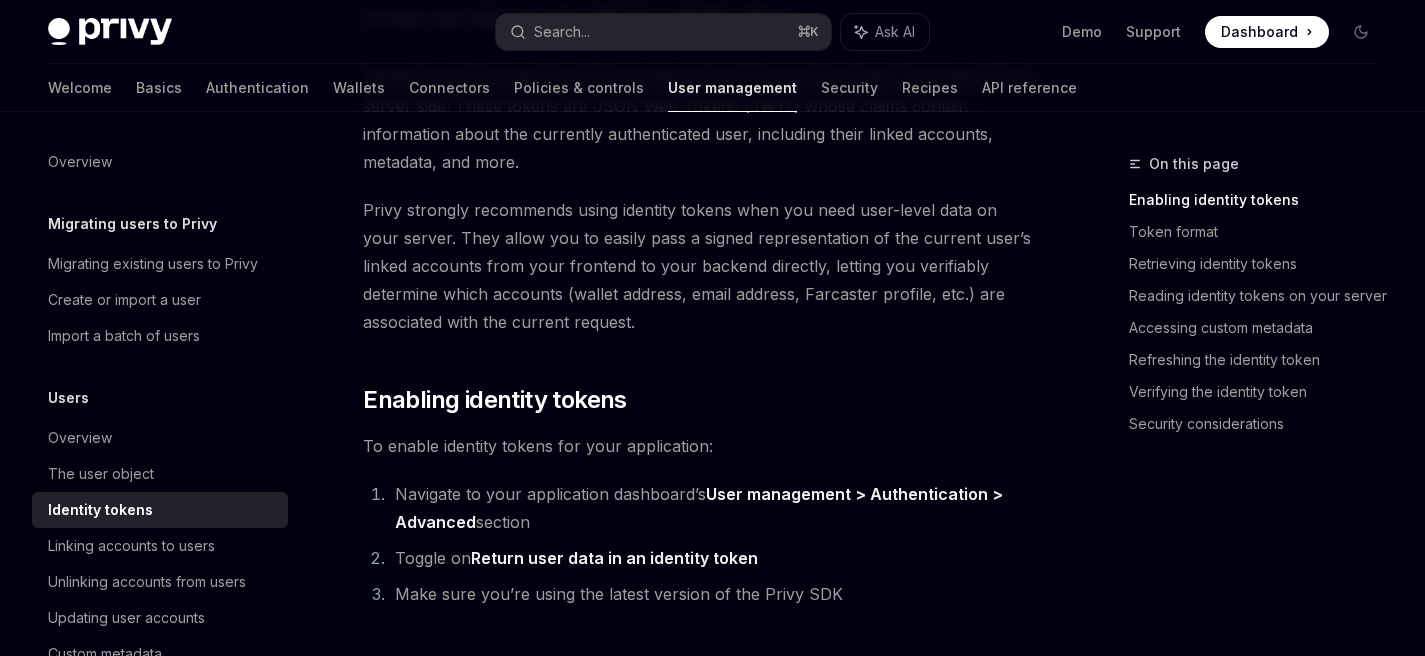 scroll, scrollTop: 225, scrollLeft: 0, axis: vertical 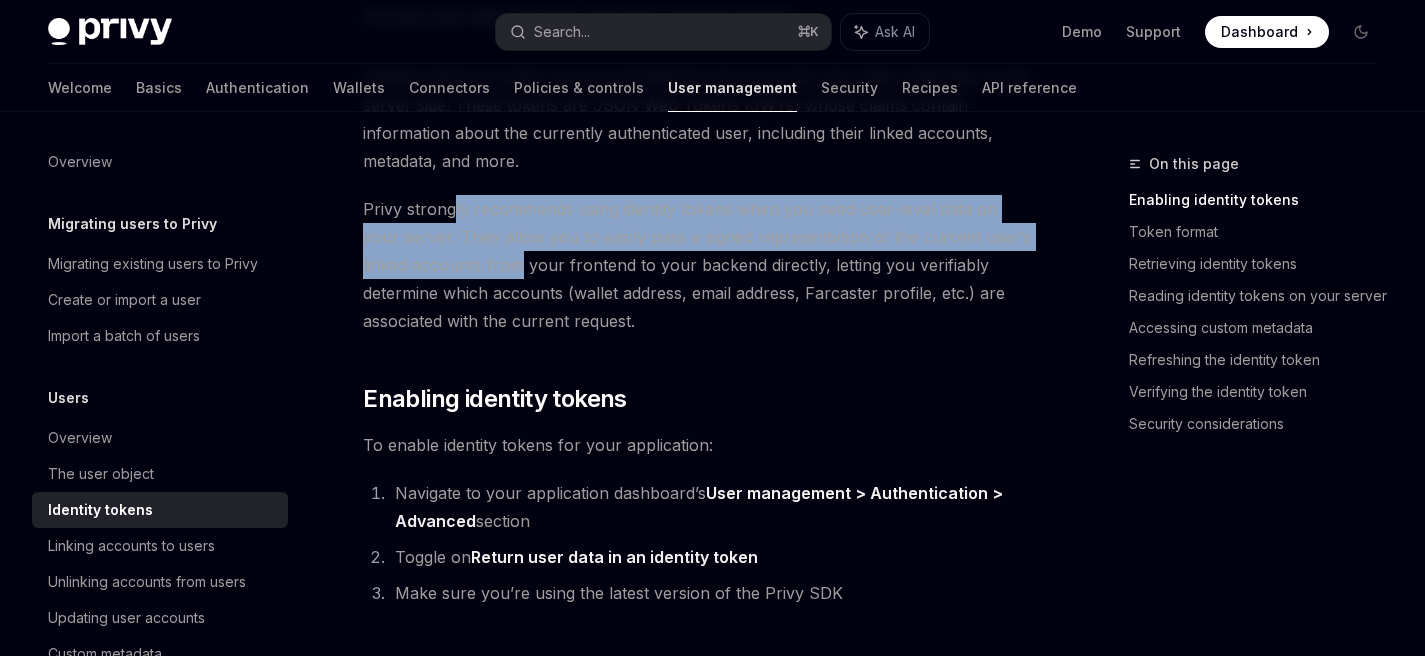 drag, startPoint x: 459, startPoint y: 218, endPoint x: 466, endPoint y: 254, distance: 36.67424 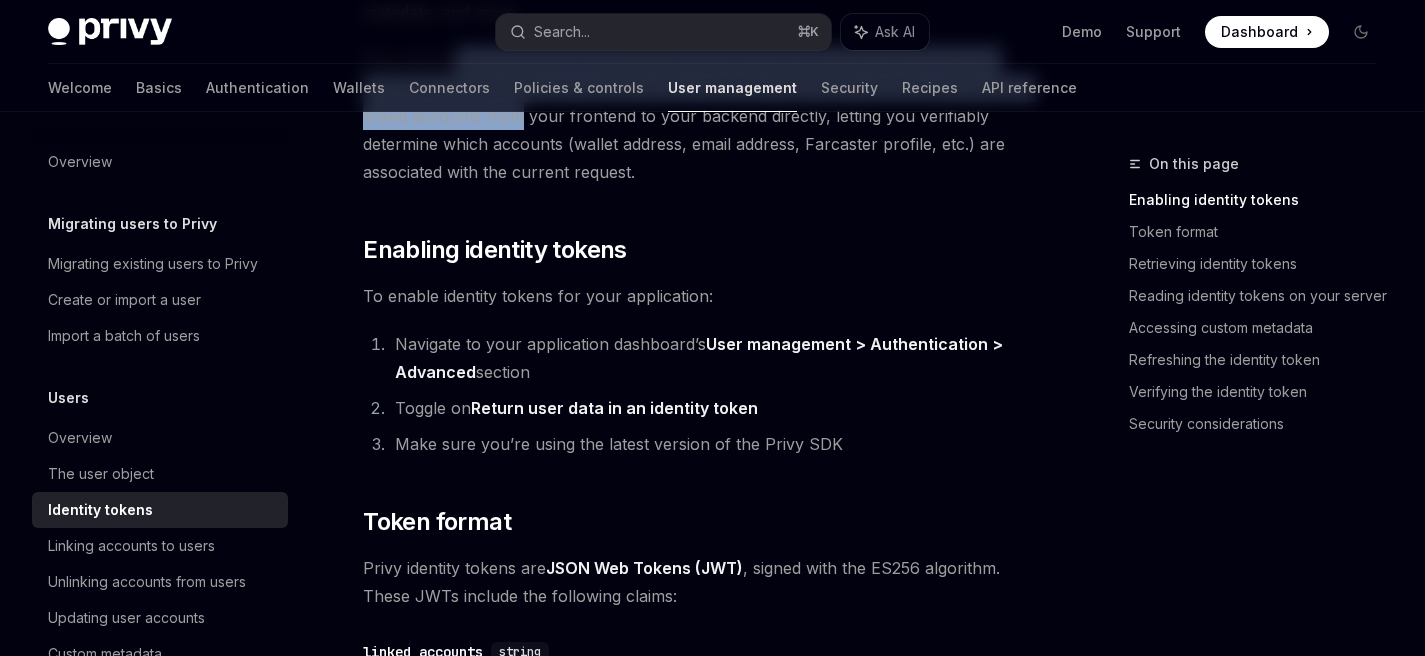 scroll, scrollTop: 490, scrollLeft: 0, axis: vertical 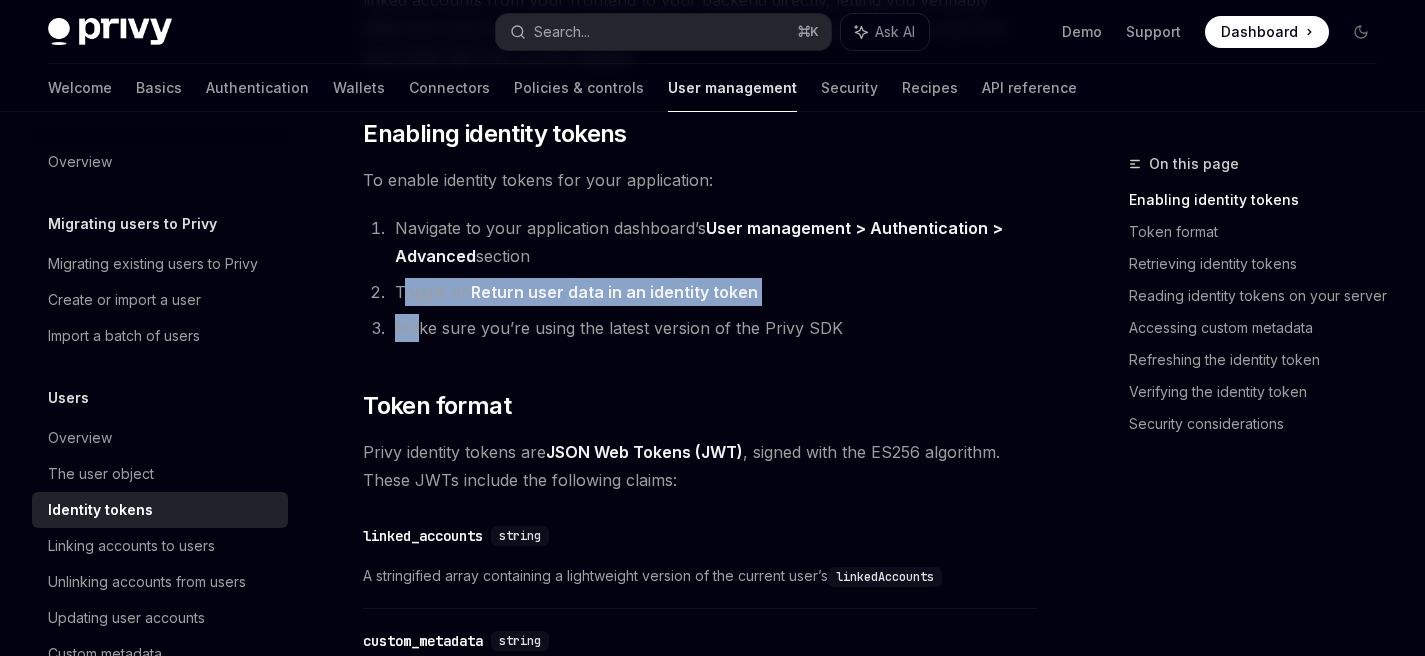 drag, startPoint x: 403, startPoint y: 292, endPoint x: 416, endPoint y: 326, distance: 36.40055 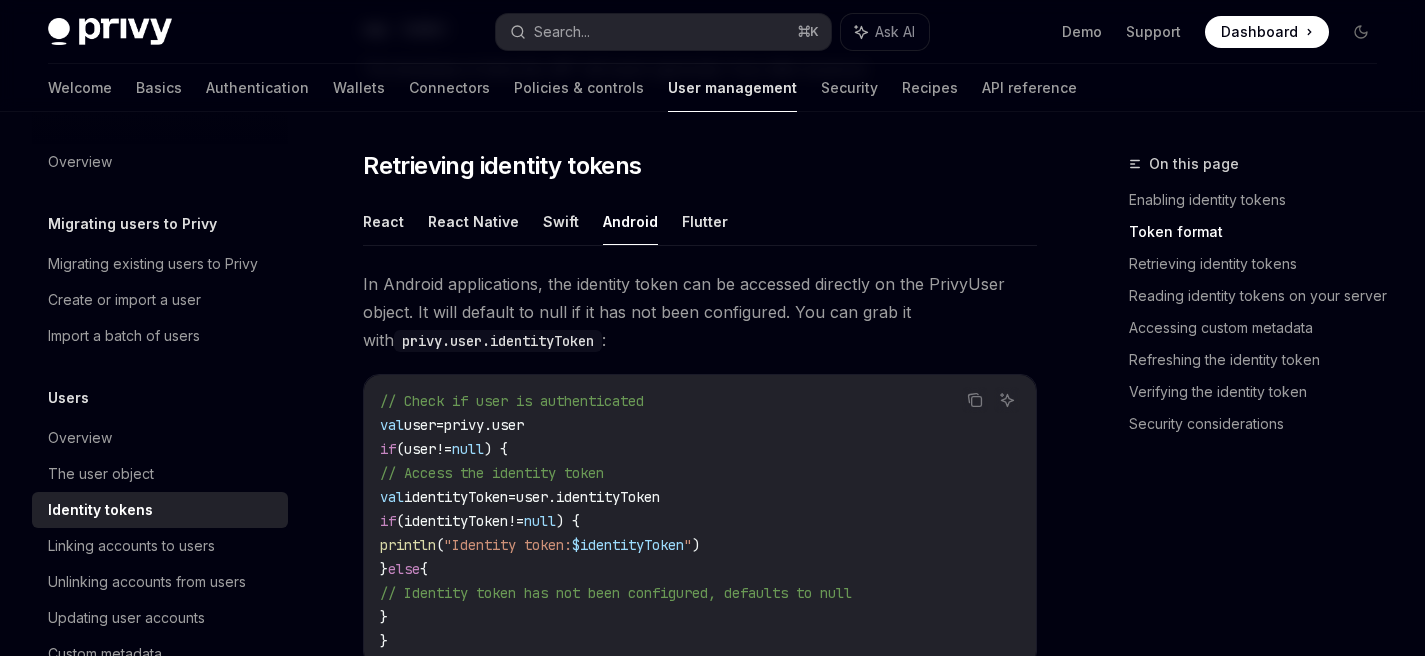 scroll, scrollTop: 1642, scrollLeft: 0, axis: vertical 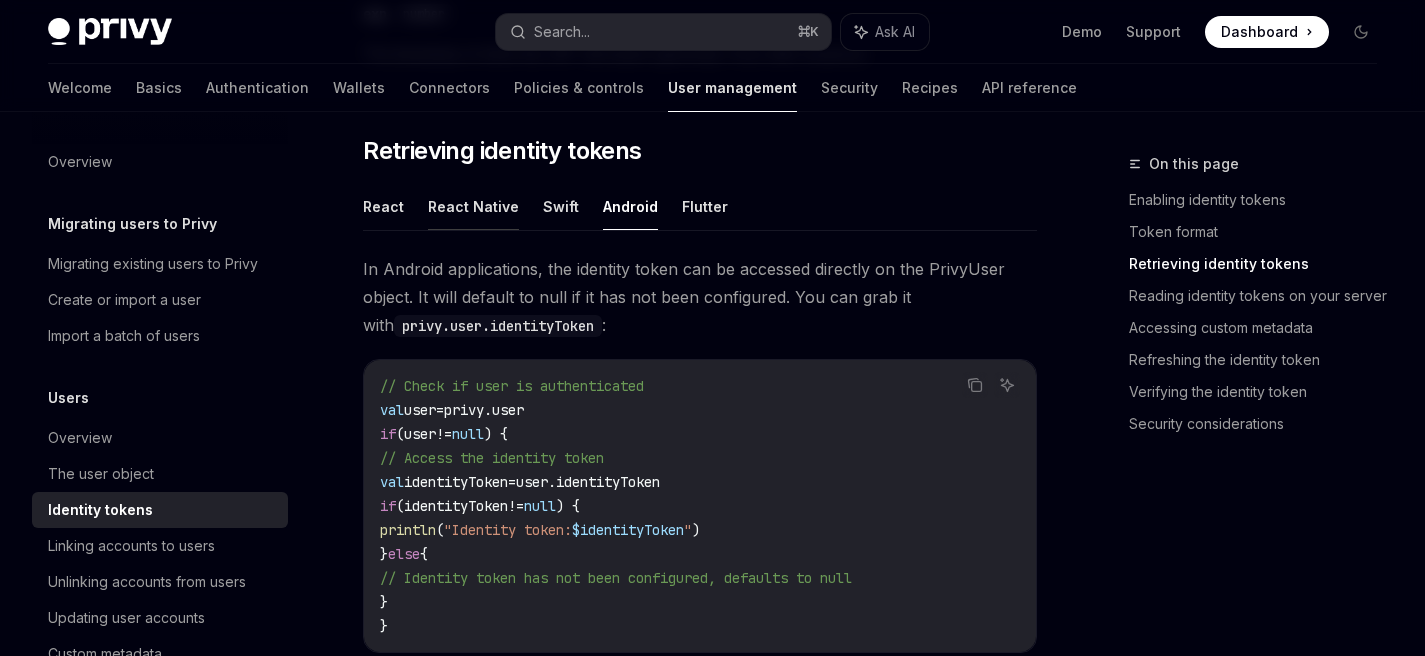 click on "React Native" at bounding box center (473, 206) 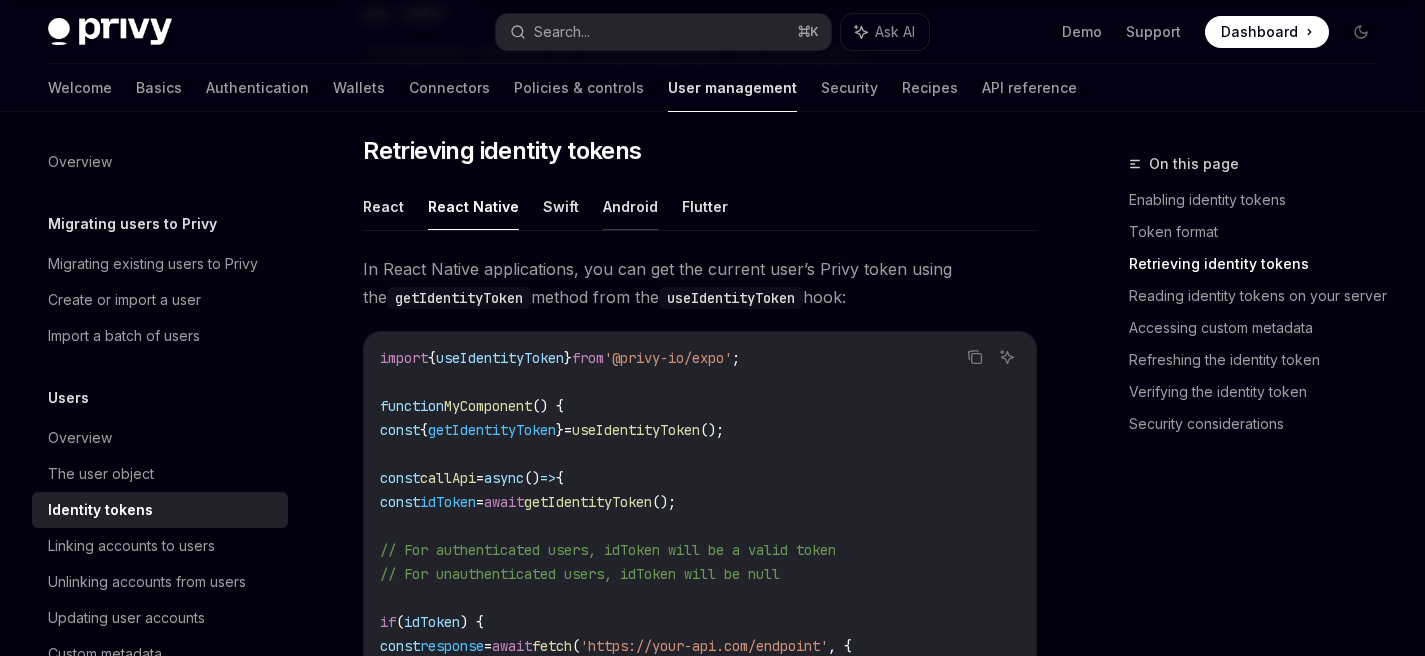 click on "Android" at bounding box center (630, 206) 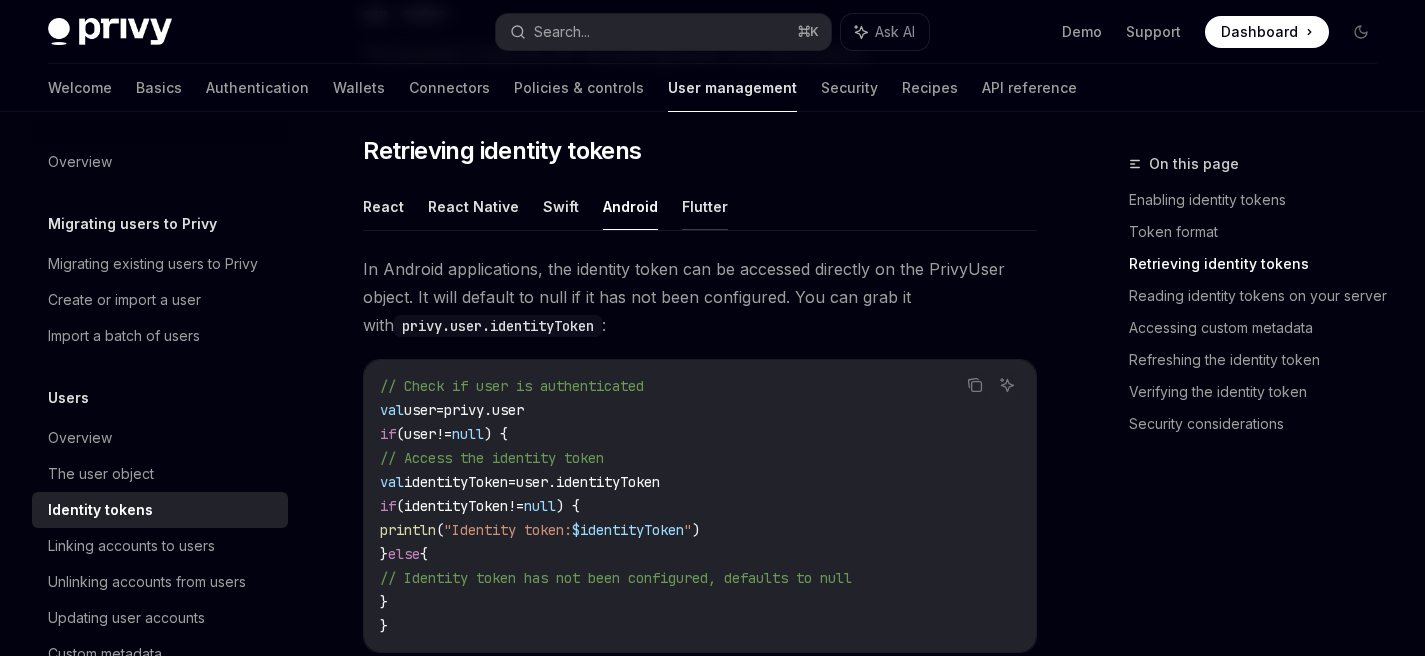 click on "Flutter" at bounding box center (705, 206) 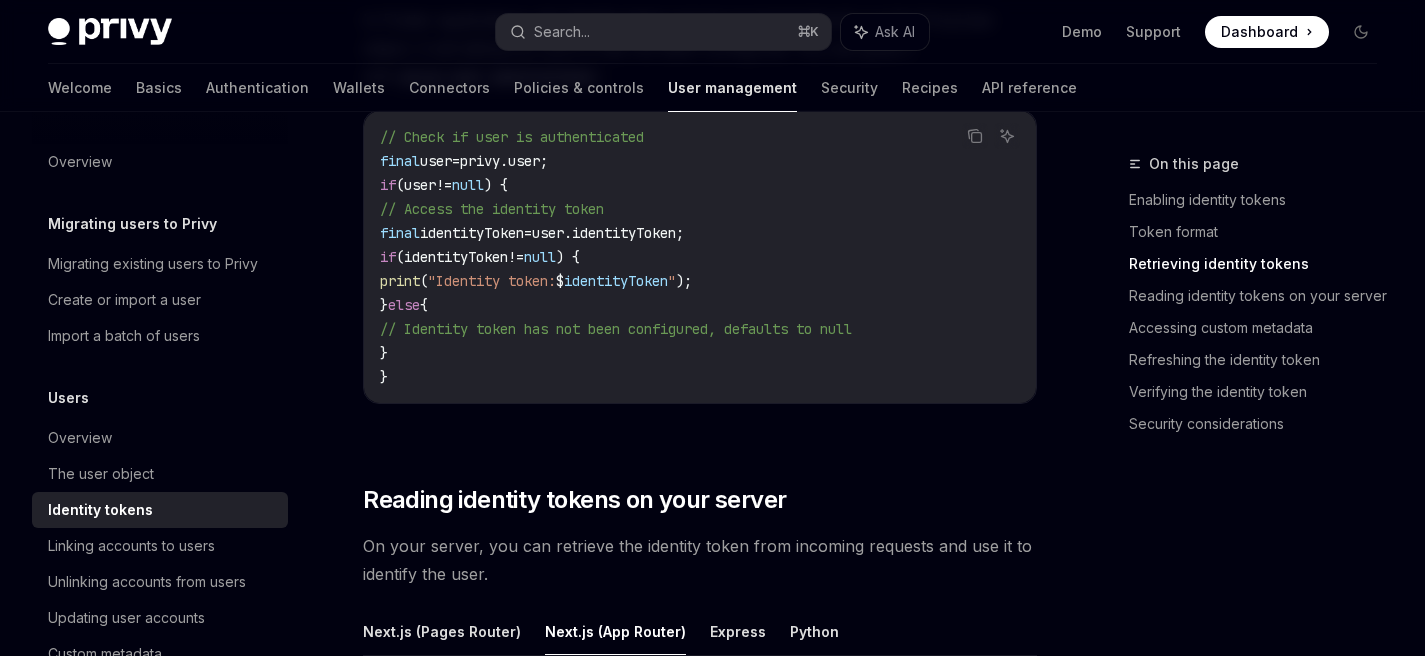 scroll, scrollTop: 1907, scrollLeft: 0, axis: vertical 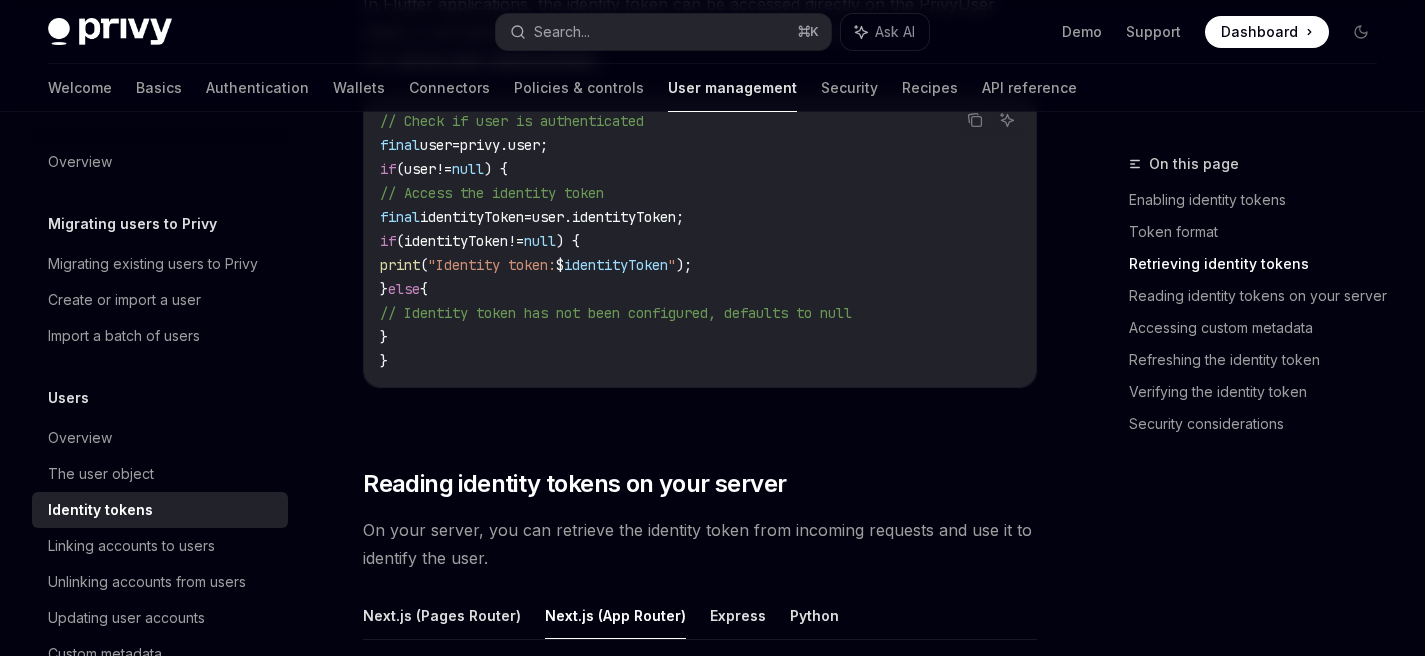 click on "user.identityToken;" at bounding box center [608, 217] 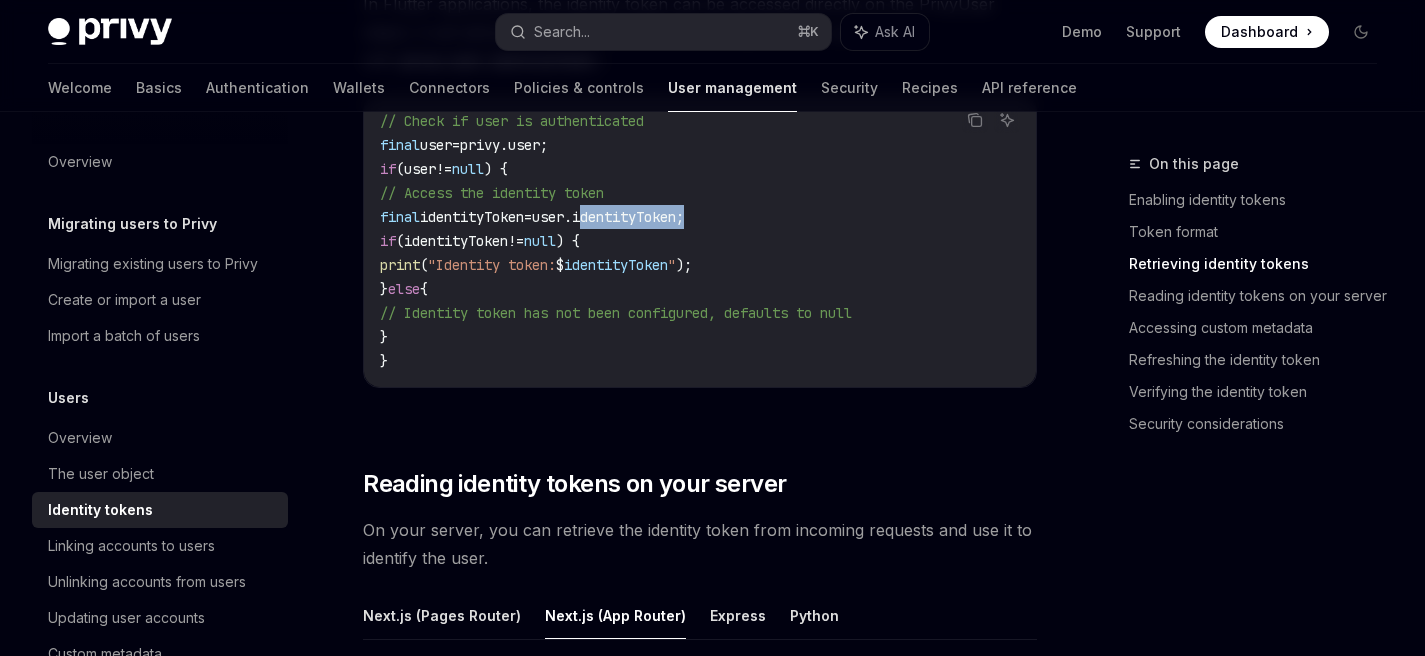click on "user.identityToken;" at bounding box center (608, 217) 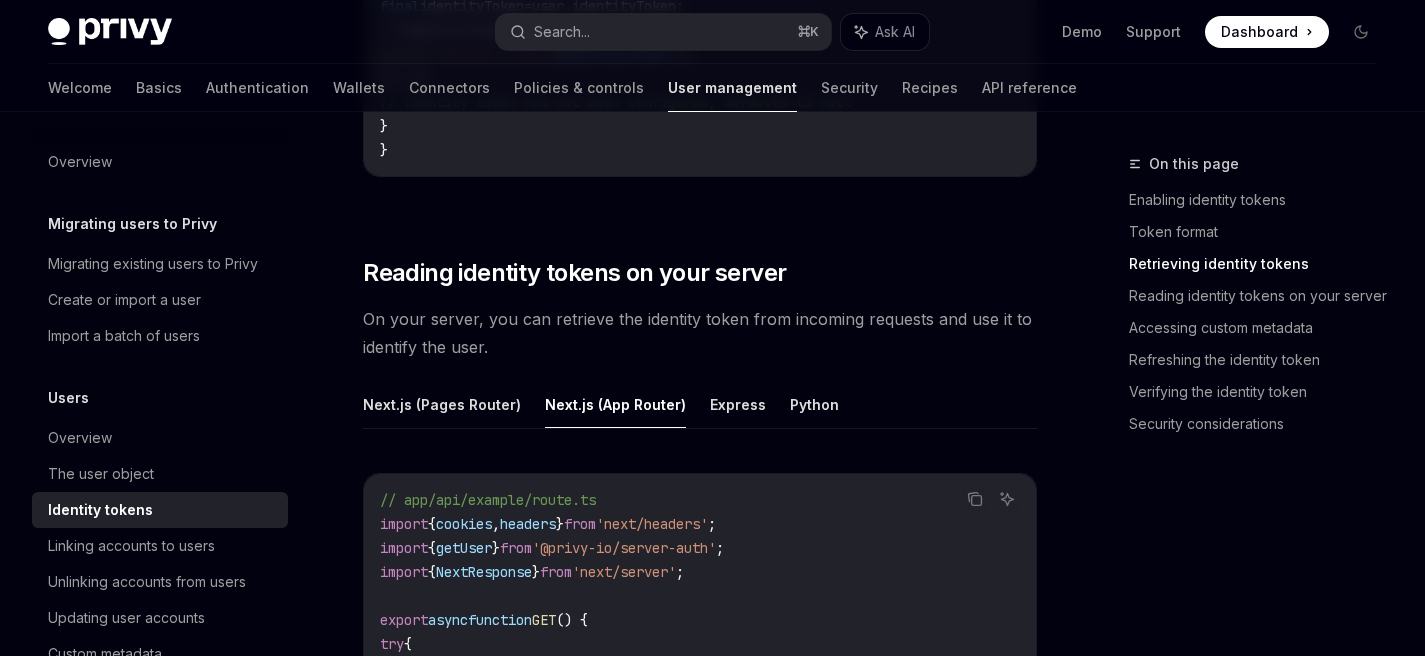 scroll, scrollTop: 2116, scrollLeft: 0, axis: vertical 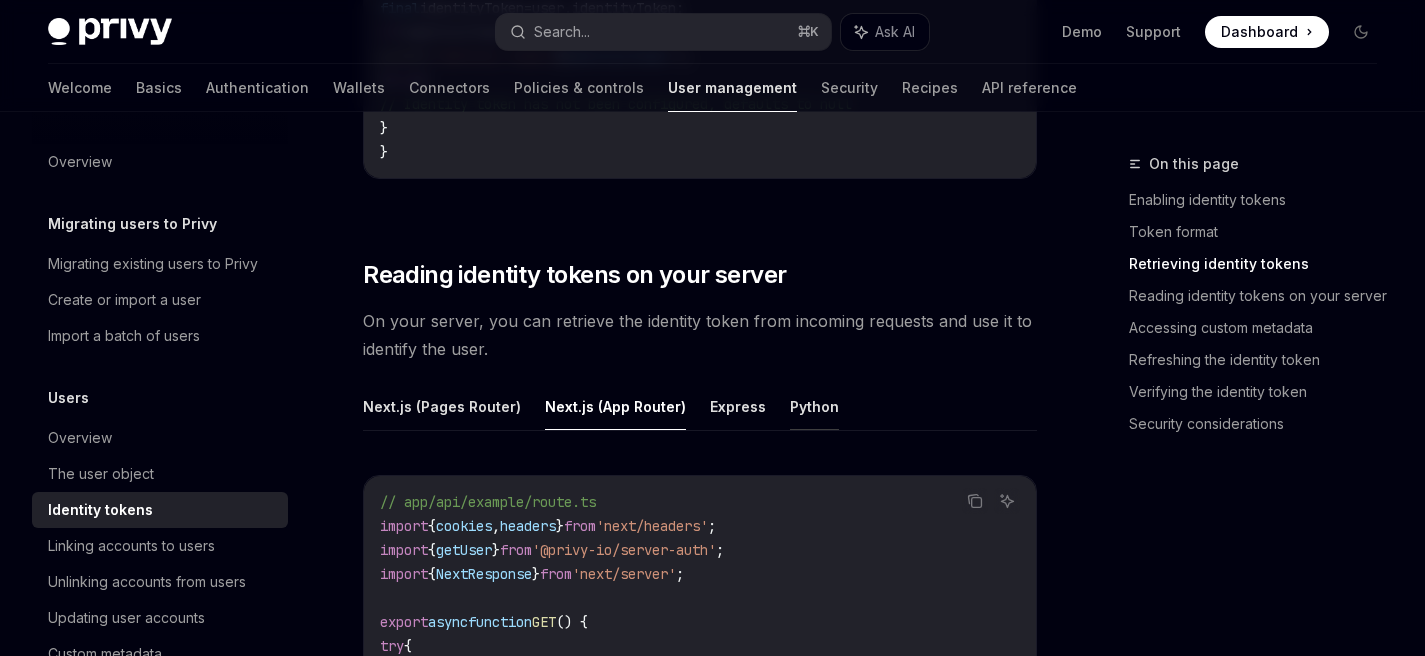 click on "Python" at bounding box center (814, 406) 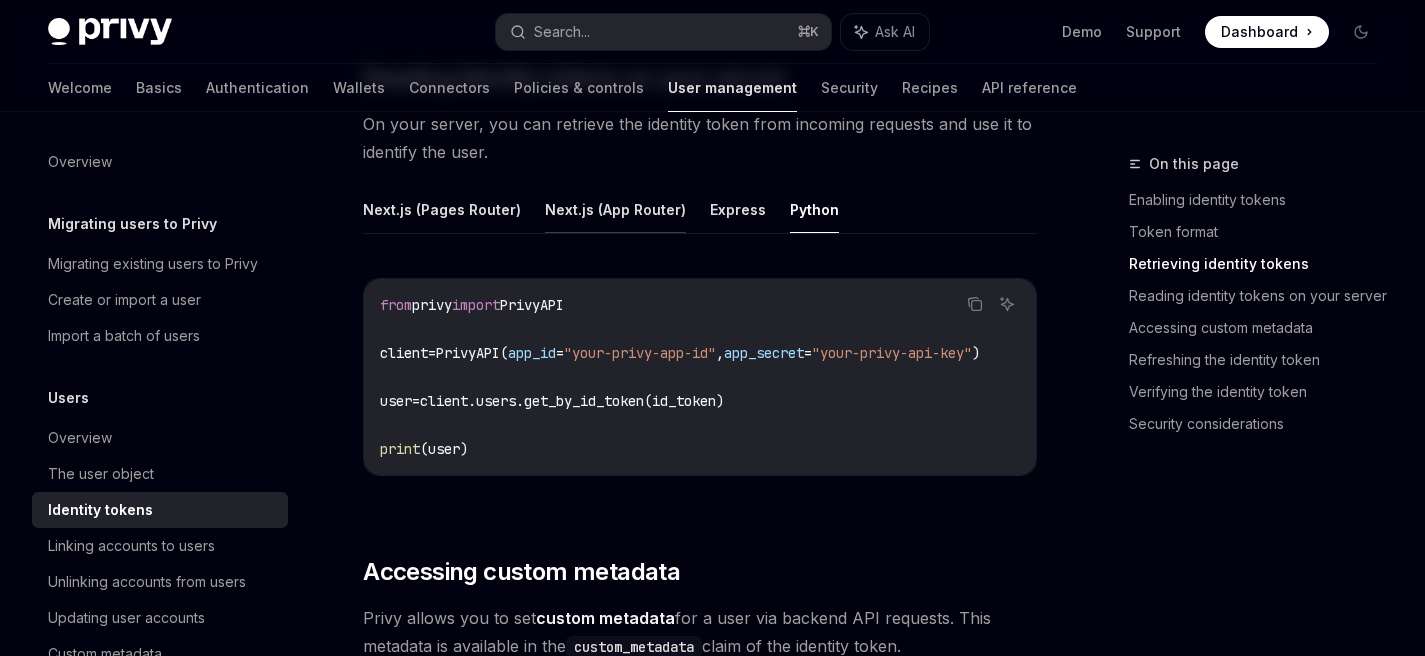 scroll, scrollTop: 2279, scrollLeft: 0, axis: vertical 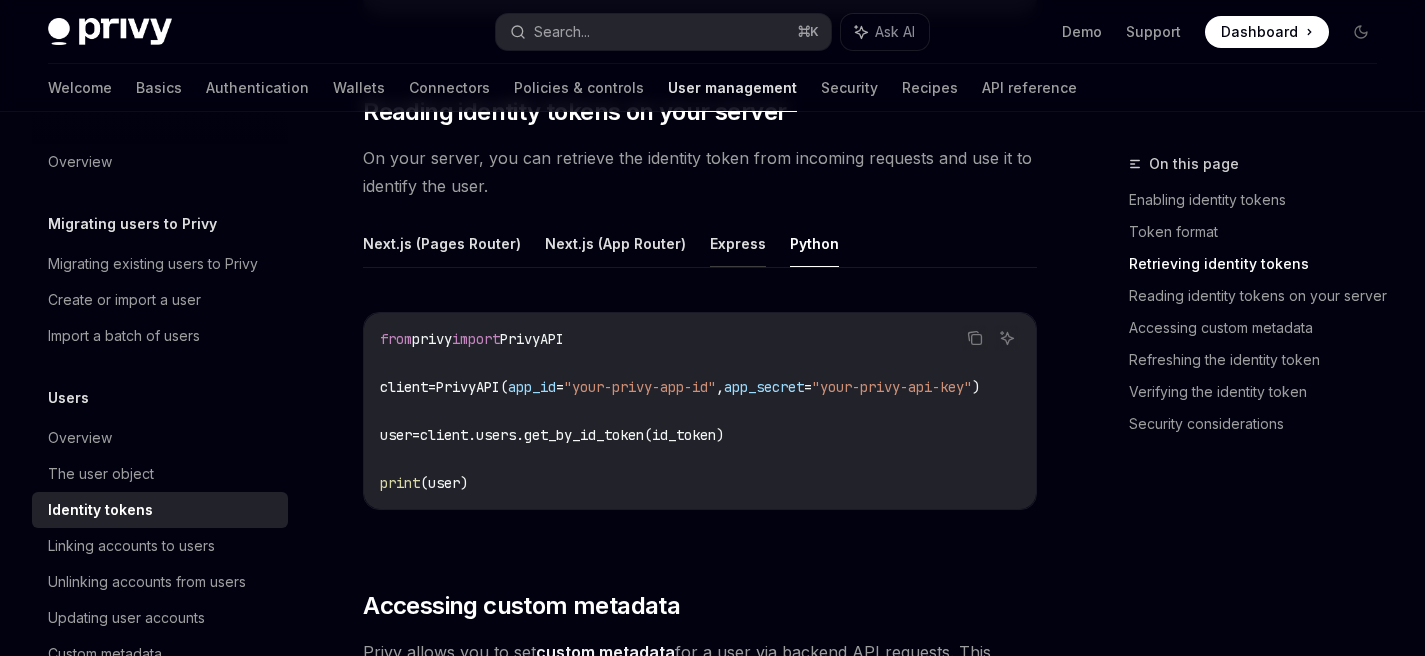 click on "Express" at bounding box center (738, 243) 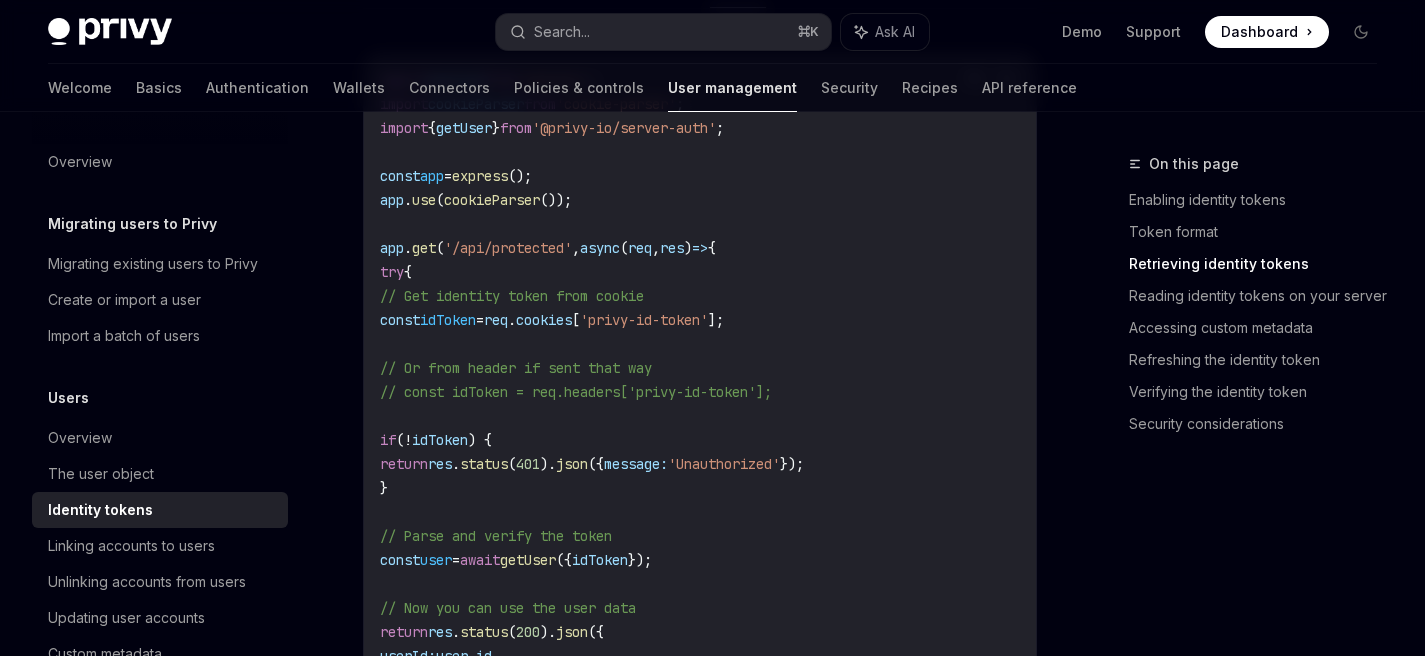 scroll, scrollTop: 2541, scrollLeft: 0, axis: vertical 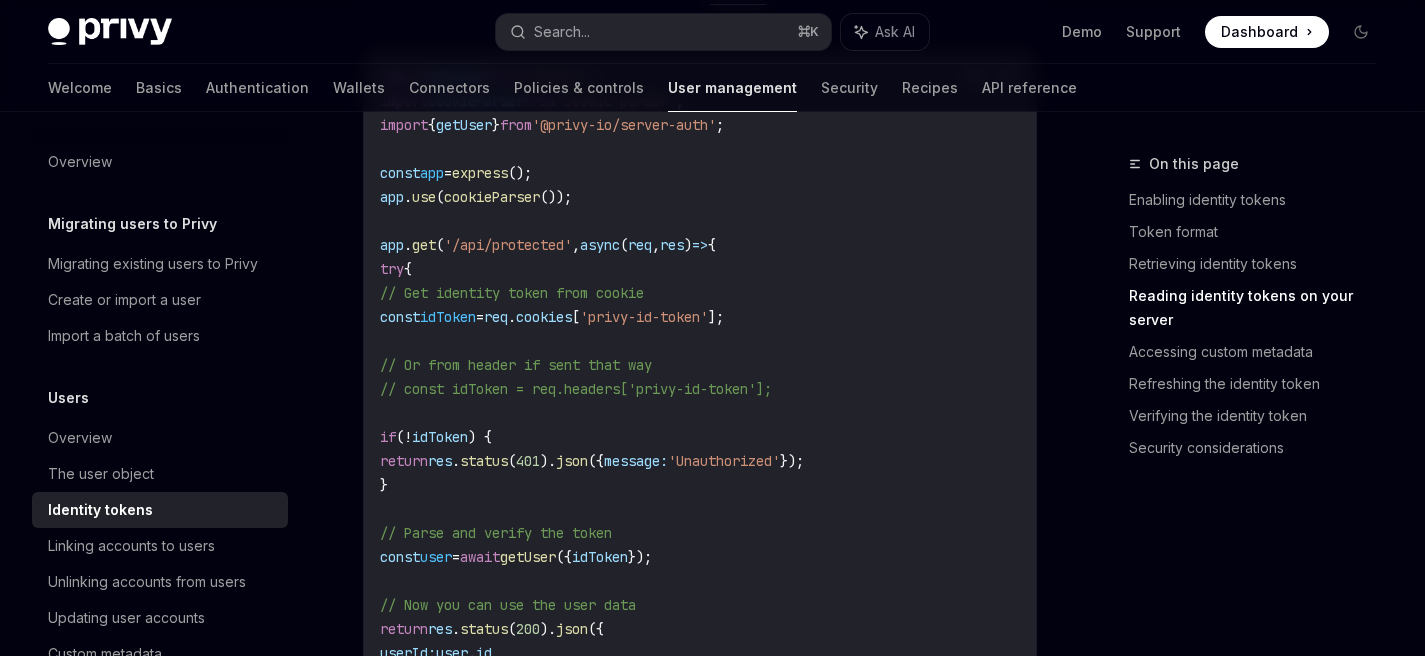 click on "import  express  from  'express' ;
import  cookieParser  from  'cookie-parser' ;
import  {  getUser  }  from  '@privy-io/server-auth' ;
const  app  =  express ();
app . use ( cookieParser ());
app . get ( '/api/protected' ,  async  ( req ,  res )  =>  {
try  {
// Get identity token from cookie
const  idToken  =  req . cookies [ 'privy-id-token' ];
// Or from header if sent that way
// const idToken = req.headers['privy-id-token'];
if  ( ! idToken ) {
return  res . status ( 401 ). json ({  message:  'Unauthorized'  });
}
// Parse and verify the token
const  user  =  await  getUser ({  idToken  });
// Now you can use the user data
return  res . status ( 200 ). json ({
userId:  user . id ,
// Other user data...
});
}  catch  ( error ) {
console . error ( 'Error verifying identity token:' ,  error );
return  res . status ( 401 ). json ({  message:  'Invalid token'  });
}
});" at bounding box center (700, 497) 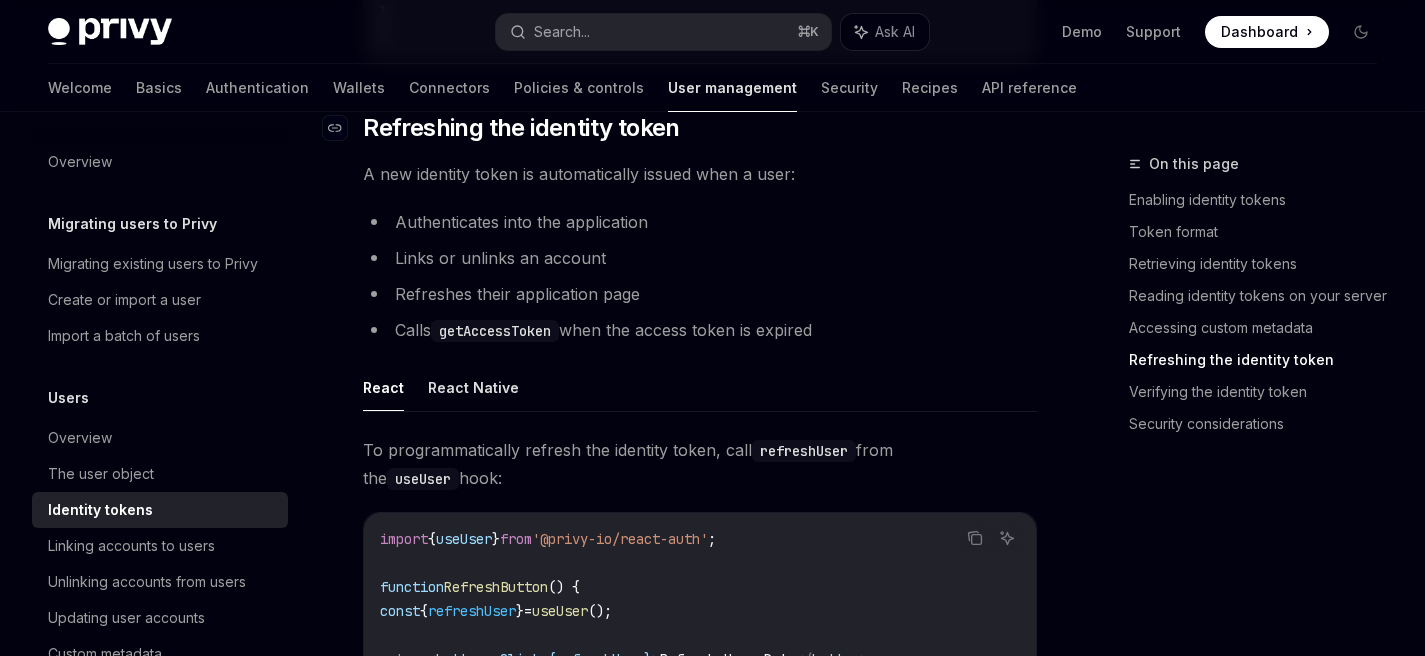 scroll, scrollTop: 4729, scrollLeft: 0, axis: vertical 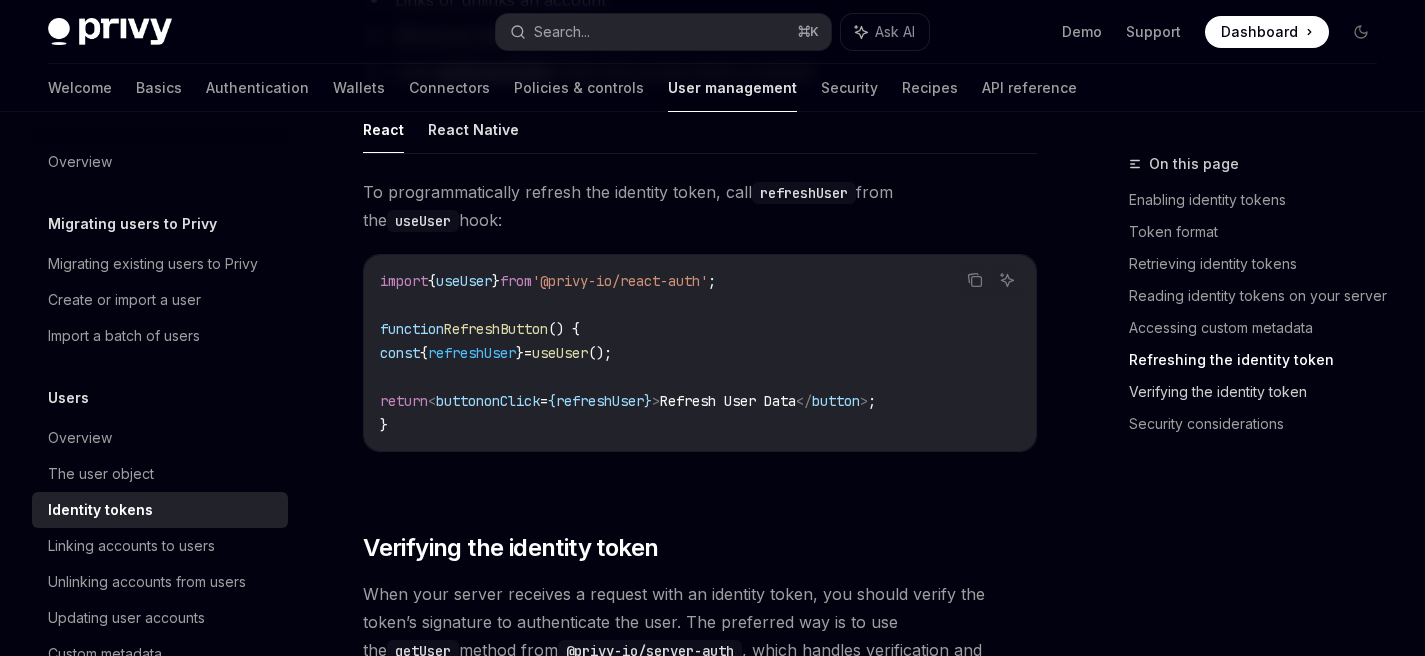 click on "Verifying the identity token" at bounding box center (1261, 392) 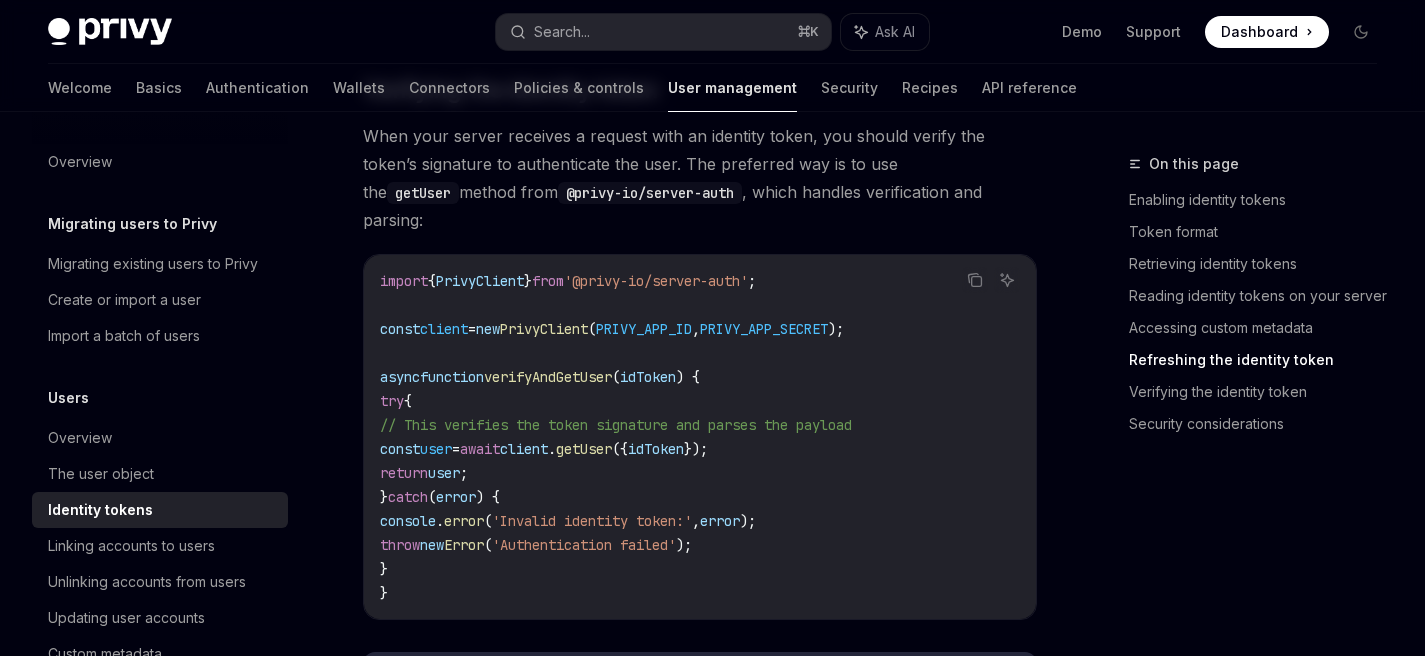 scroll, scrollTop: 5183, scrollLeft: 0, axis: vertical 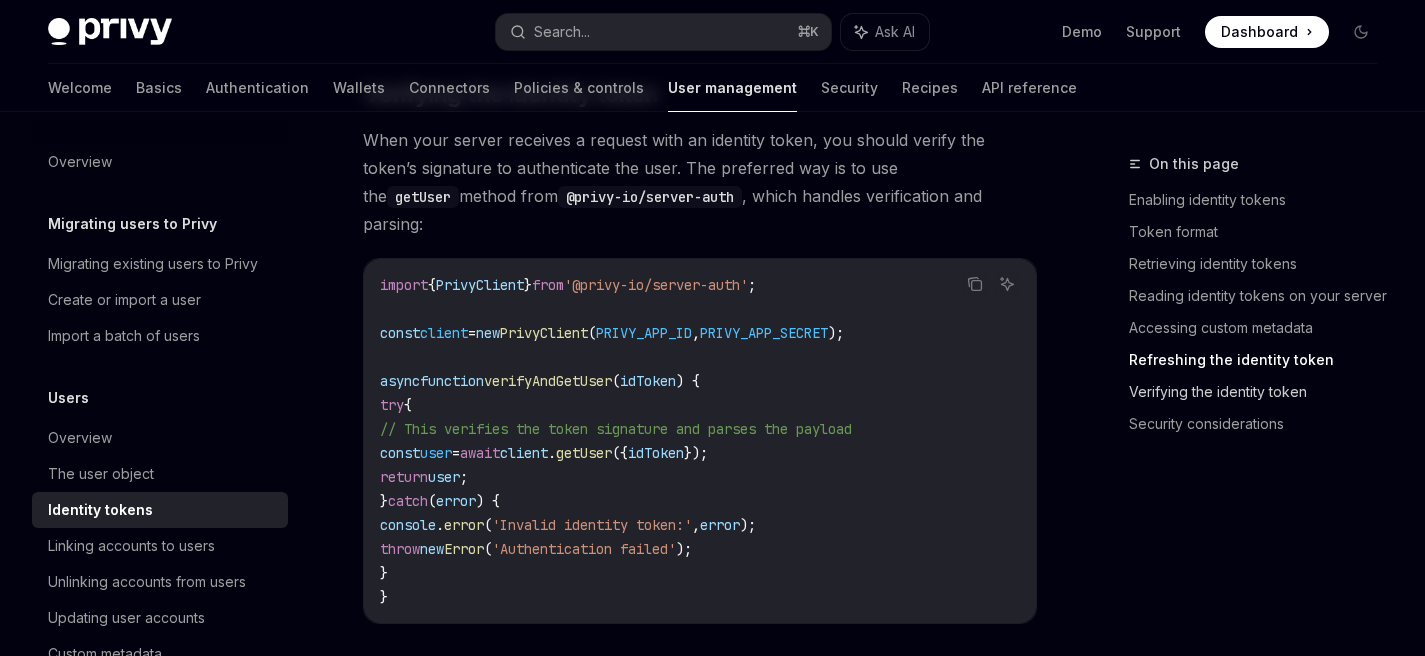 click on "Verifying the identity token" at bounding box center [1261, 392] 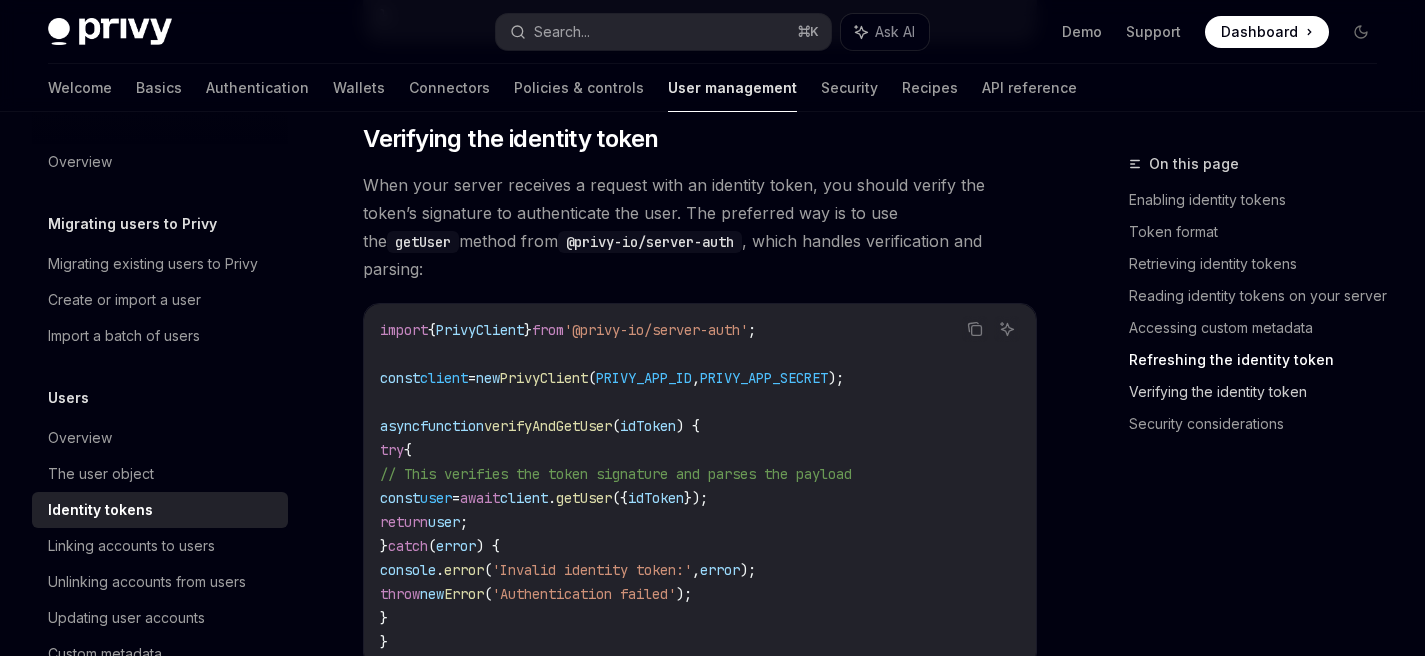 scroll, scrollTop: 5117, scrollLeft: 0, axis: vertical 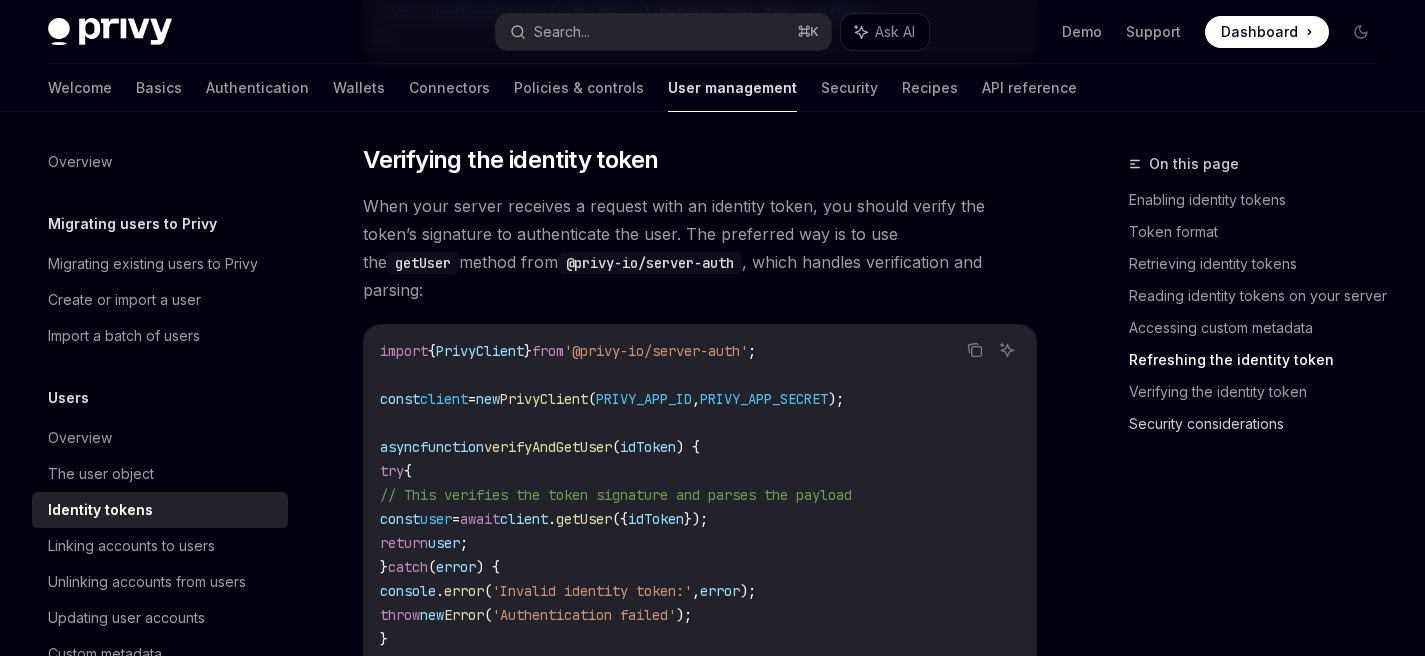 click on "Security considerations" at bounding box center (1261, 424) 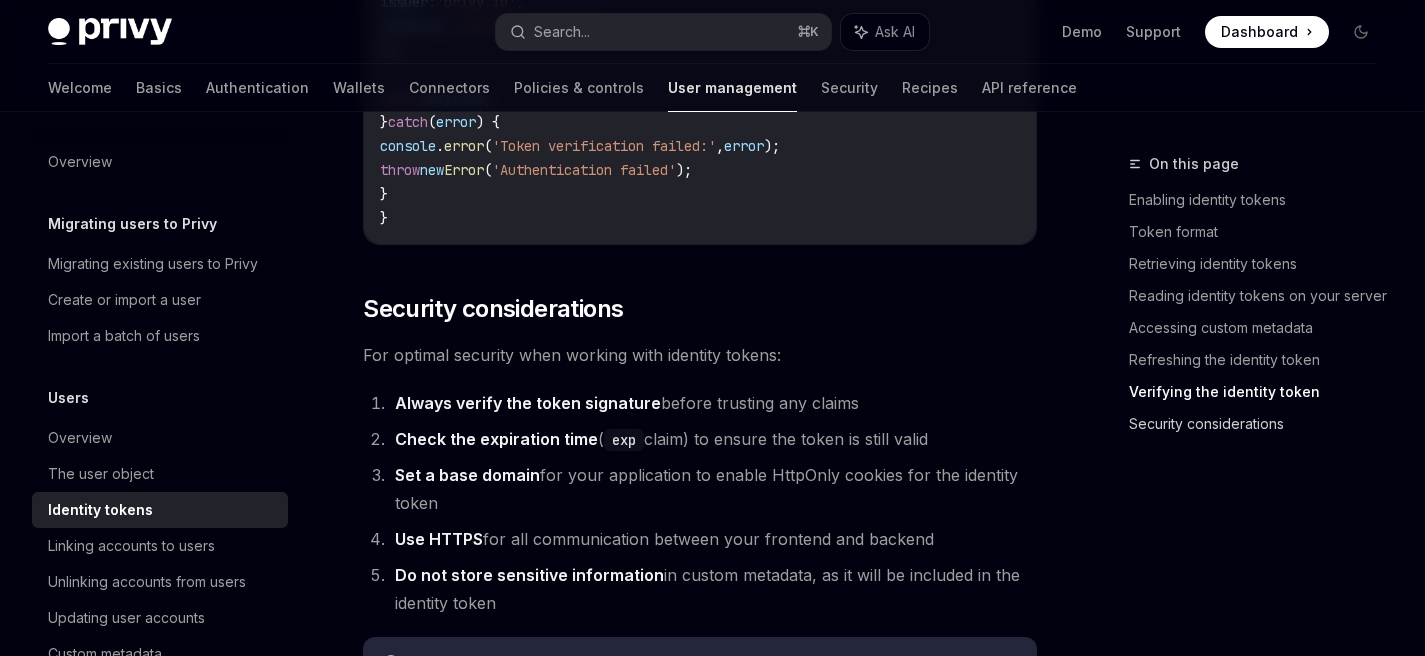scroll, scrollTop: 6390, scrollLeft: 0, axis: vertical 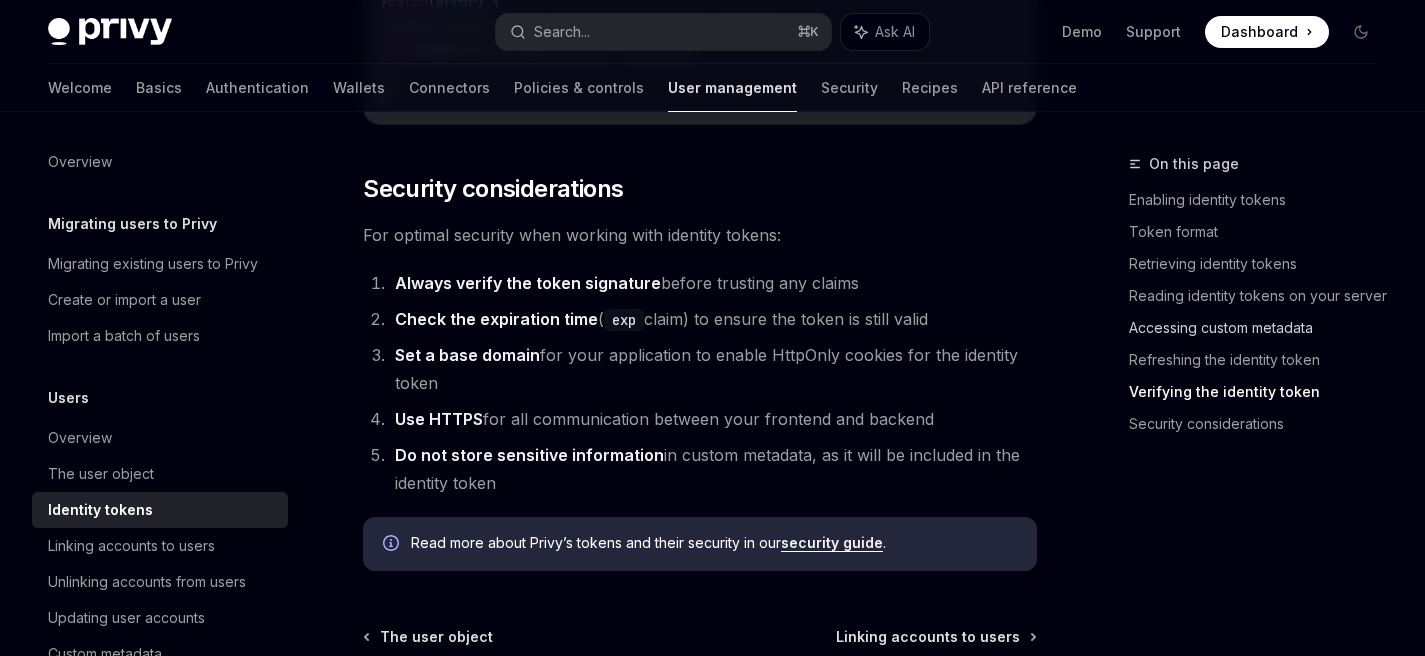 click on "Accessing custom metadata" at bounding box center (1261, 328) 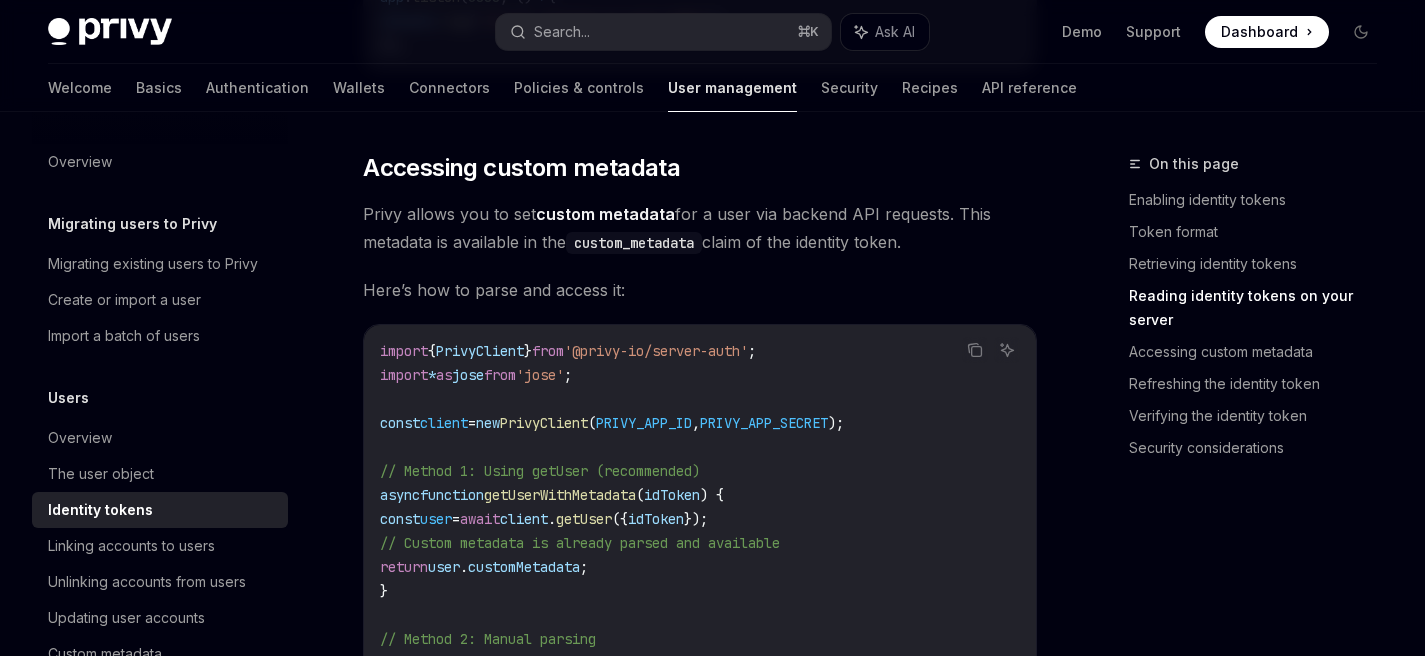 click on "Reading identity tokens on your server" at bounding box center [1261, 308] 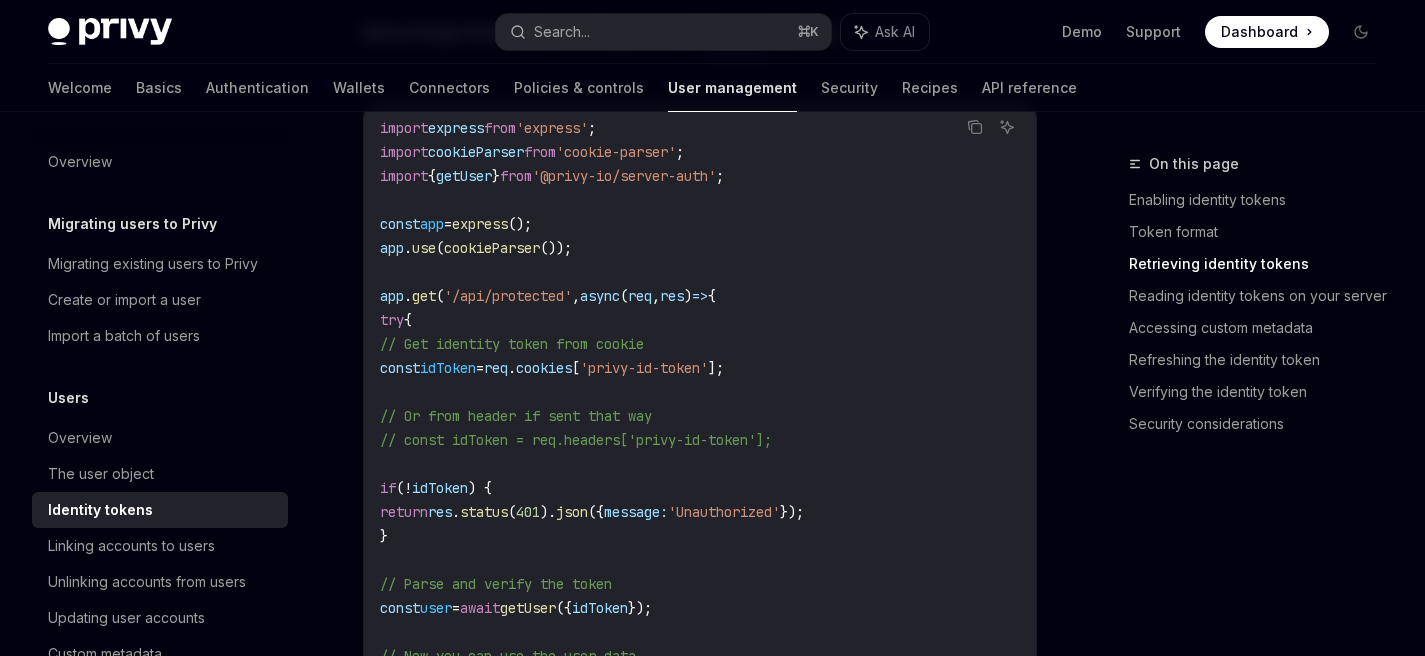 scroll, scrollTop: 2495, scrollLeft: 0, axis: vertical 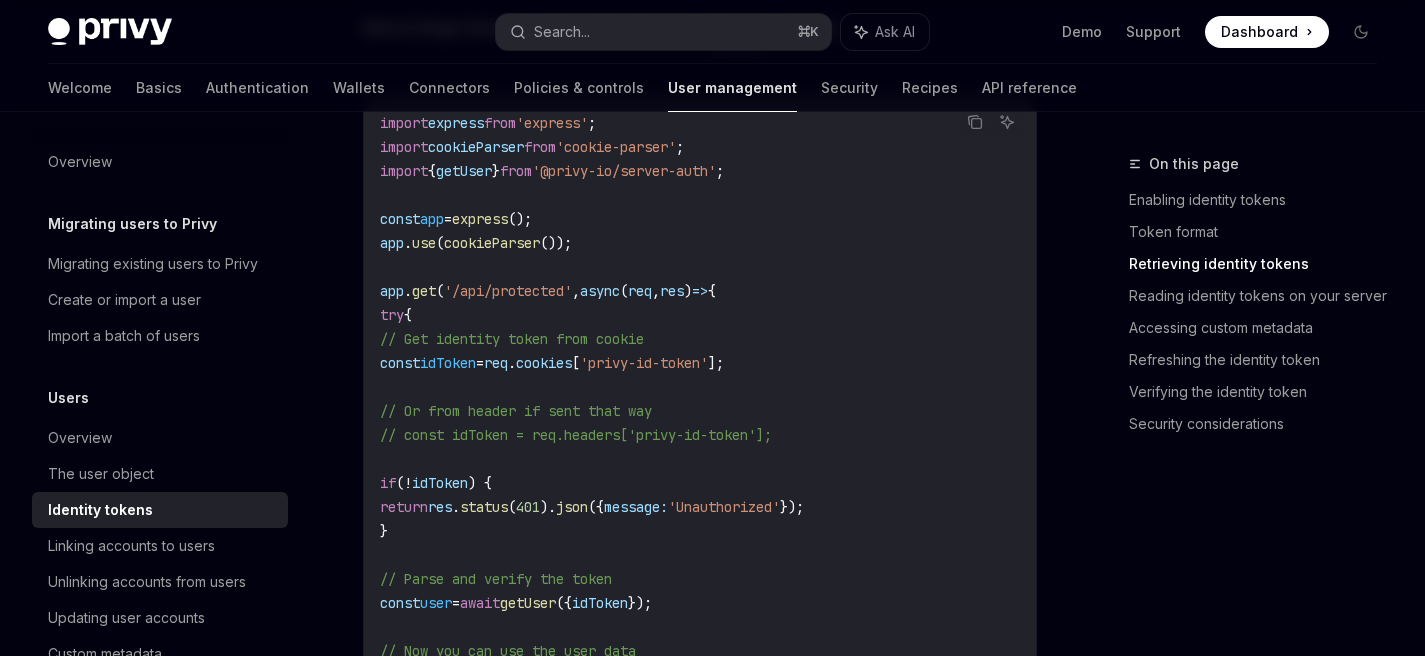 click on "import  express  from  'express' ;
import  cookieParser  from  'cookie-parser' ;
import  {  getUser  }  from  '@privy-io/server-auth' ;
const  app  =  express ();
app . use ( cookieParser ());
app . get ( '/api/protected' ,  async  ( req ,  res )  =>  {
try  {
// Get identity token from cookie
const  idToken  =  req . cookies [ 'privy-id-token' ];
// Or from header if sent that way
// const idToken = req.headers['privy-id-token'];
if  ( ! idToken ) {
return  res . status ( 401 ). json ({  message:  'Unauthorized'  });
}
// Parse and verify the token
const  user  =  await  getUser ({  idToken  });
// Now you can use the user data
return  res . status ( 200 ). json ({
userId:  user . id ,
// Other user data...
});
}  catch  ( error ) {
console . error ( 'Error verifying identity token:' ,  error );
return  res . status ( 401 ). json ({  message:  'Invalid token'  });
}
});" at bounding box center (700, 543) 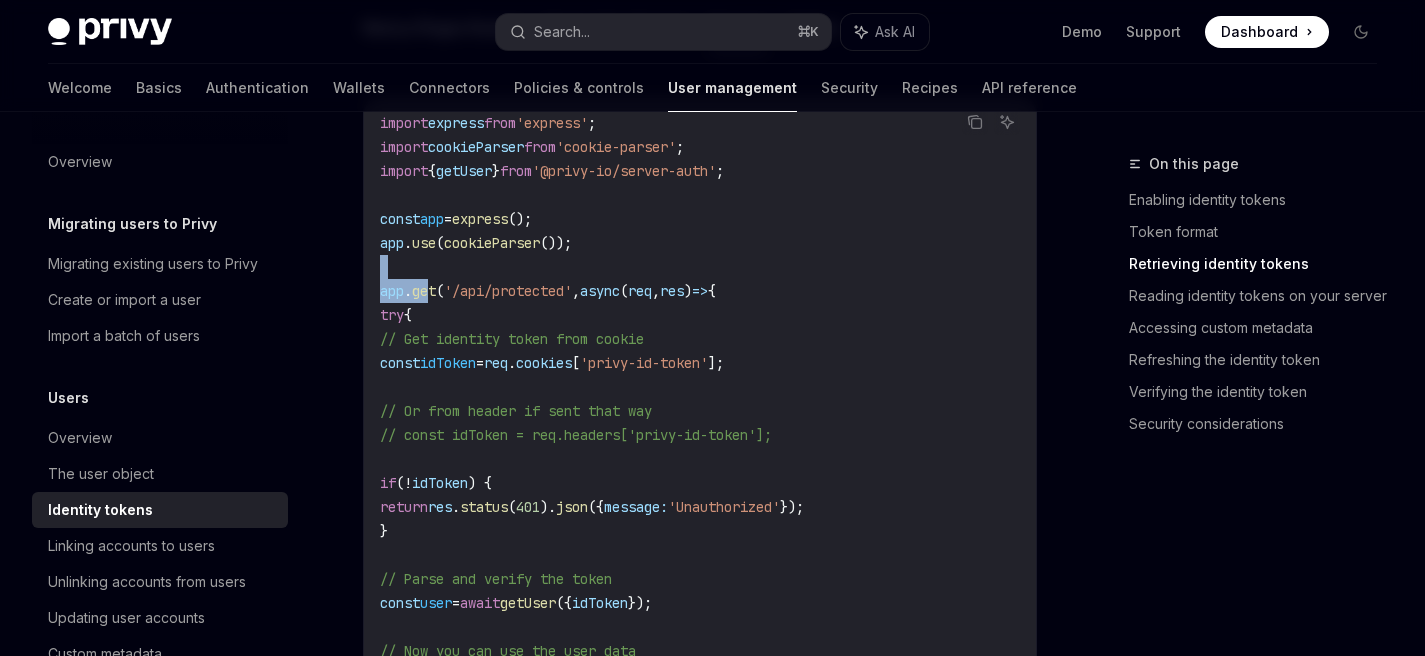 click on "import  express  from  'express' ;
import  cookieParser  from  'cookie-parser' ;
import  {  getUser  }  from  '@privy-io/server-auth' ;
const  app  =  express ();
app . use ( cookieParser ());
app . get ( '/api/protected' ,  async  ( req ,  res )  =>  {
try  {
// Get identity token from cookie
const  idToken  =  req . cookies [ 'privy-id-token' ];
// Or from header if sent that way
// const idToken = req.headers['privy-id-token'];
if  ( ! idToken ) {
return  res . status ( 401 ). json ({  message:  'Unauthorized'  });
}
// Parse and verify the token
const  user  =  await  getUser ({  idToken  });
// Now you can use the user data
return  res . status ( 200 ). json ({
userId:  user . id ,
// Other user data...
});
}  catch  ( error ) {
console . error ( 'Error verifying identity token:' ,  error );
return  res . status ( 401 ). json ({  message:  'Invalid token'  });
}
});" at bounding box center [700, 543] 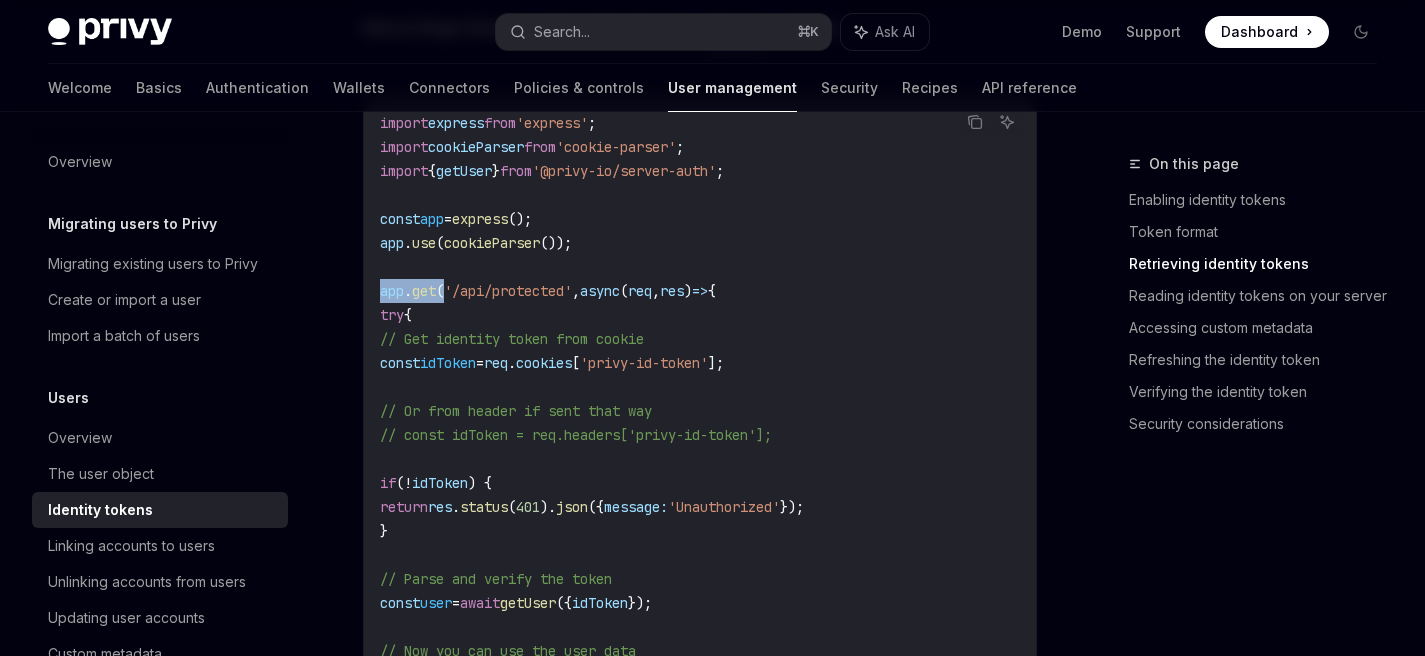 drag, startPoint x: 377, startPoint y: 293, endPoint x: 446, endPoint y: 298, distance: 69.18092 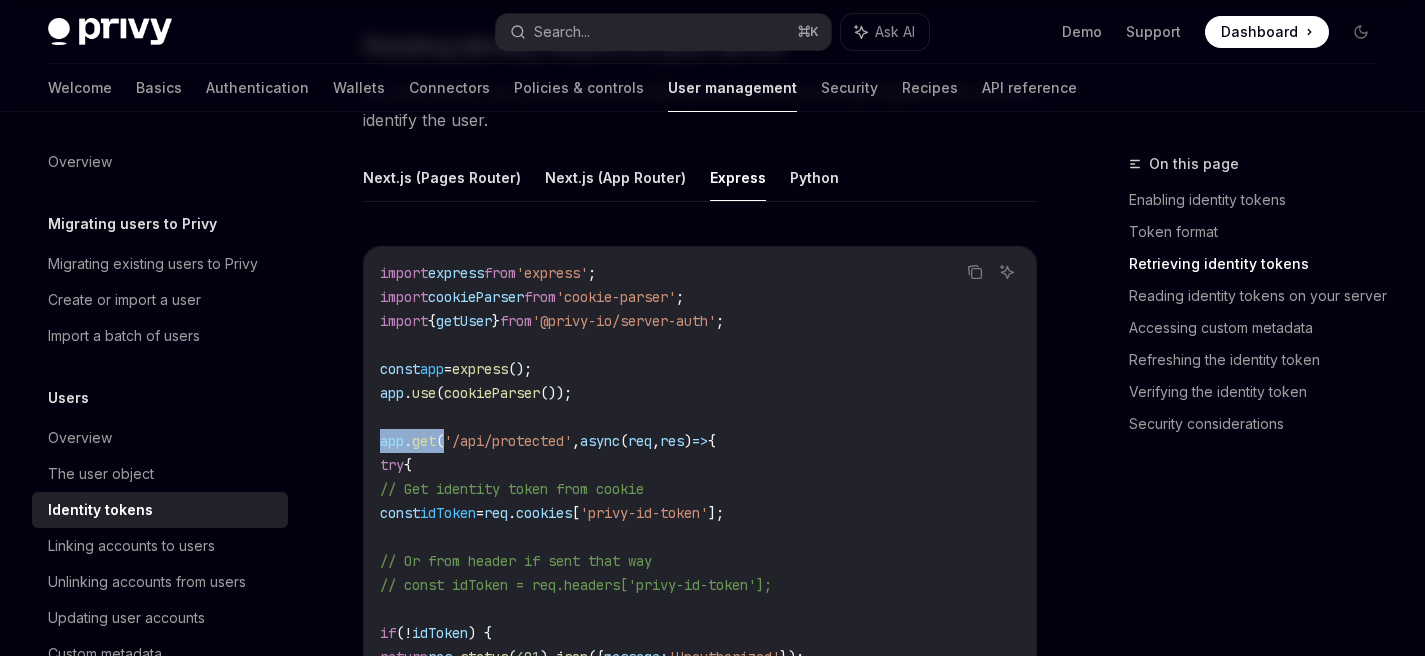 scroll, scrollTop: 2404, scrollLeft: 0, axis: vertical 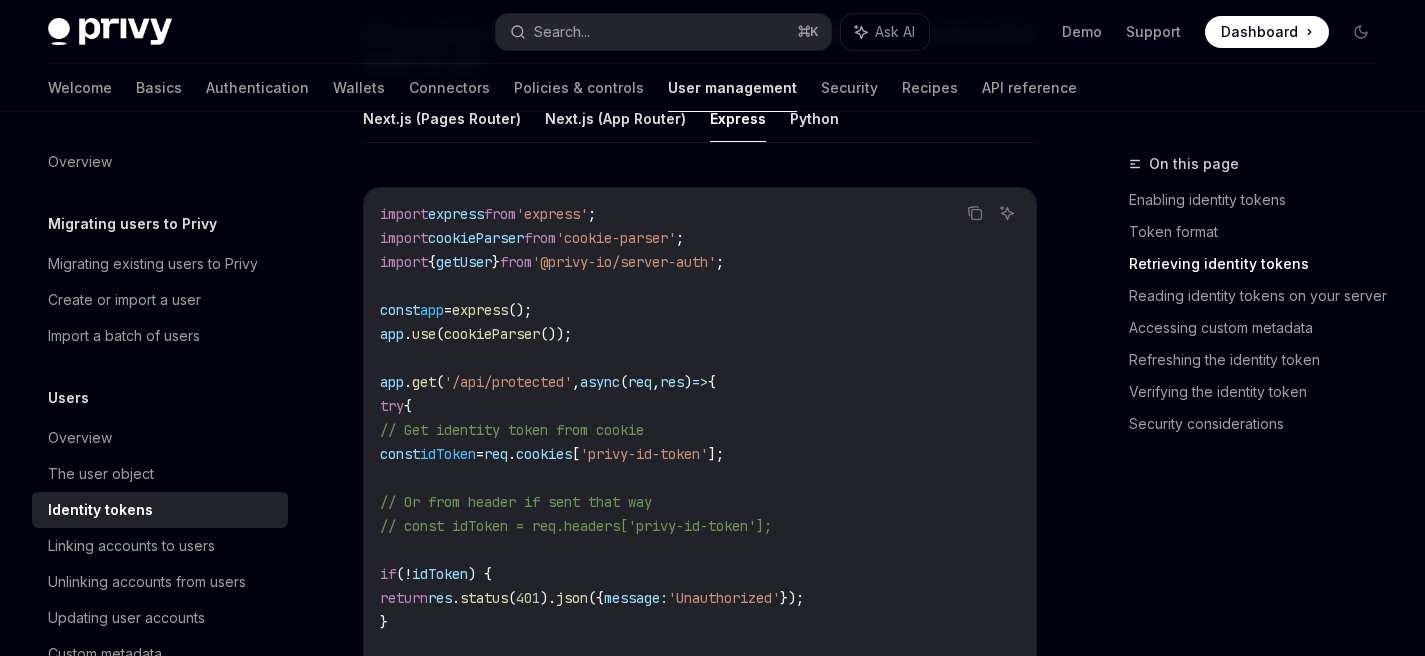 click on "'/api/protected'" at bounding box center [508, 382] 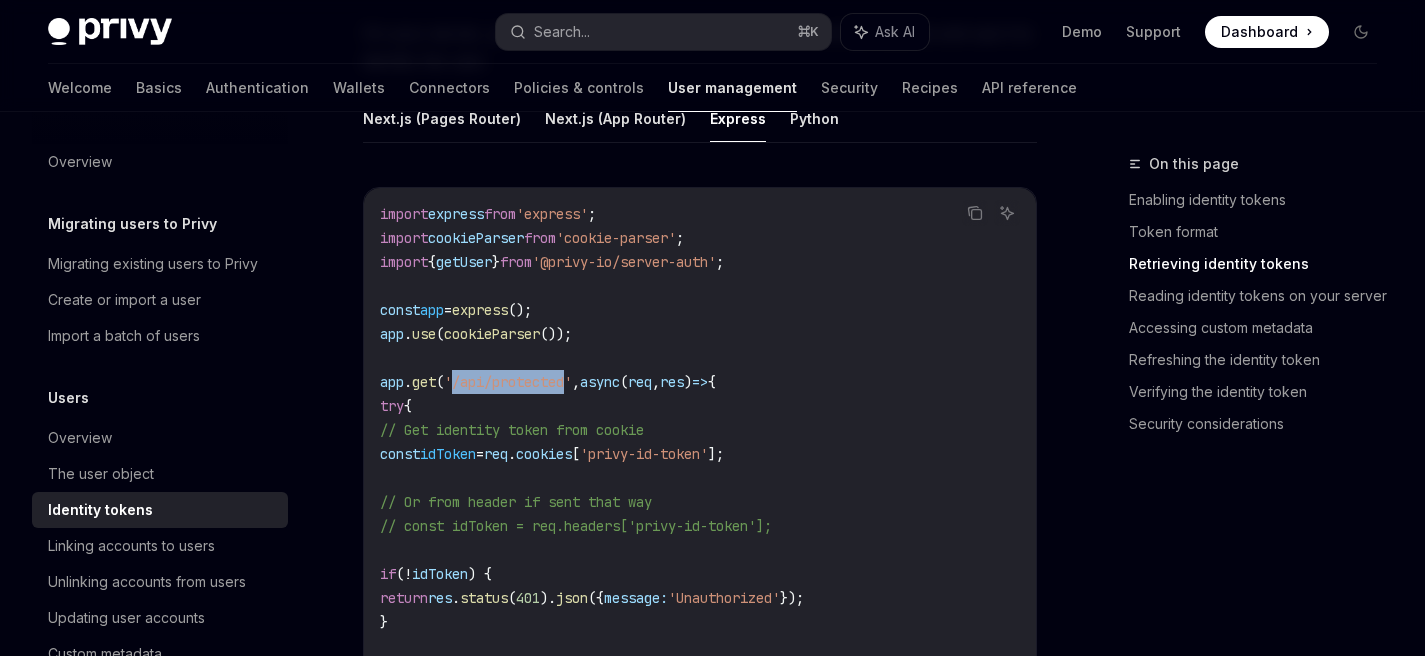 drag, startPoint x: 456, startPoint y: 380, endPoint x: 574, endPoint y: 391, distance: 118.511604 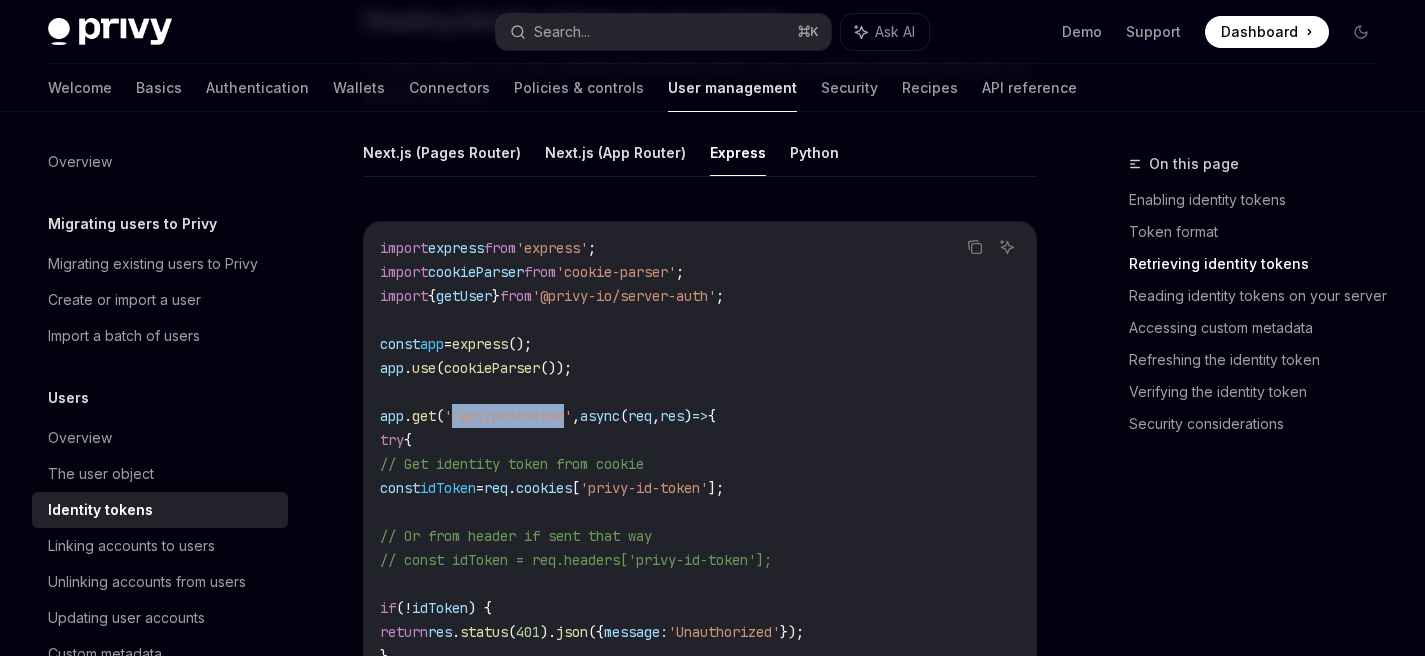 scroll, scrollTop: 2368, scrollLeft: 0, axis: vertical 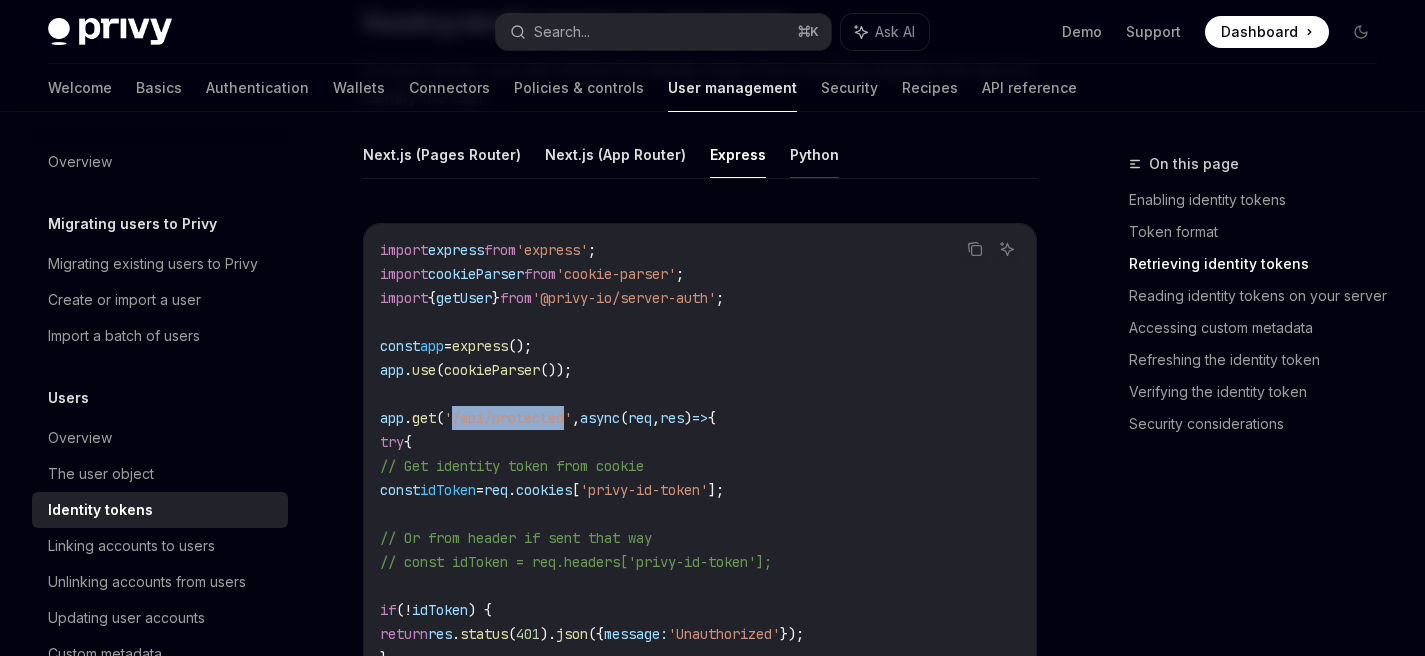 click on "Python" at bounding box center (814, 154) 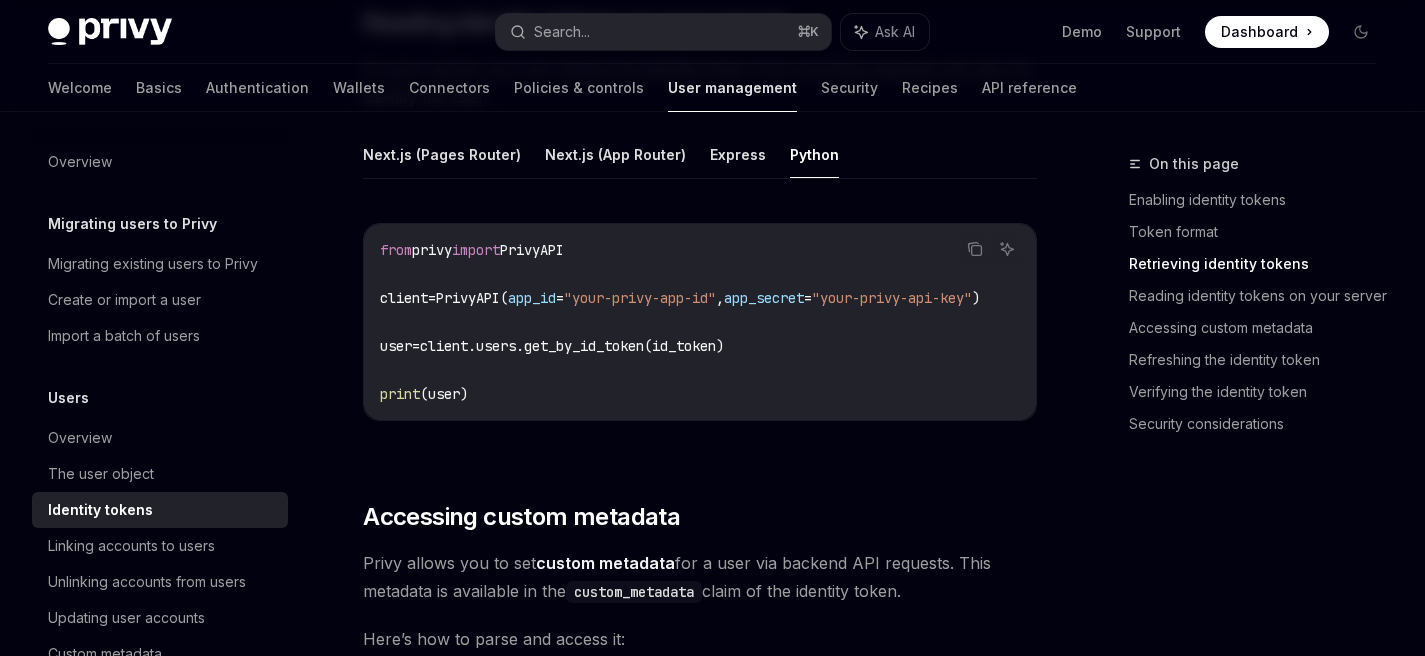 click on "app_secret" at bounding box center (764, 298) 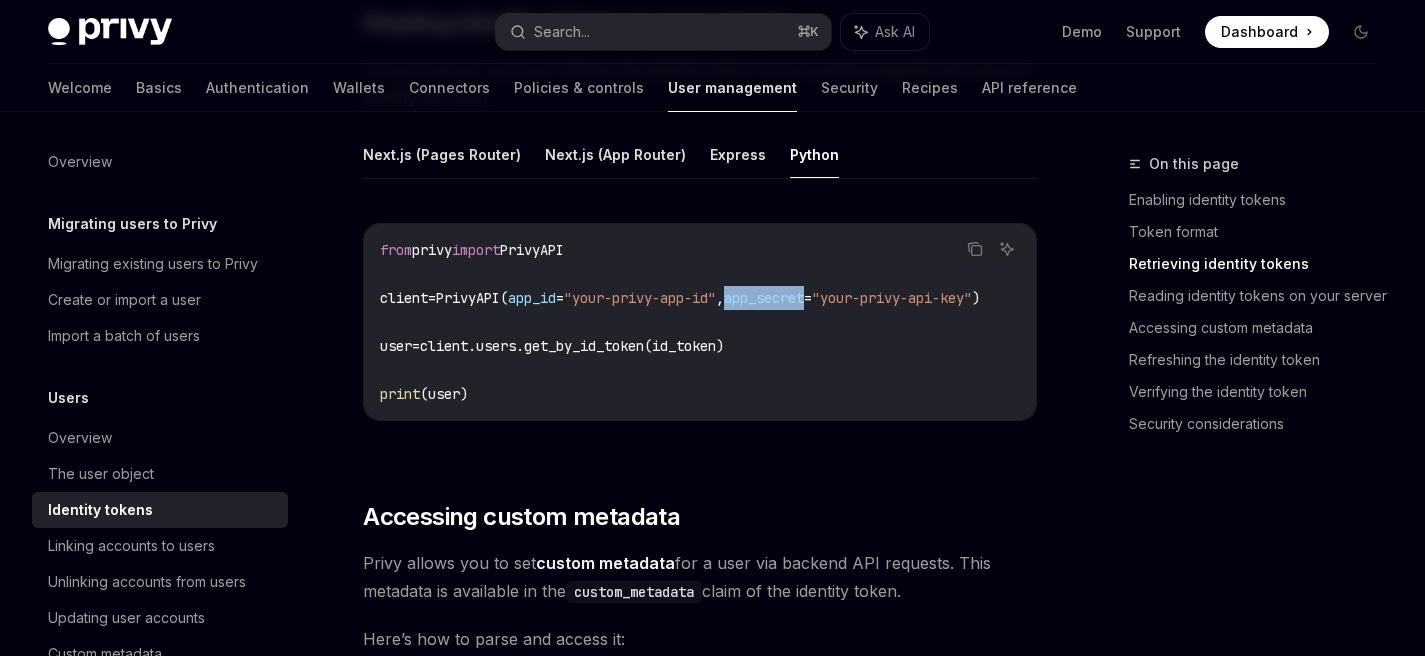 click on "app_secret" at bounding box center [764, 298] 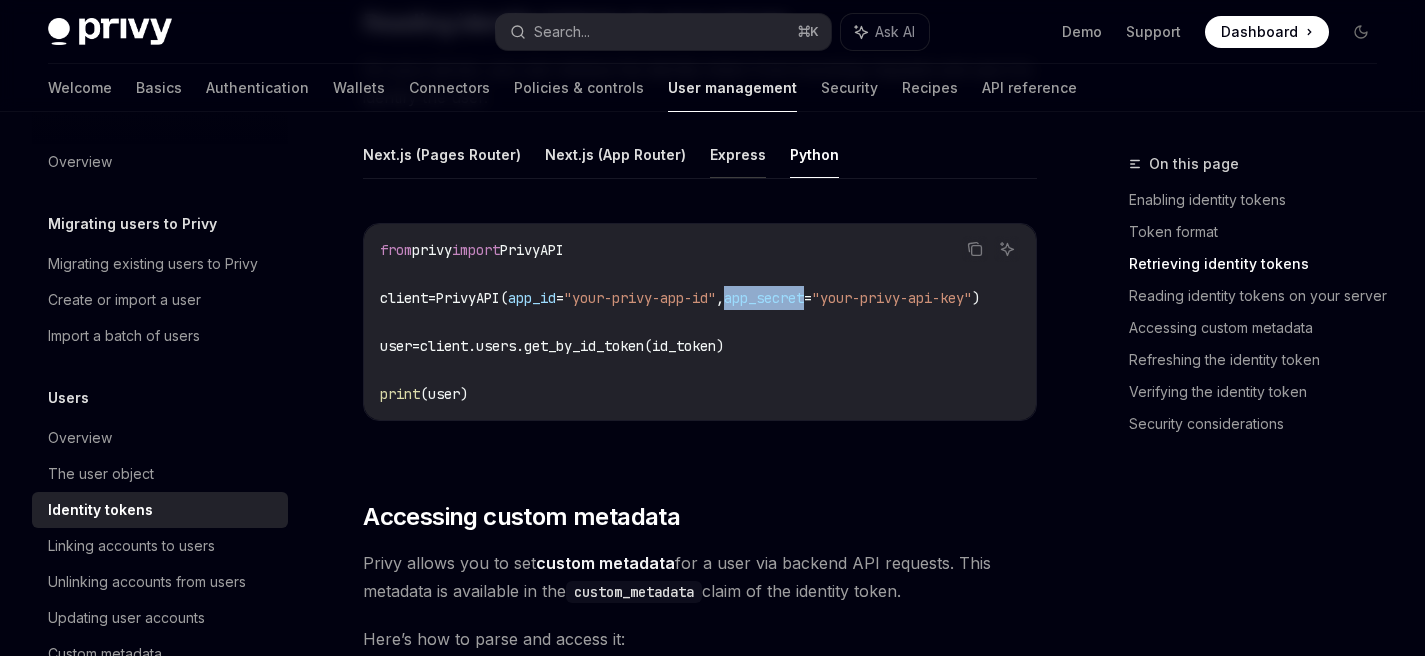 click on "Express" at bounding box center [738, 154] 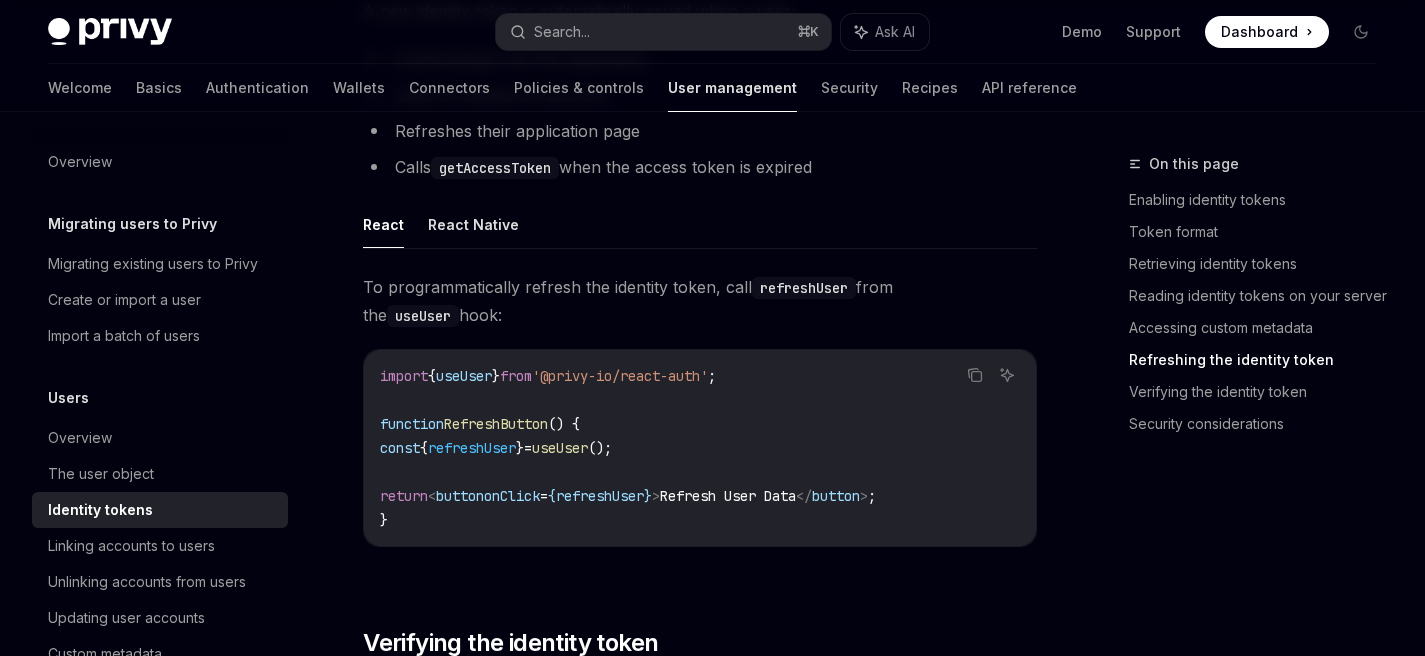 scroll, scrollTop: 4289, scrollLeft: 0, axis: vertical 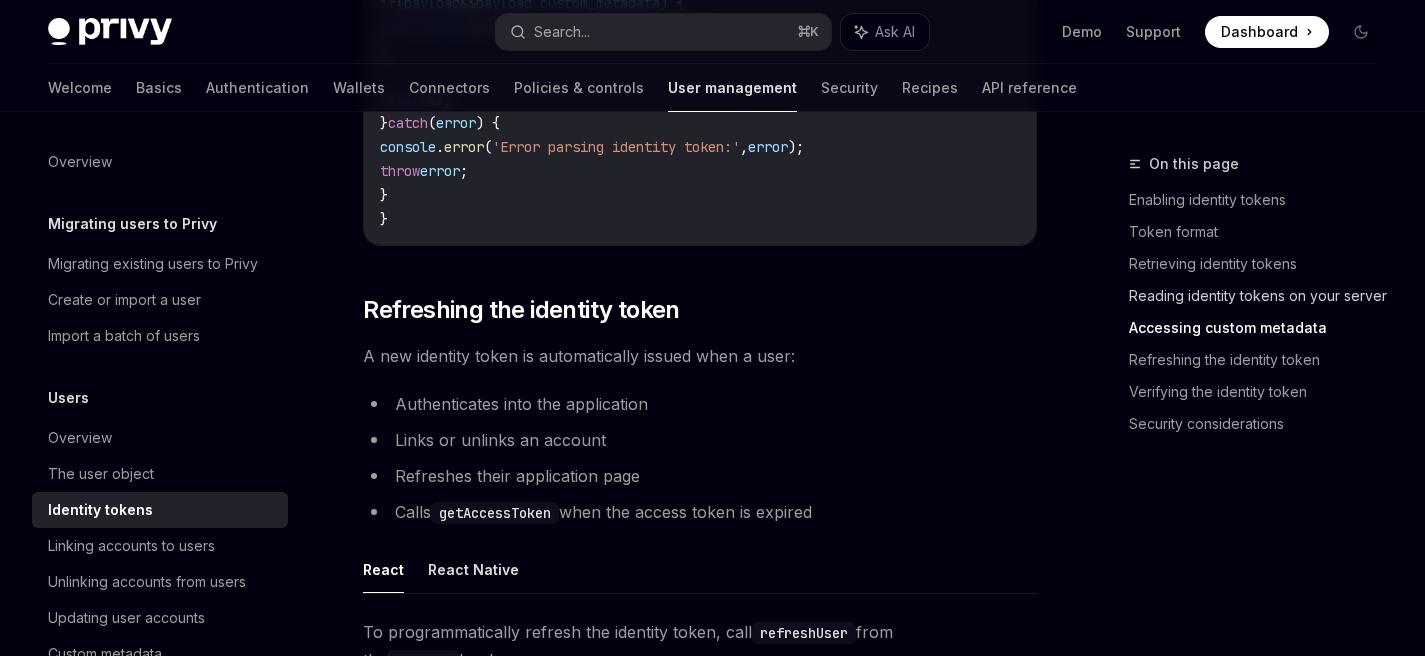 click on "Reading identity tokens on your server" at bounding box center [1261, 296] 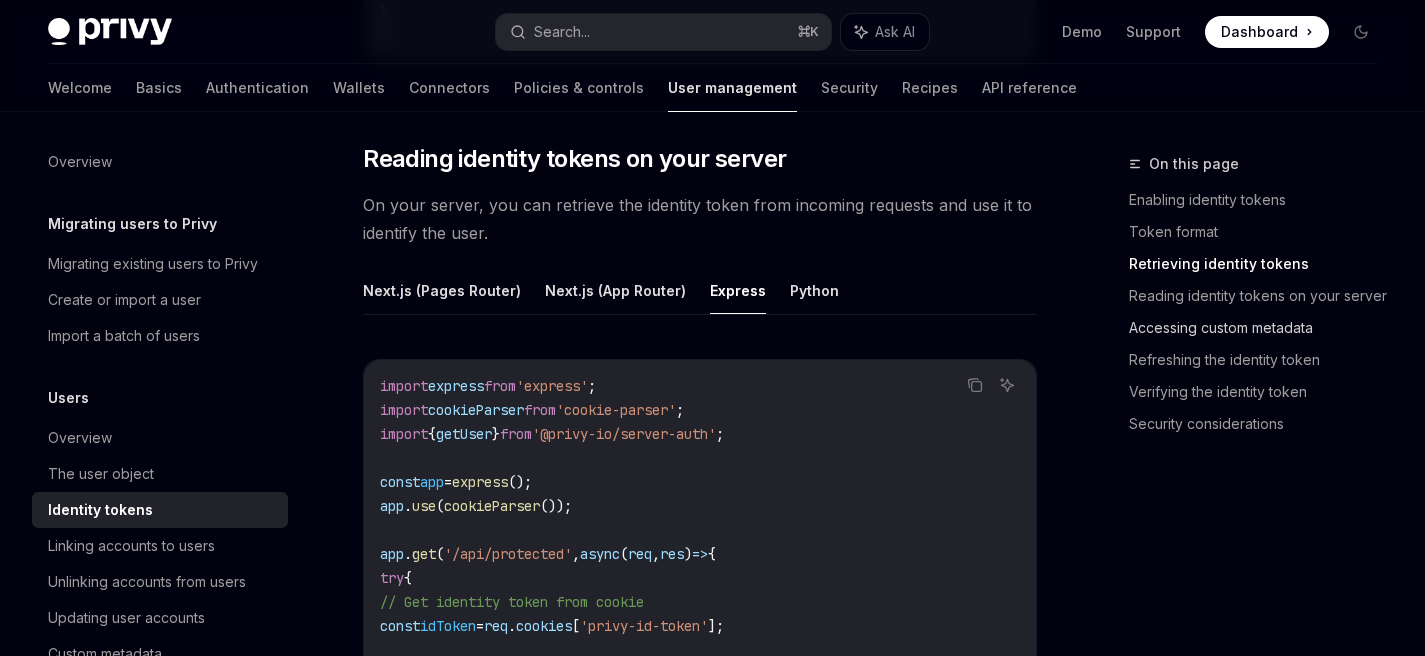 scroll, scrollTop: 2223, scrollLeft: 0, axis: vertical 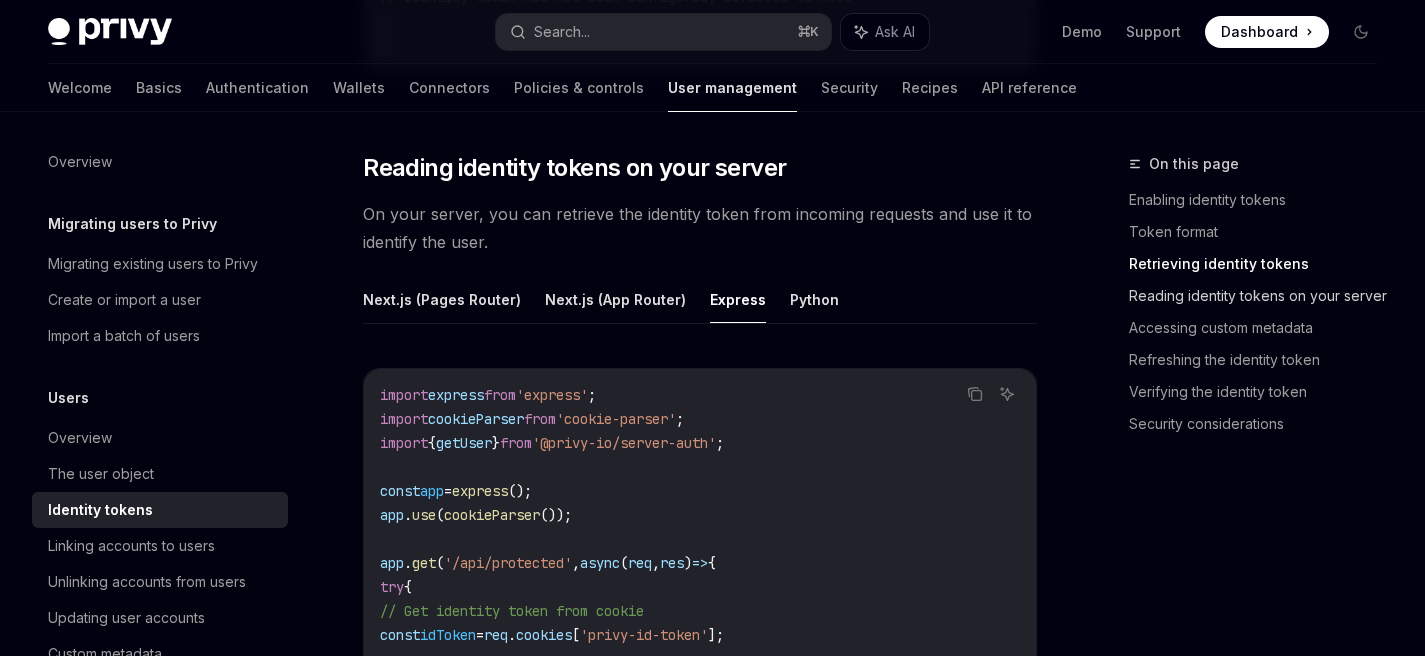 click on "Reading identity tokens on your server" at bounding box center [1261, 296] 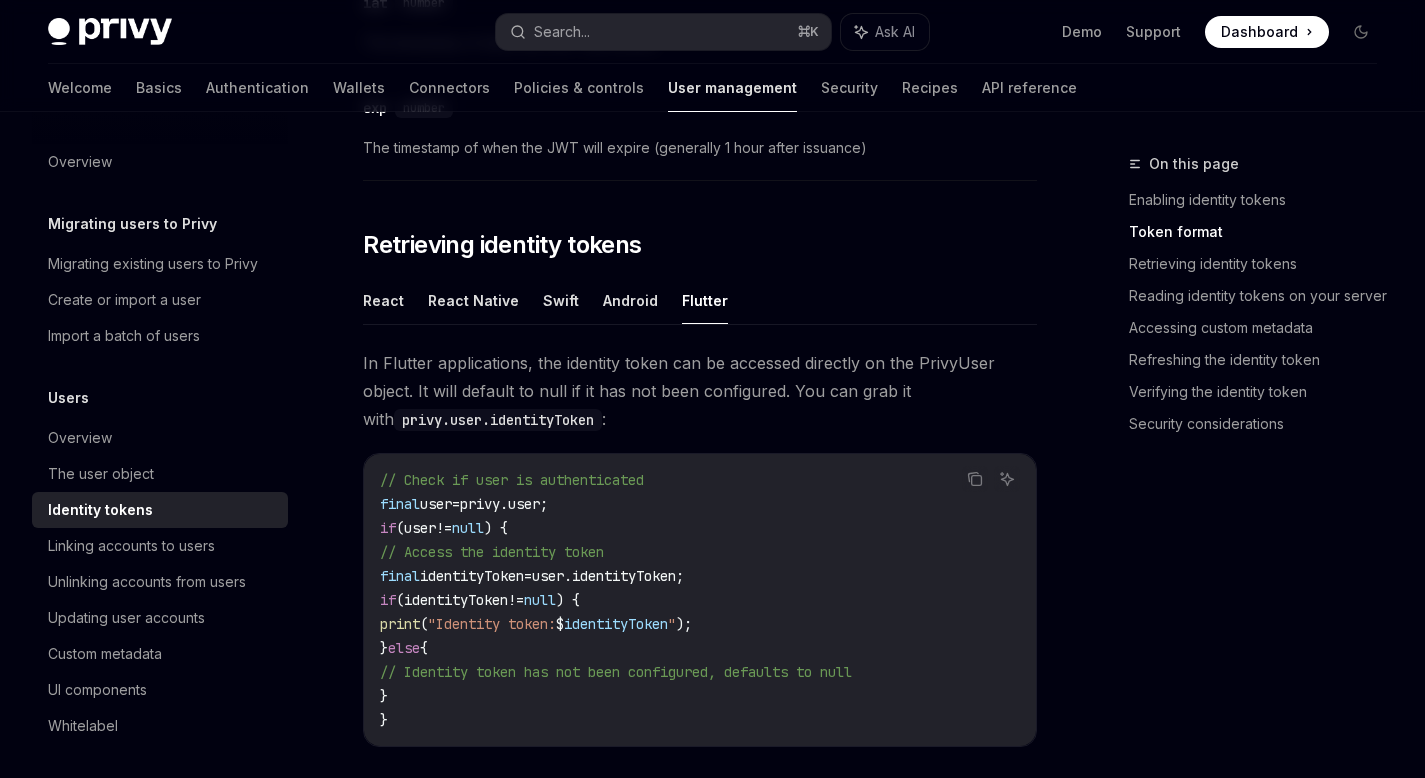 scroll, scrollTop: 1528, scrollLeft: 0, axis: vertical 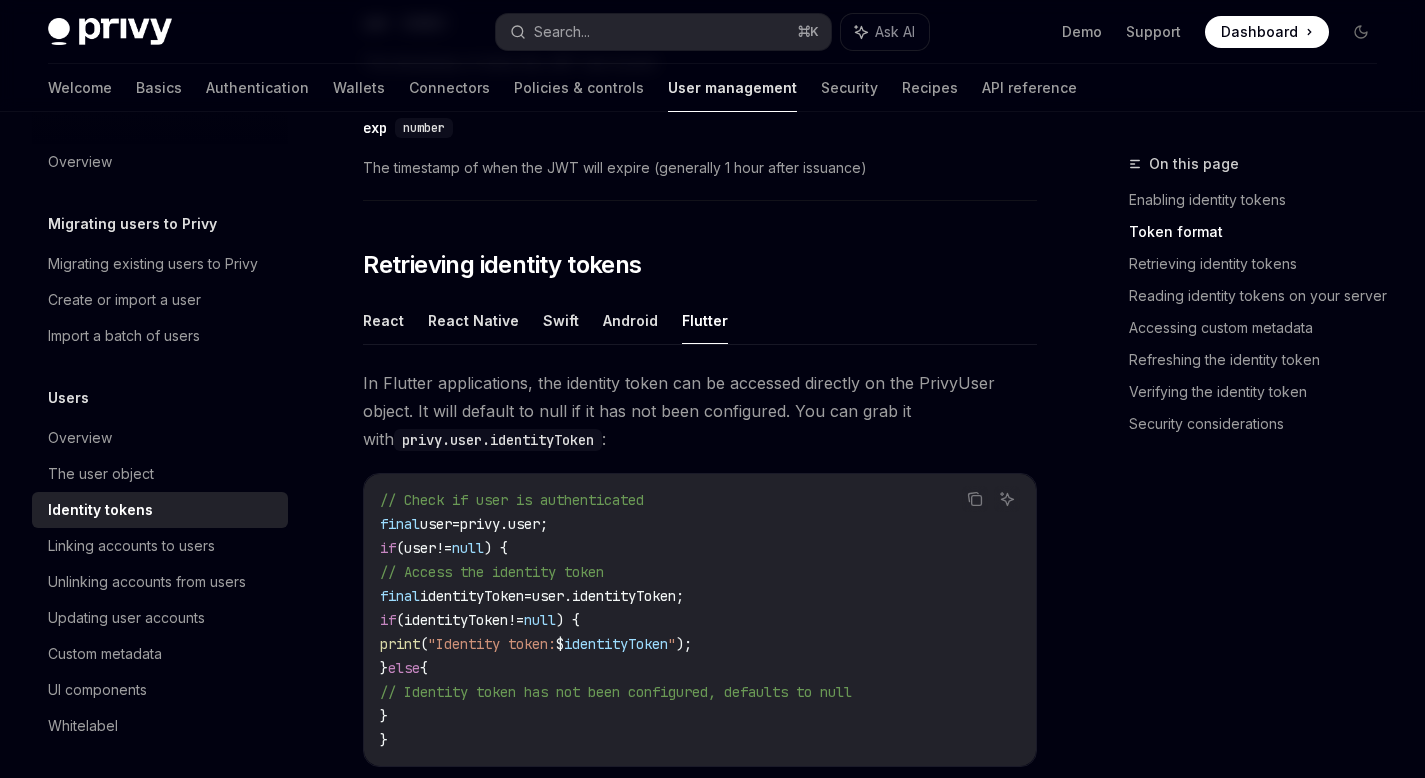 click on "user.identityToken;" at bounding box center (608, 596) 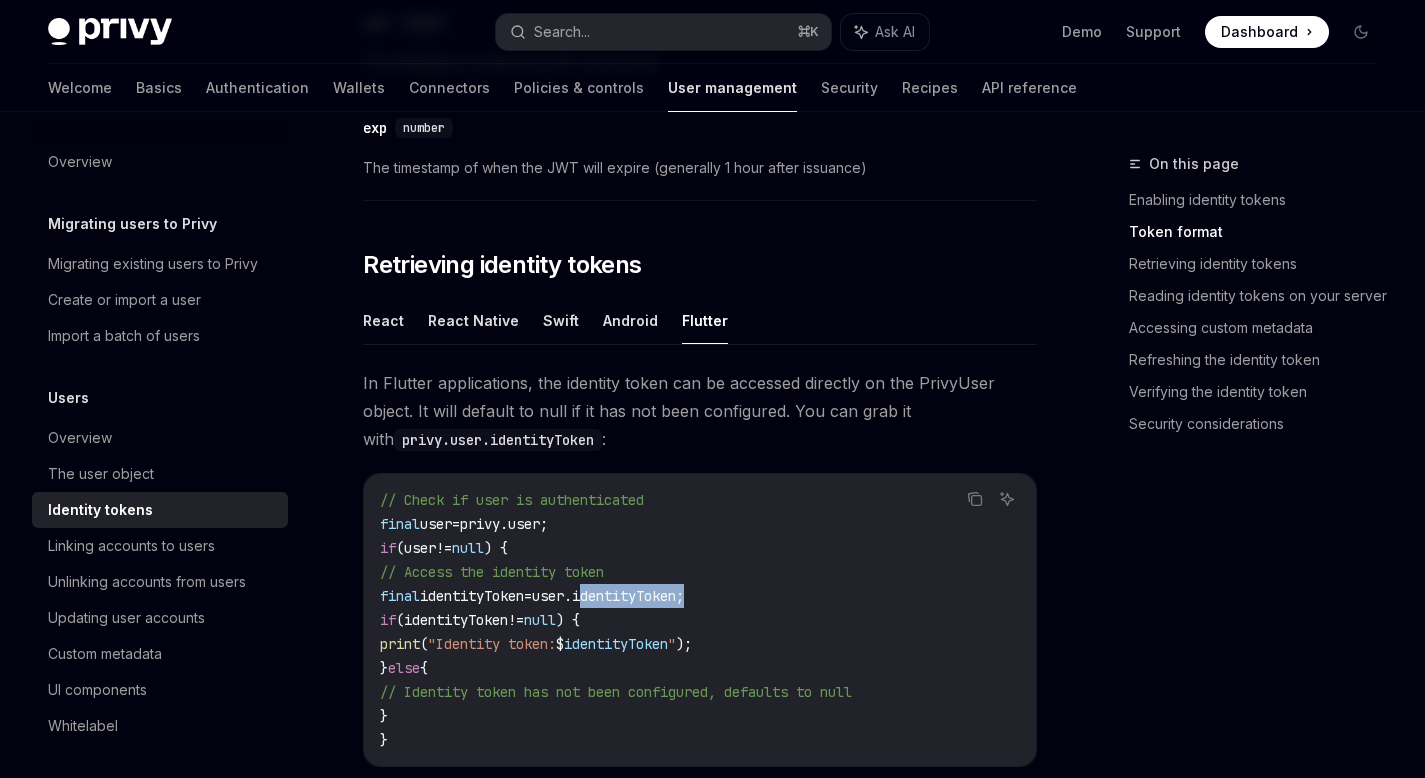 click on "user.identityToken;" at bounding box center (608, 596) 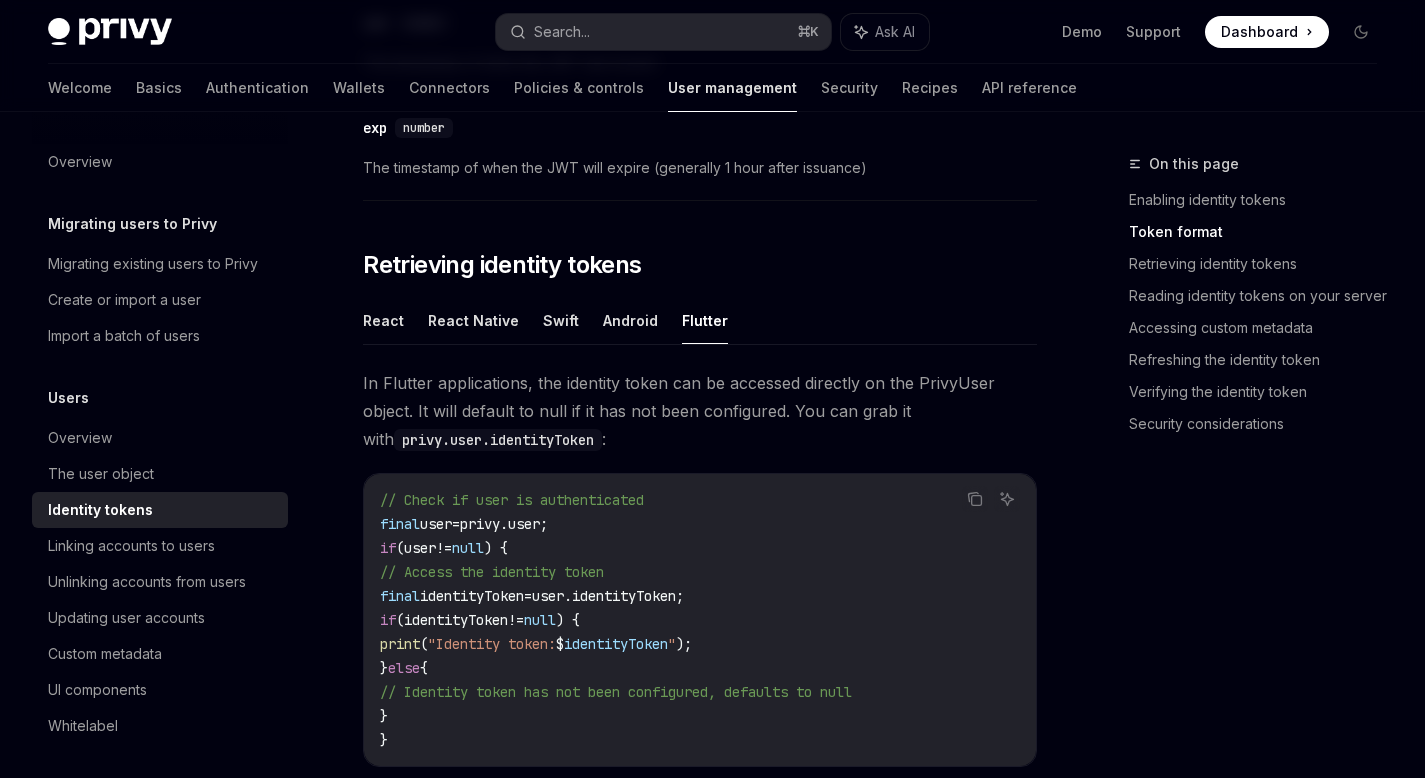 click on "privy.user;" at bounding box center (504, 524) 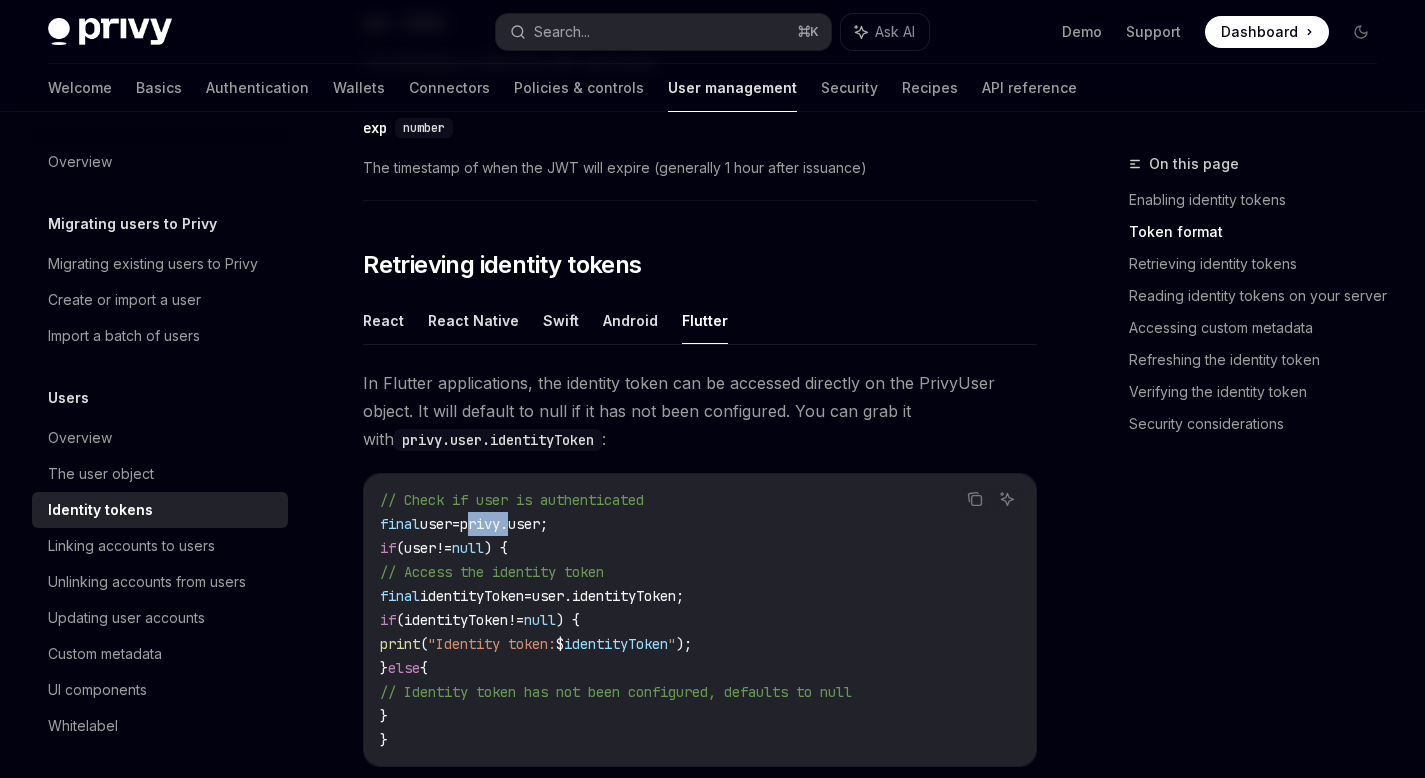 click on "privy.user;" at bounding box center [504, 524] 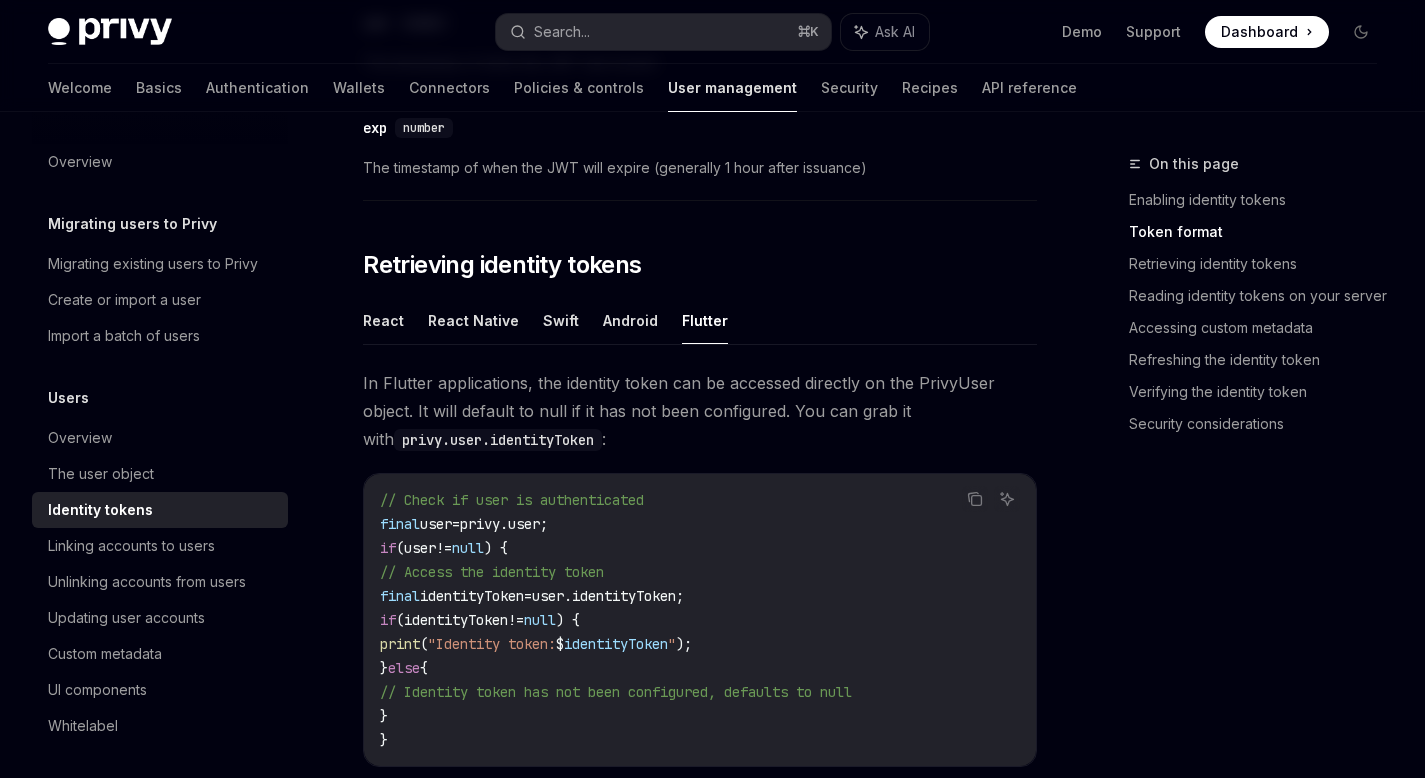 click on "privy.user;" at bounding box center (504, 524) 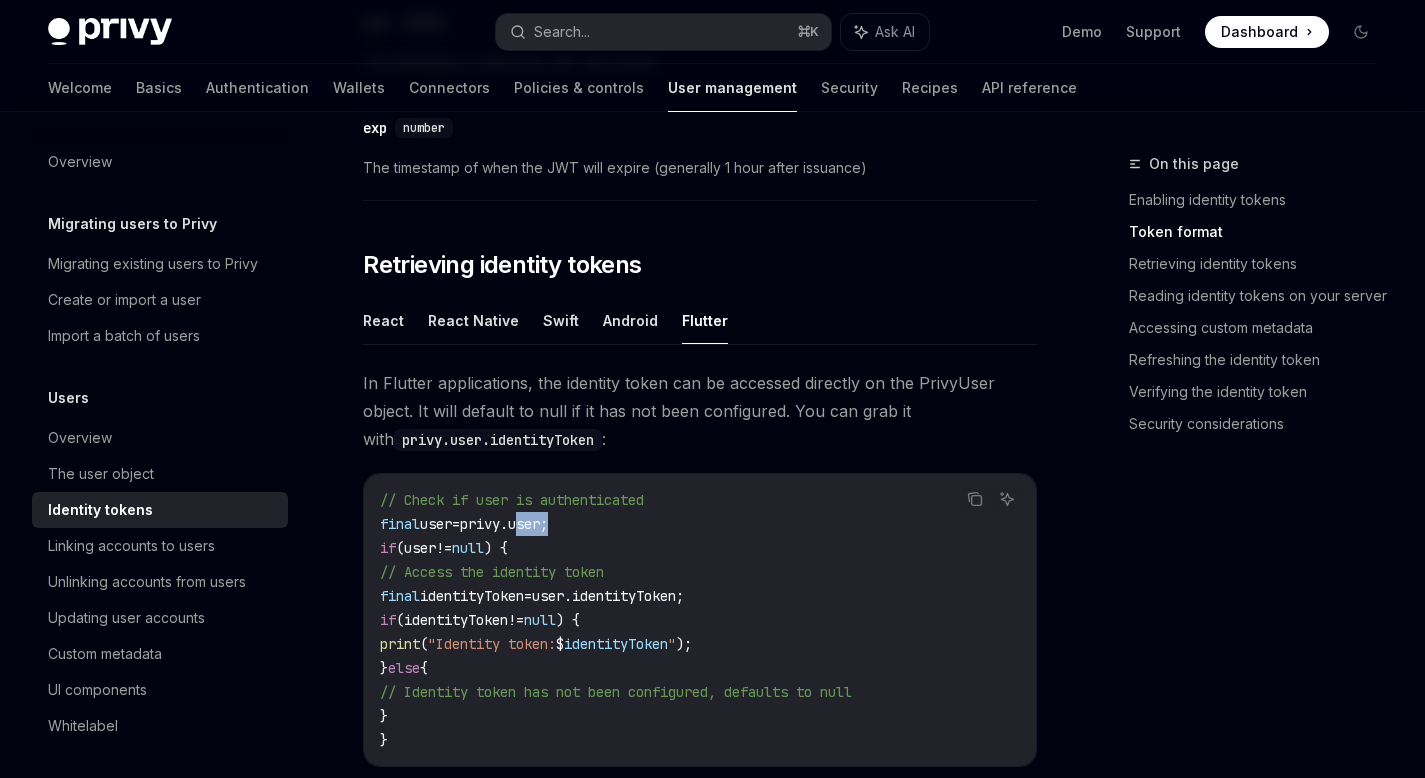 click on "privy.user;" at bounding box center [504, 524] 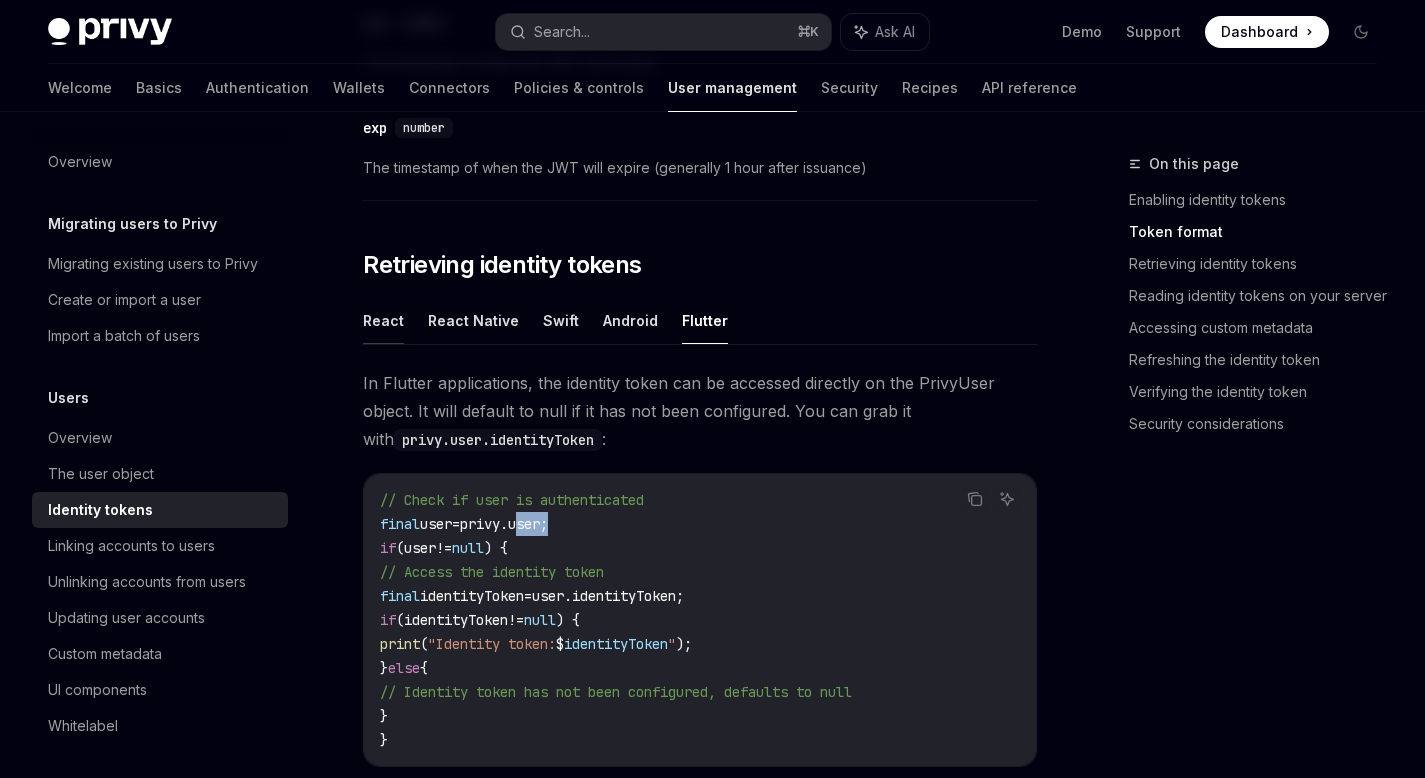 click on "React" at bounding box center [383, 320] 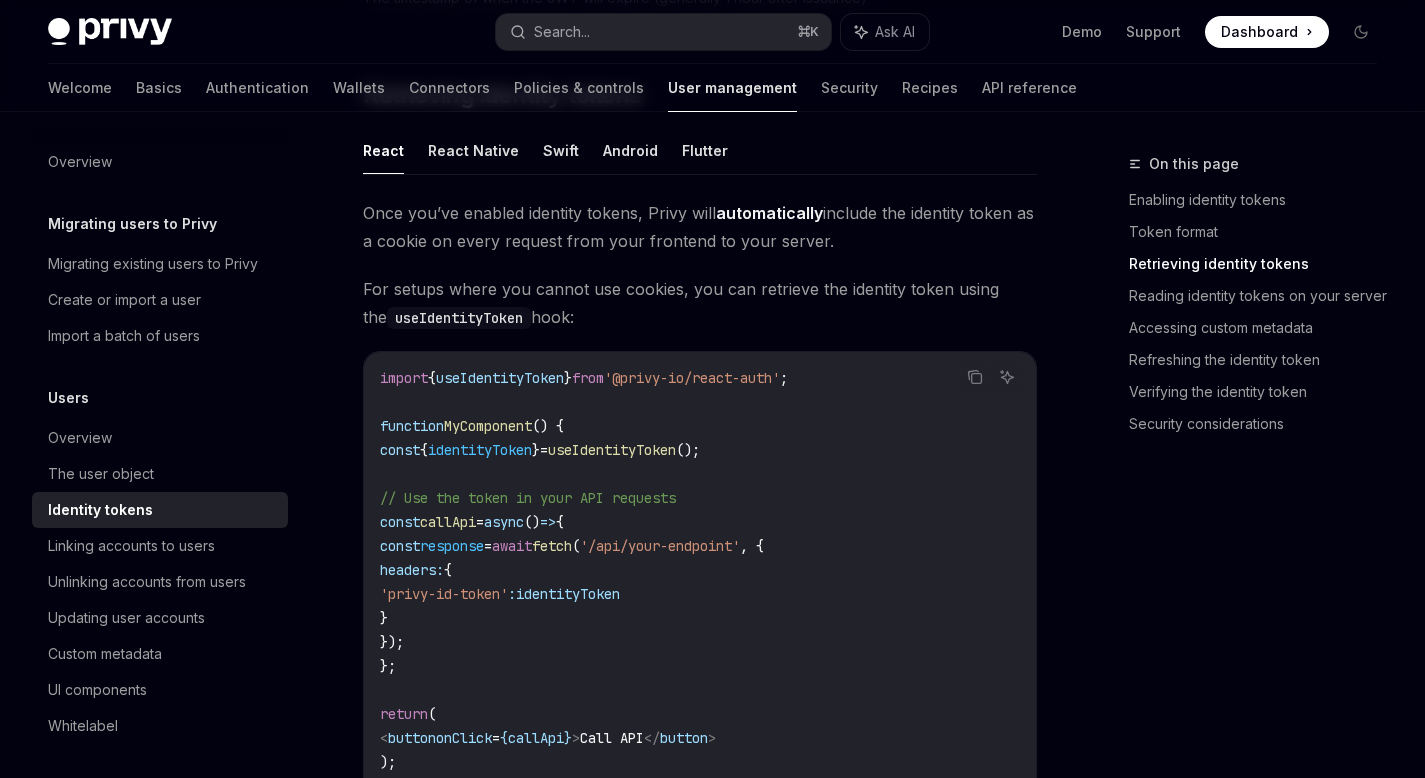 scroll, scrollTop: 1565, scrollLeft: 0, axis: vertical 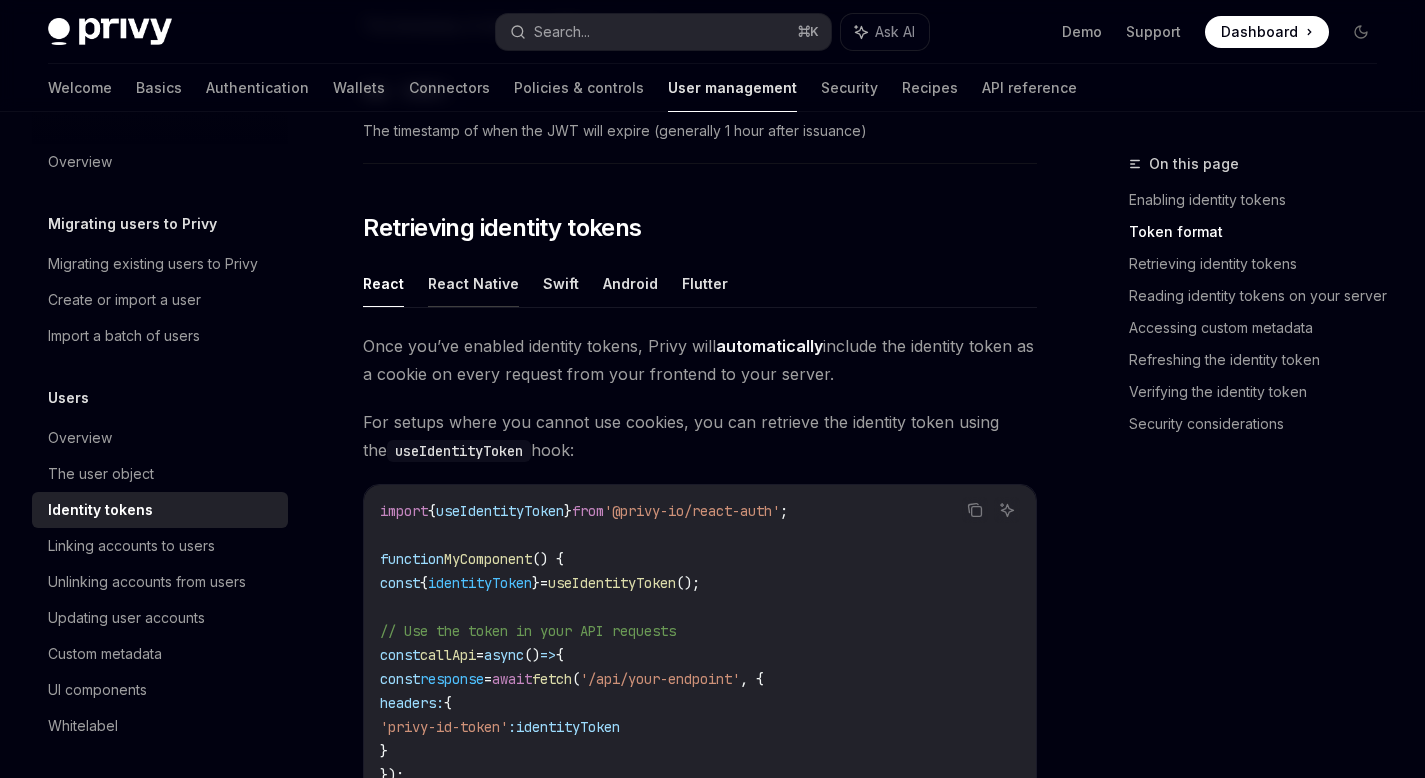 click on "React Native" at bounding box center (473, 283) 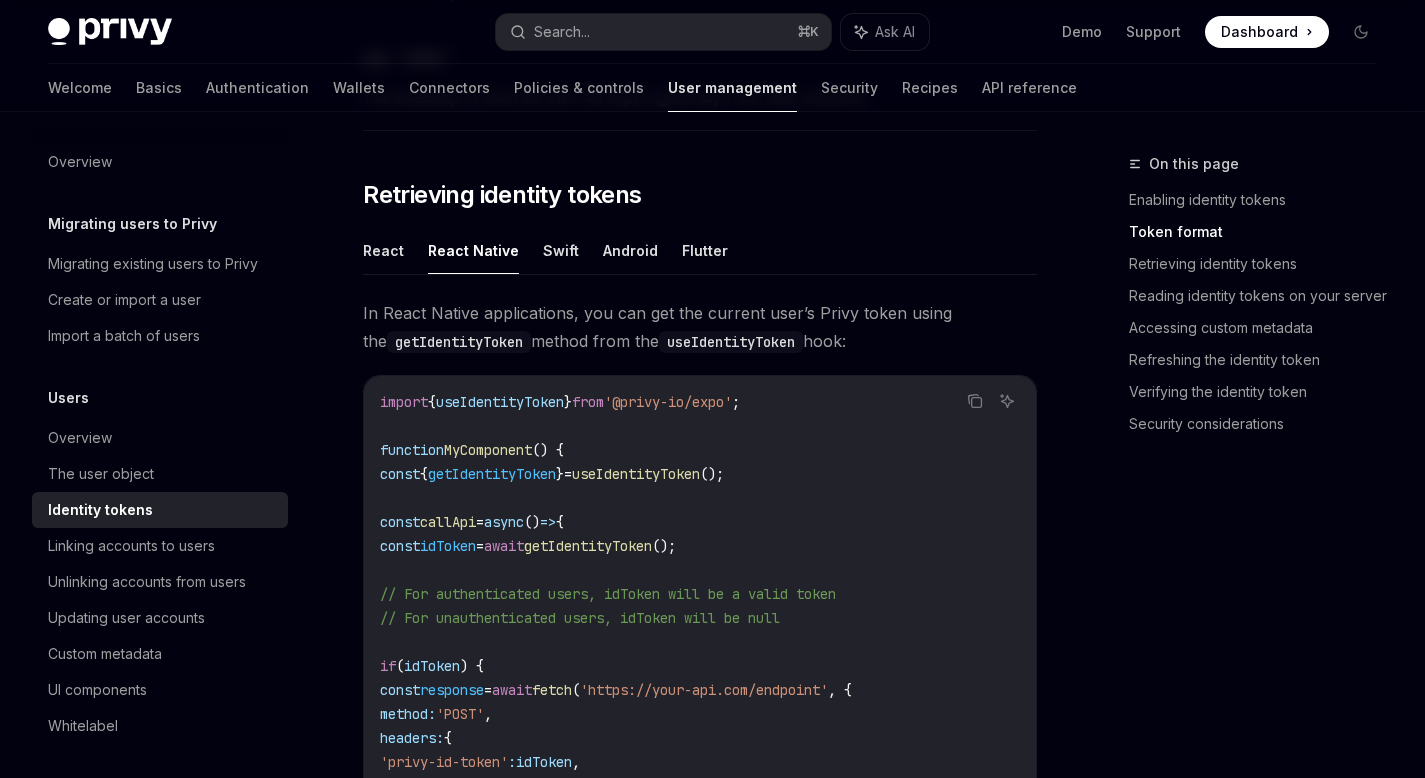scroll, scrollTop: 1701, scrollLeft: 0, axis: vertical 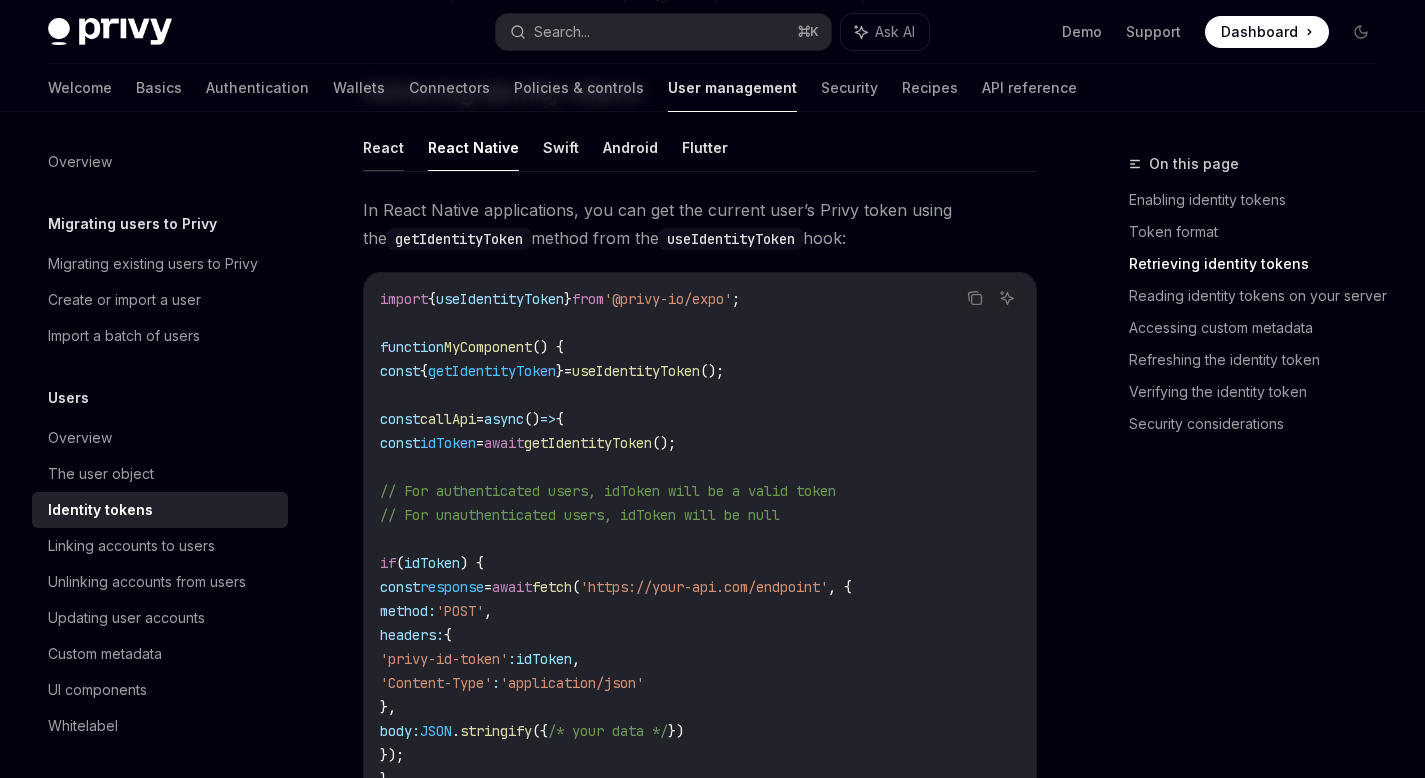 click on "React" at bounding box center [383, 147] 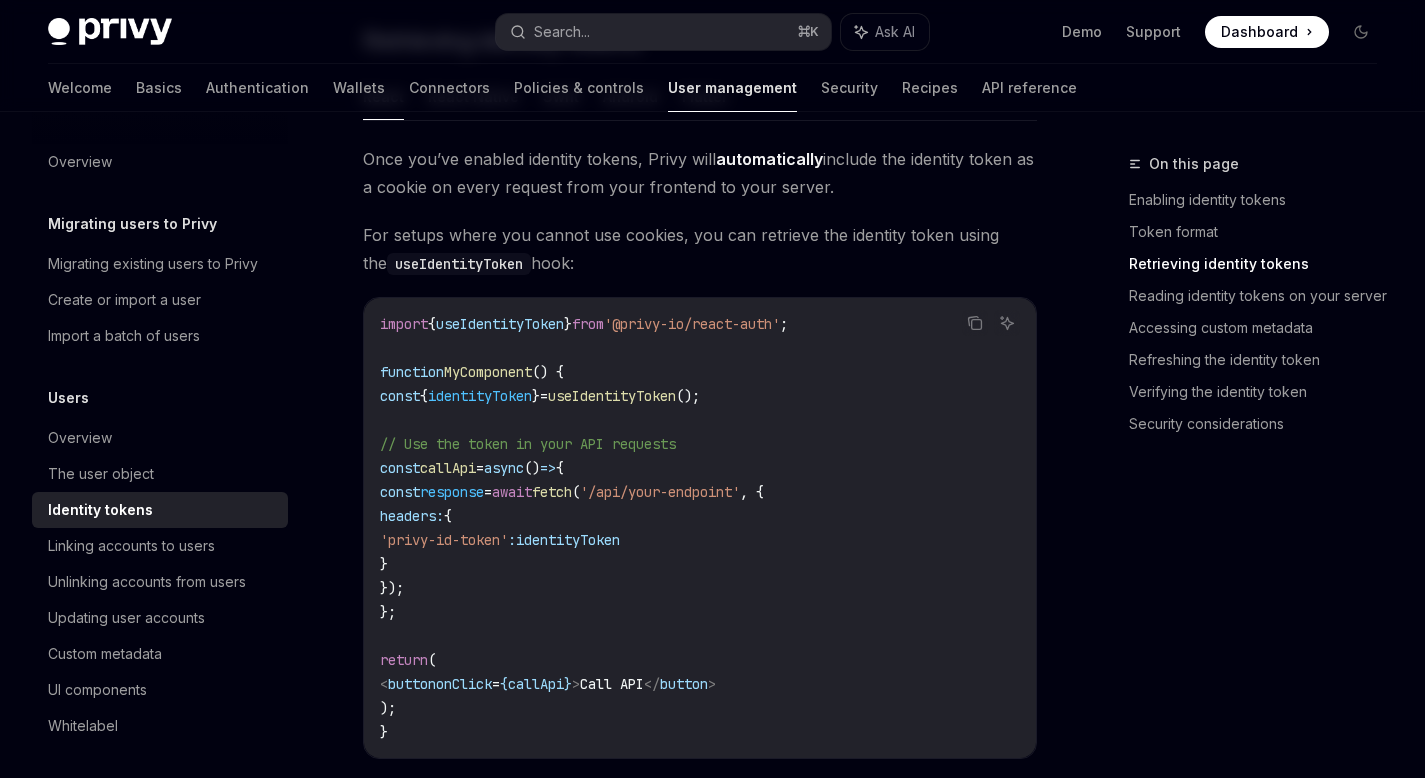 scroll, scrollTop: 1417, scrollLeft: 0, axis: vertical 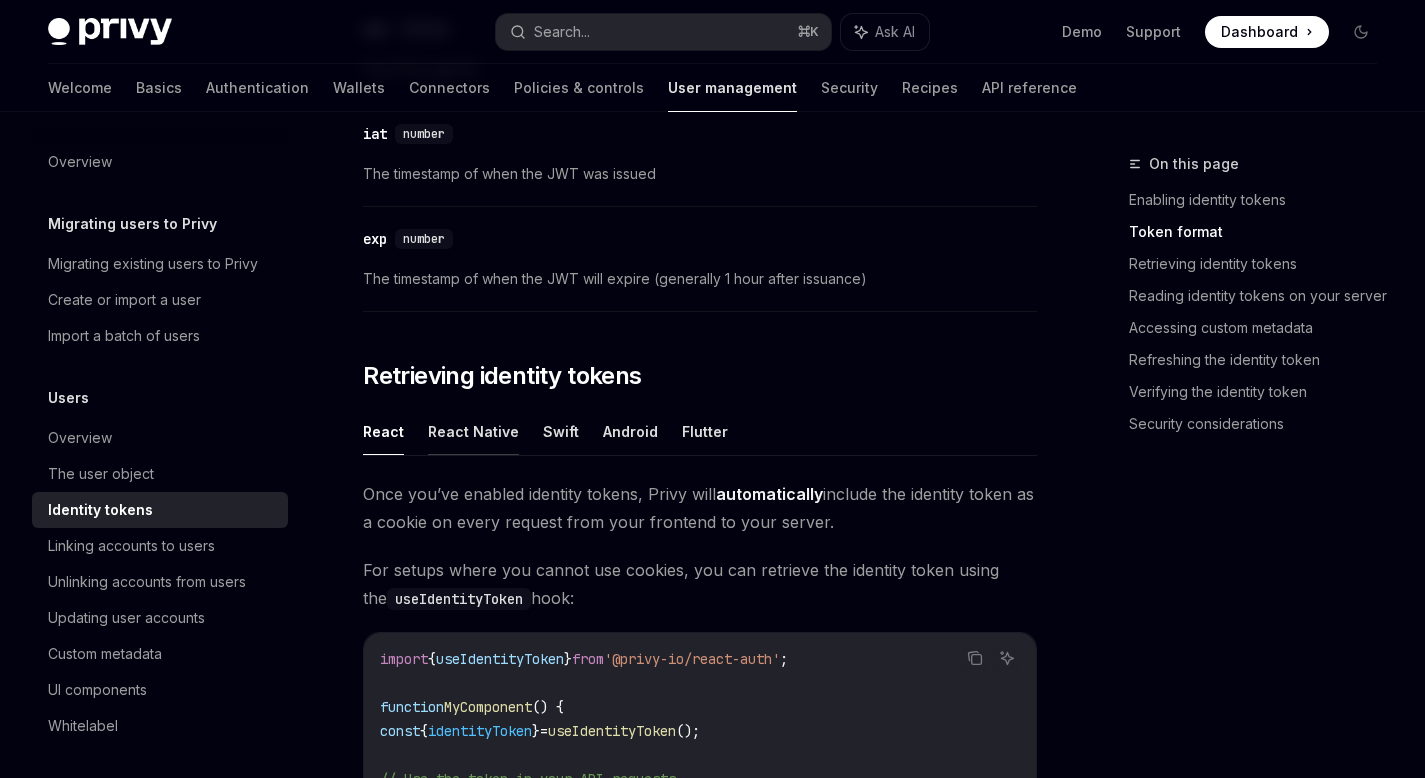 click on "React Native" at bounding box center (473, 431) 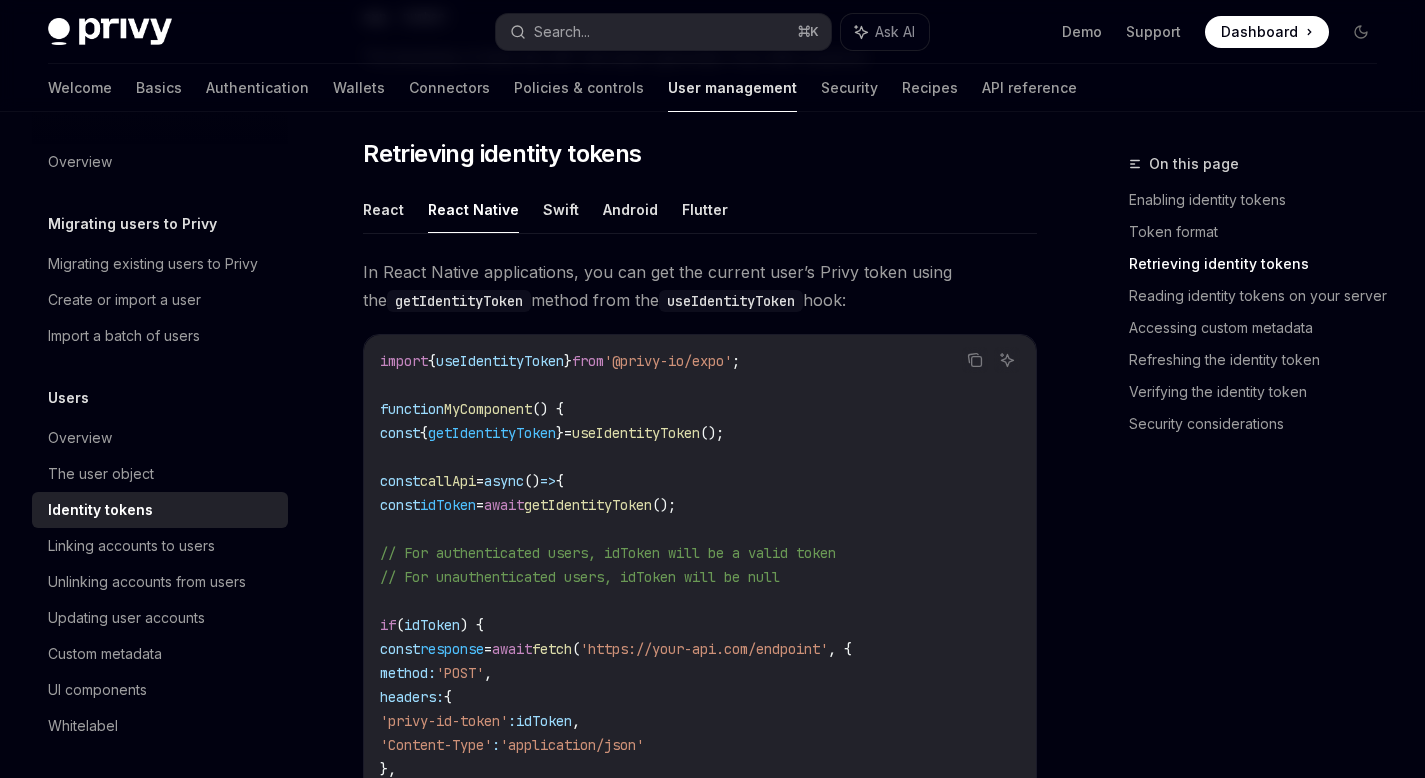 scroll, scrollTop: 1882, scrollLeft: 0, axis: vertical 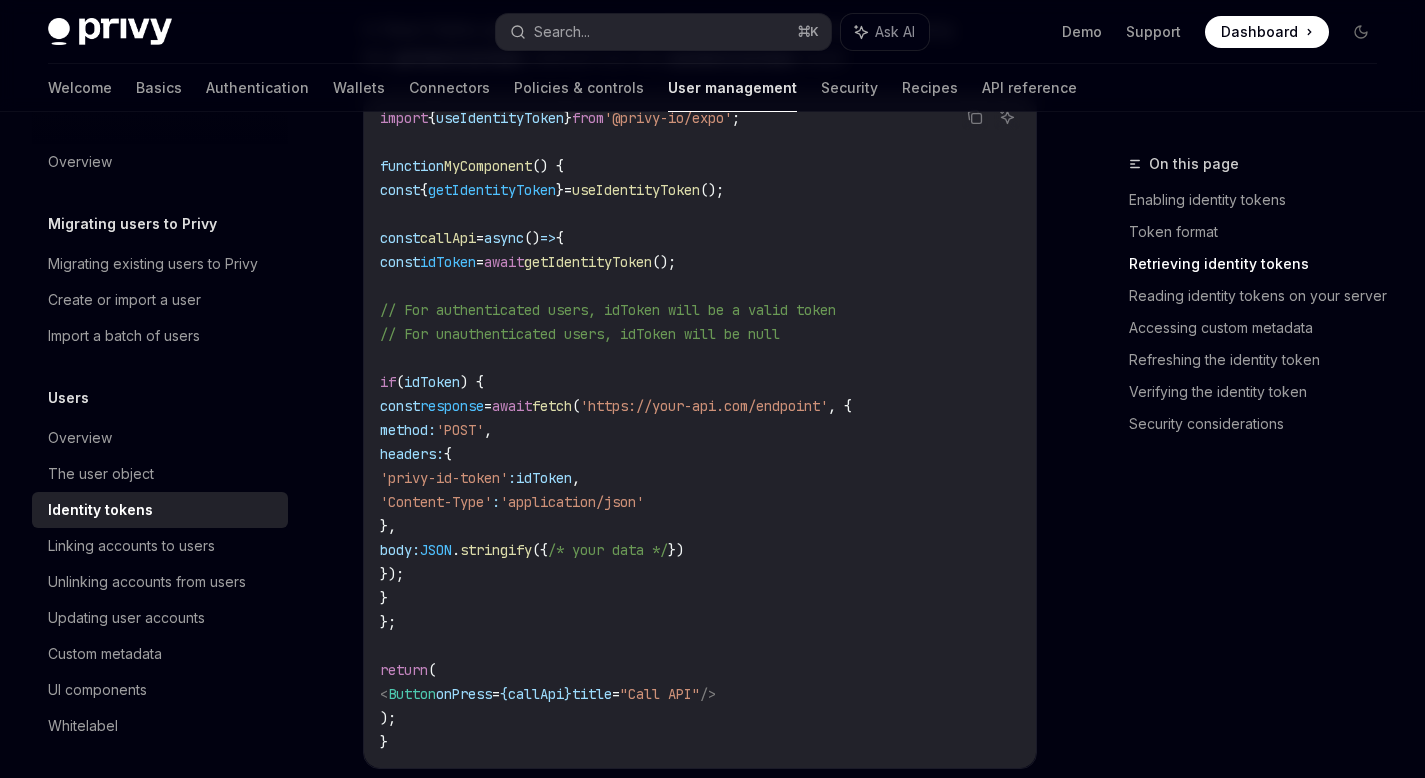 drag, startPoint x: 473, startPoint y: 480, endPoint x: 587, endPoint y: 486, distance: 114.15778 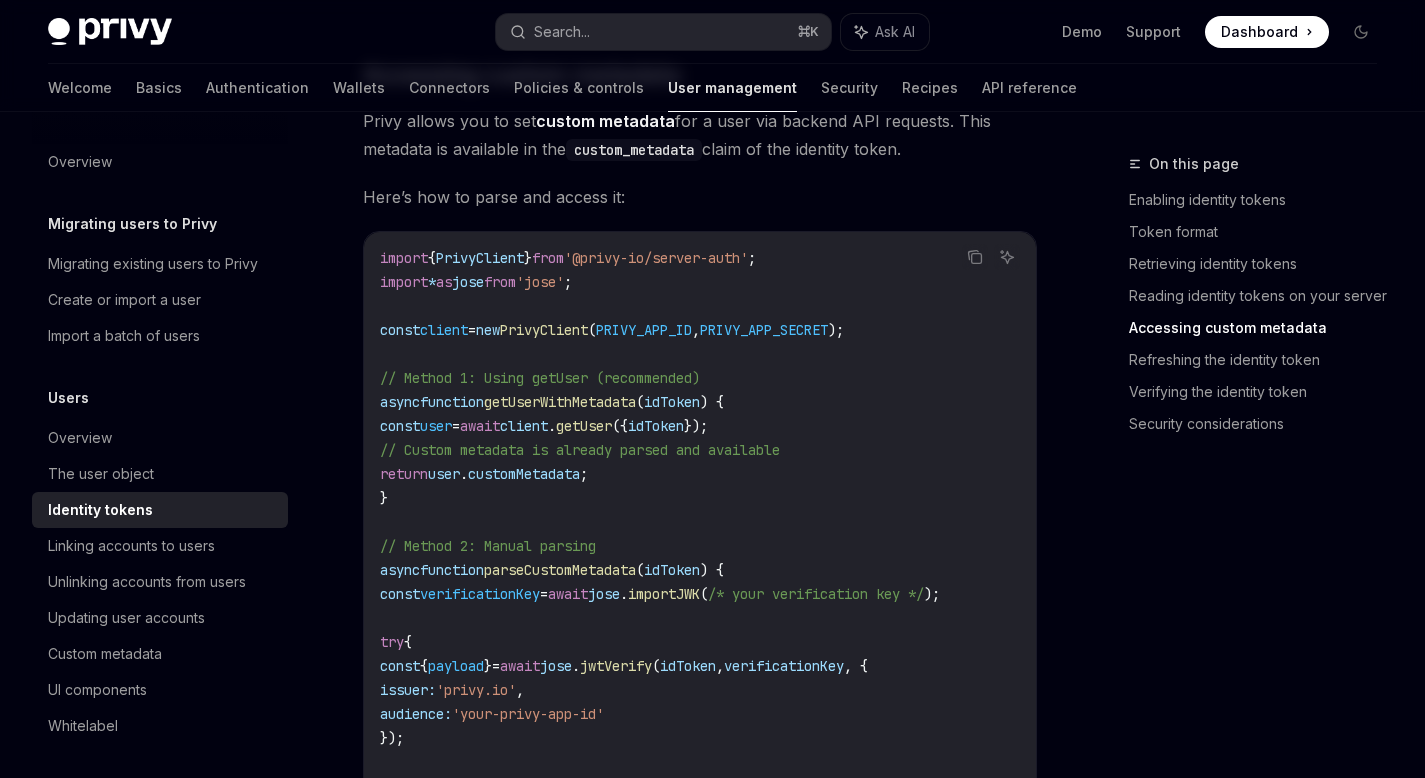 scroll, scrollTop: 3861, scrollLeft: 0, axis: vertical 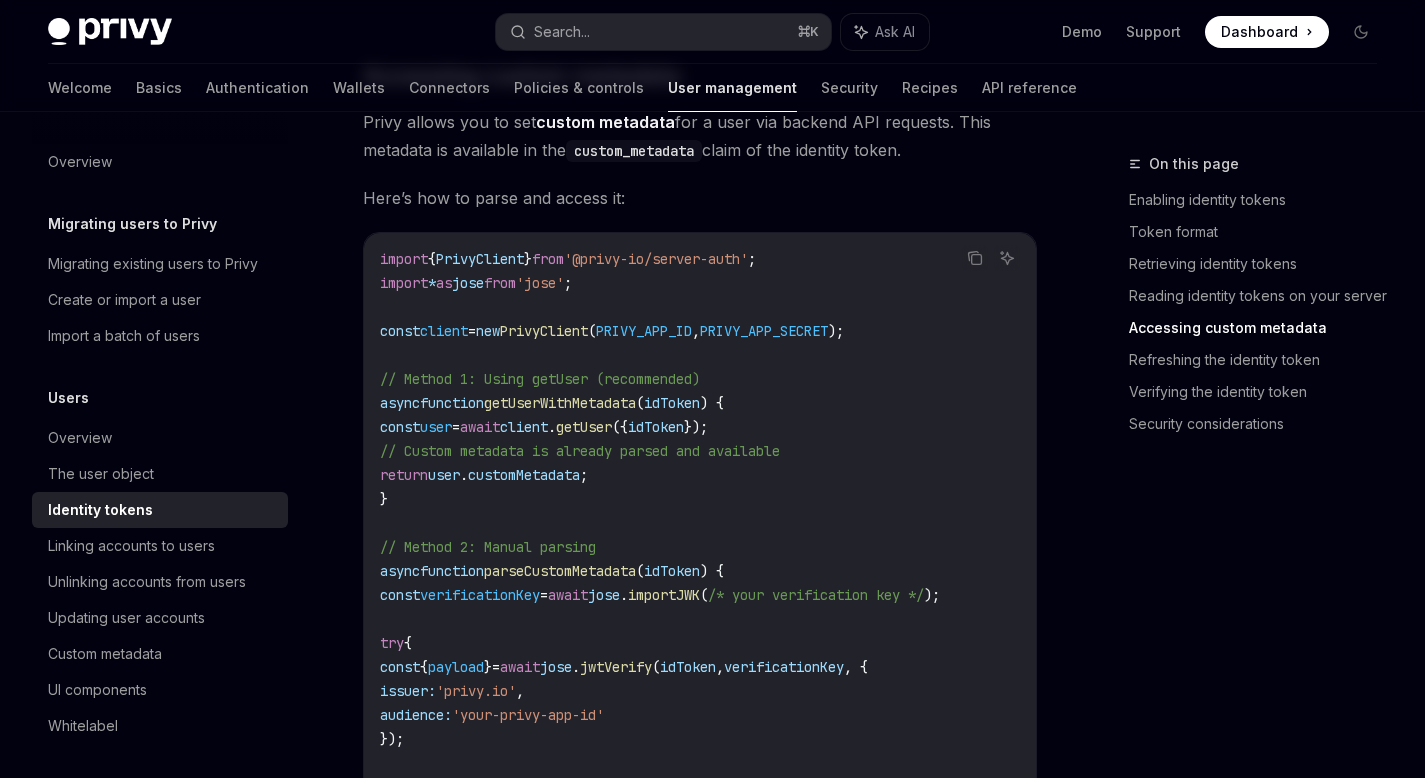 click on "client" at bounding box center (444, 331) 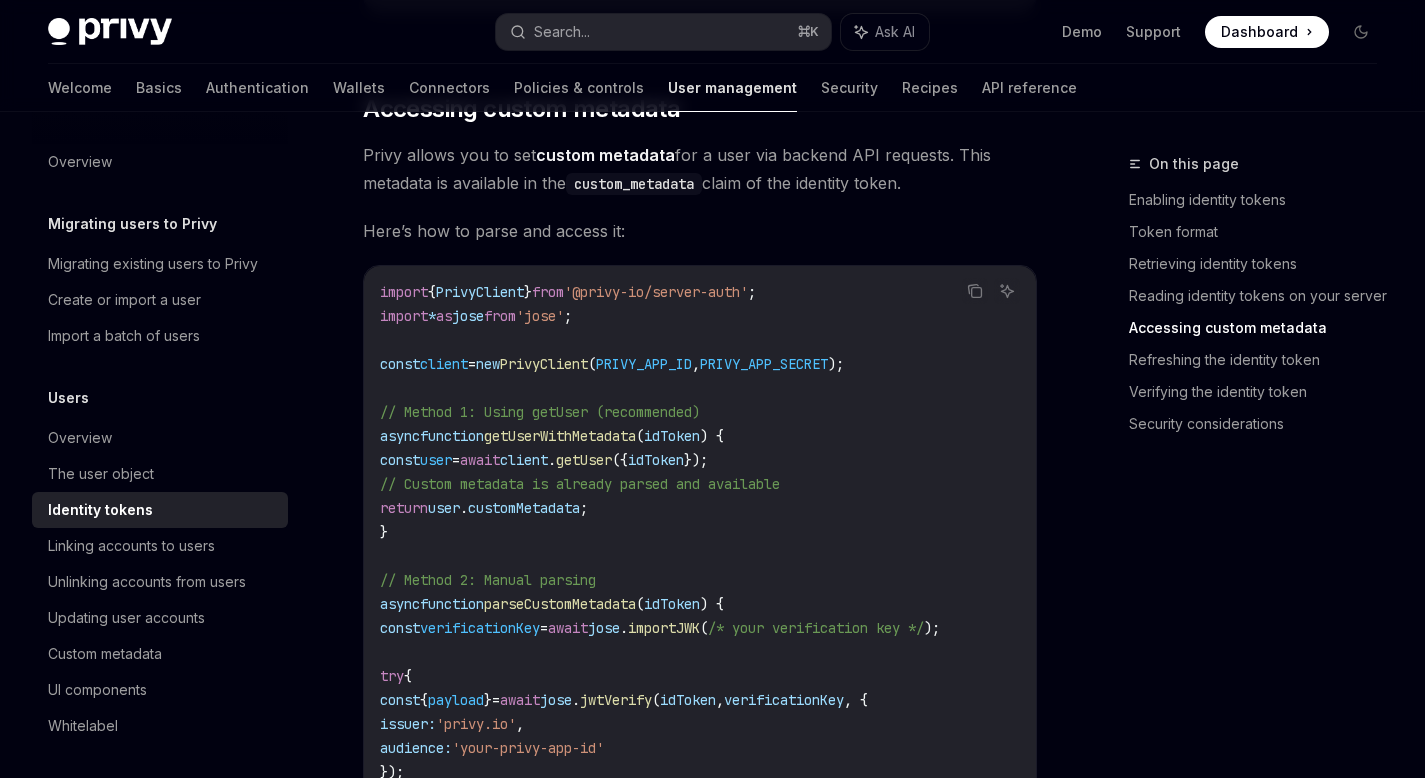 scroll, scrollTop: 3829, scrollLeft: 0, axis: vertical 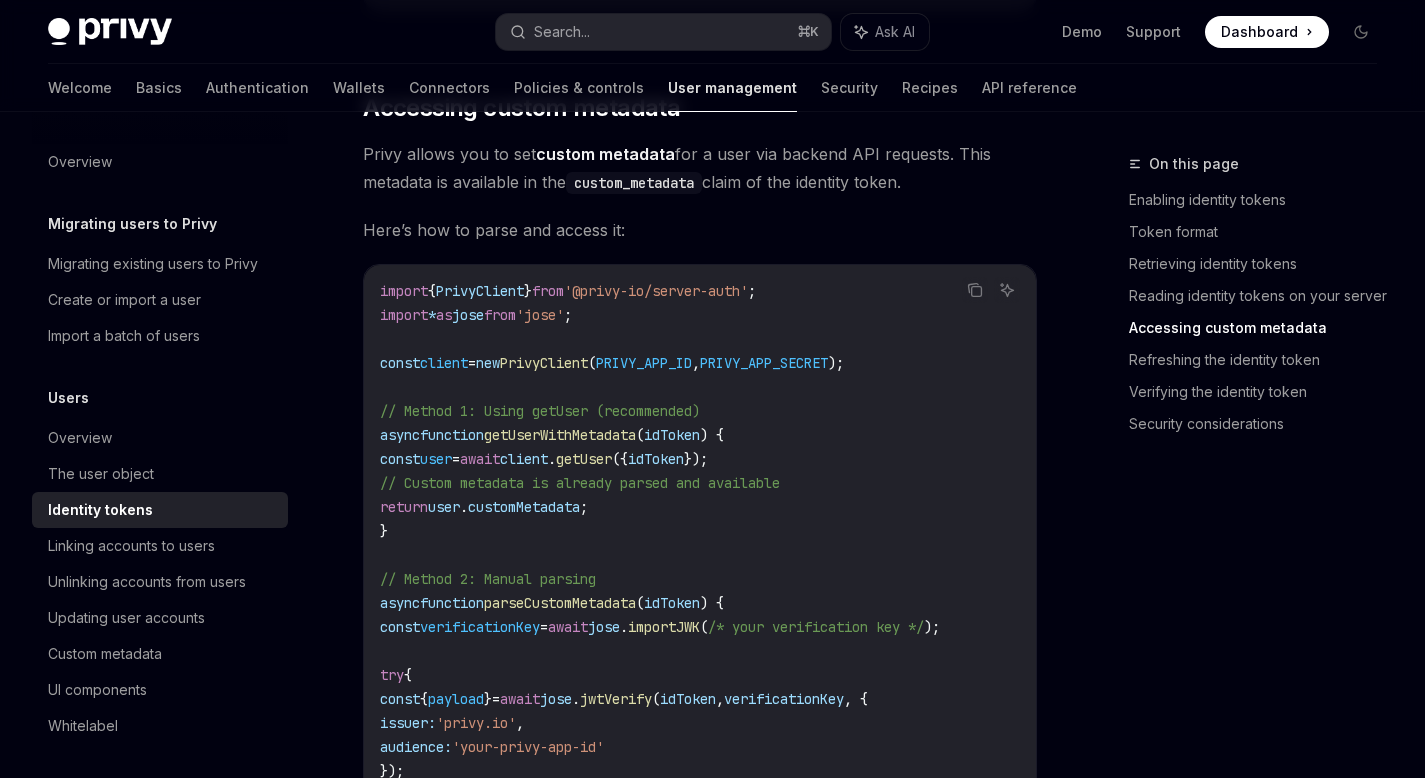 click on "idToken" at bounding box center (672, 435) 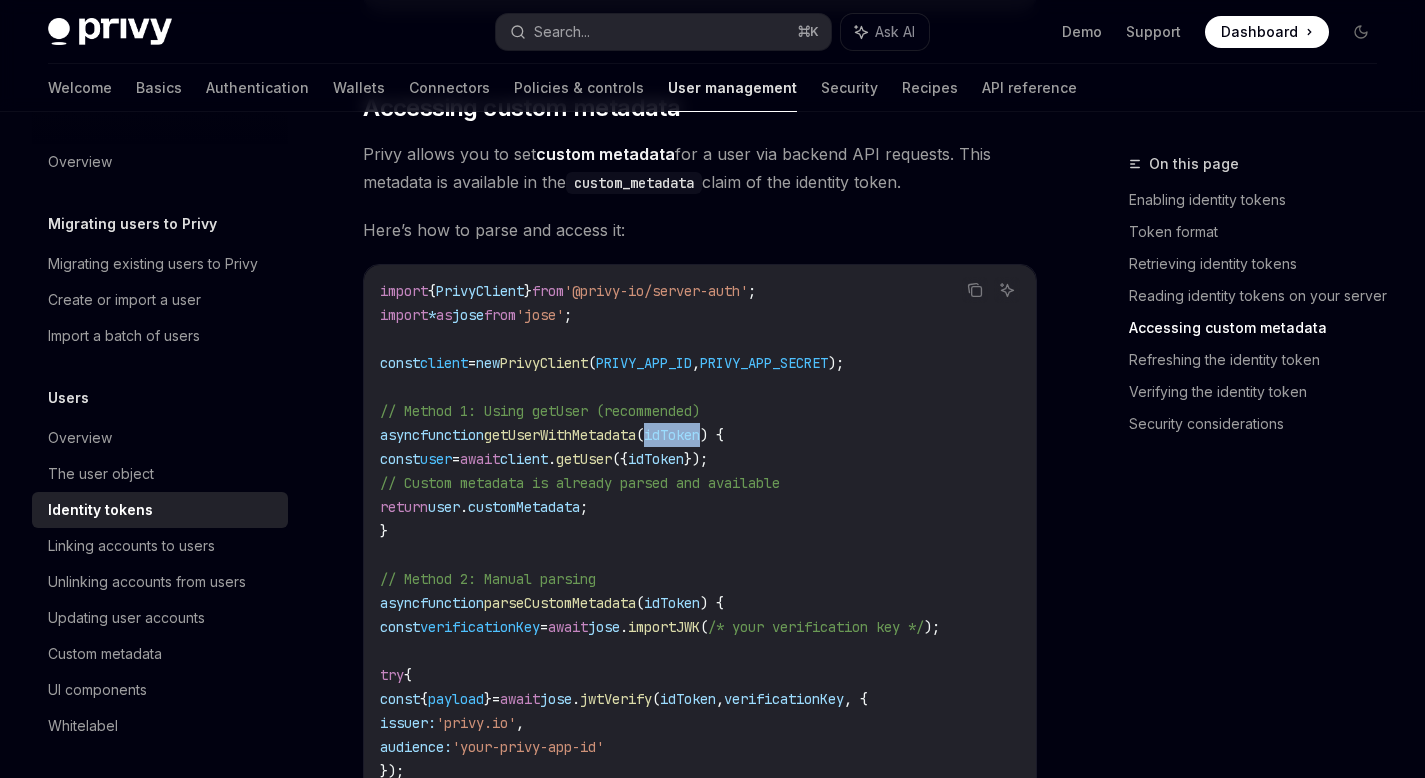click on "idToken" at bounding box center [672, 435] 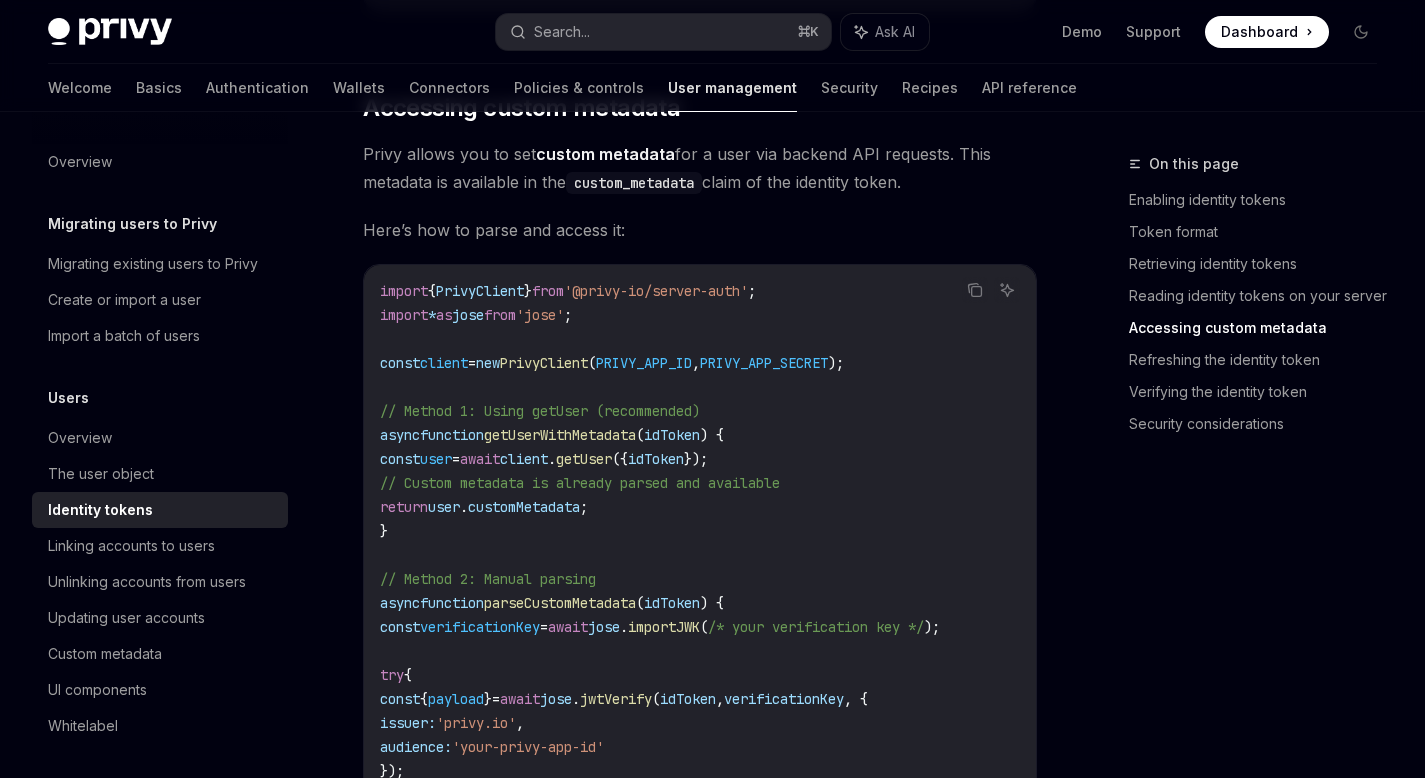 click on "import  { PrivyClient }  from  '@privy-io/server-auth' ;
import  *  as  jose  from  'jose' ;
const  client  =  new  PrivyClient ( PRIVY_APP_ID ,  PRIVY_APP_SECRET );
// Method 1: Using getUser (recommended)
async  function  getUserWithMetadata ( idToken ) {
const  user  =  await  client . getUser ({ idToken });
// Custom metadata is already parsed and available
return  user . customMetadata ;
}
// Method 2: Manual parsing
async  function  parseCustomMetadata ( idToken ) {
const  verificationKey  =  await  jose . importJWK ( /* your verification key */ );
try  {
const  { payload }  =  await  jose . jwtVerify ( idToken ,  verificationKey , {
issuer:  'privy.io' ,
audience:  'your-privy-app-id'
});
if  ( payload  &&  payload . custom_metadata ) {
return  JSON . parse ( payload . custom_metadata );
}
return  {};
}  catch  ( error ) {
console . error ( 'Error parsing identity token:' ,  error );
error ;" at bounding box center (700, 663) 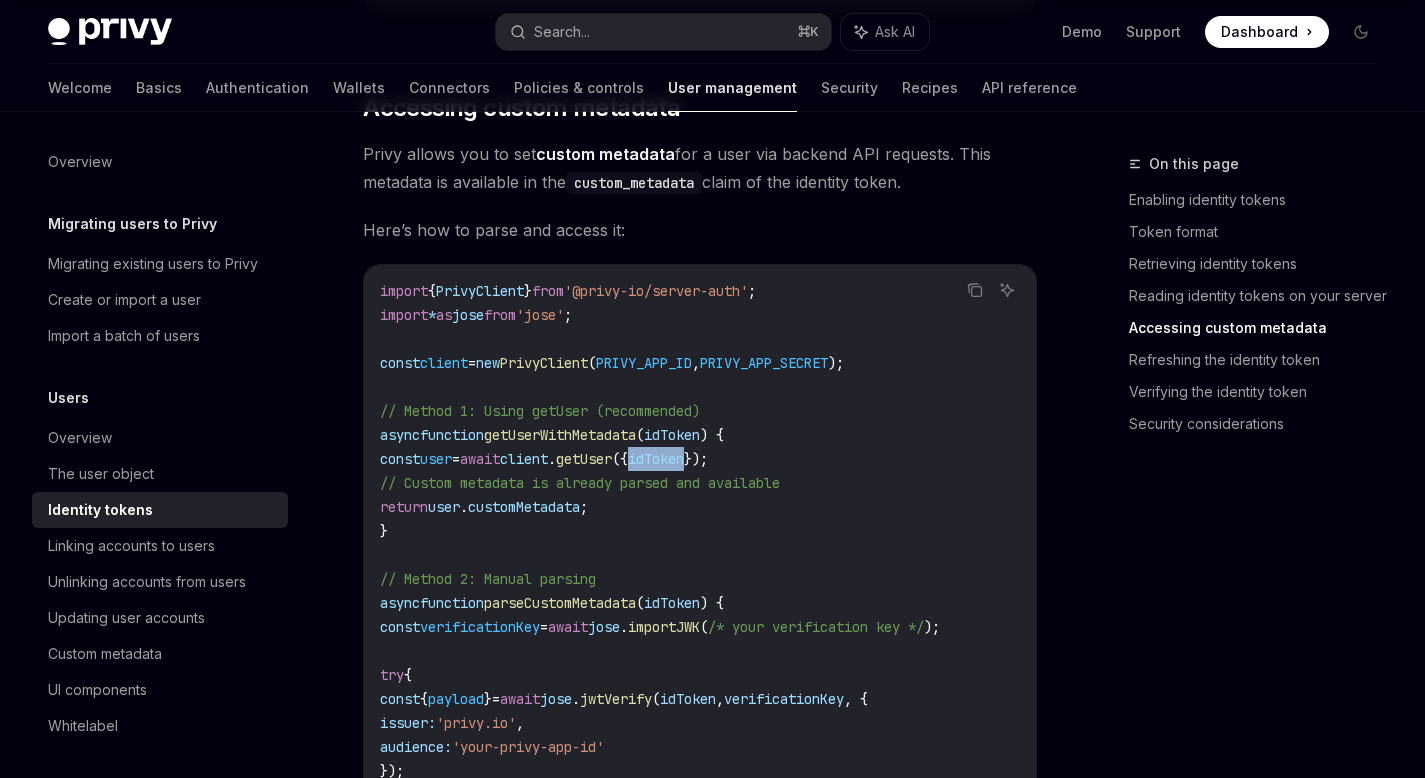 click on "import  { PrivyClient }  from  '@privy-io/server-auth' ;
import  *  as  jose  from  'jose' ;
const  client  =  new  PrivyClient ( PRIVY_APP_ID ,  PRIVY_APP_SECRET );
// Method 1: Using getUser (recommended)
async  function  getUserWithMetadata ( idToken ) {
const  user  =  await  client . getUser ({ idToken });
// Custom metadata is already parsed and available
return  user . customMetadata ;
}
// Method 2: Manual parsing
async  function  parseCustomMetadata ( idToken ) {
const  verificationKey  =  await  jose . importJWK ( /* your verification key */ );
try  {
const  { payload }  =  await  jose . jwtVerify ( idToken ,  verificationKey , {
issuer:  'privy.io' ,
audience:  'your-privy-app-id'
});
if  ( payload  &&  payload . custom_metadata ) {
return  JSON . parse ( payload . custom_metadata );
}
return  {};
}  catch  ( error ) {
console . error ( 'Error parsing identity token:' ,  error );
error ;" at bounding box center [700, 663] 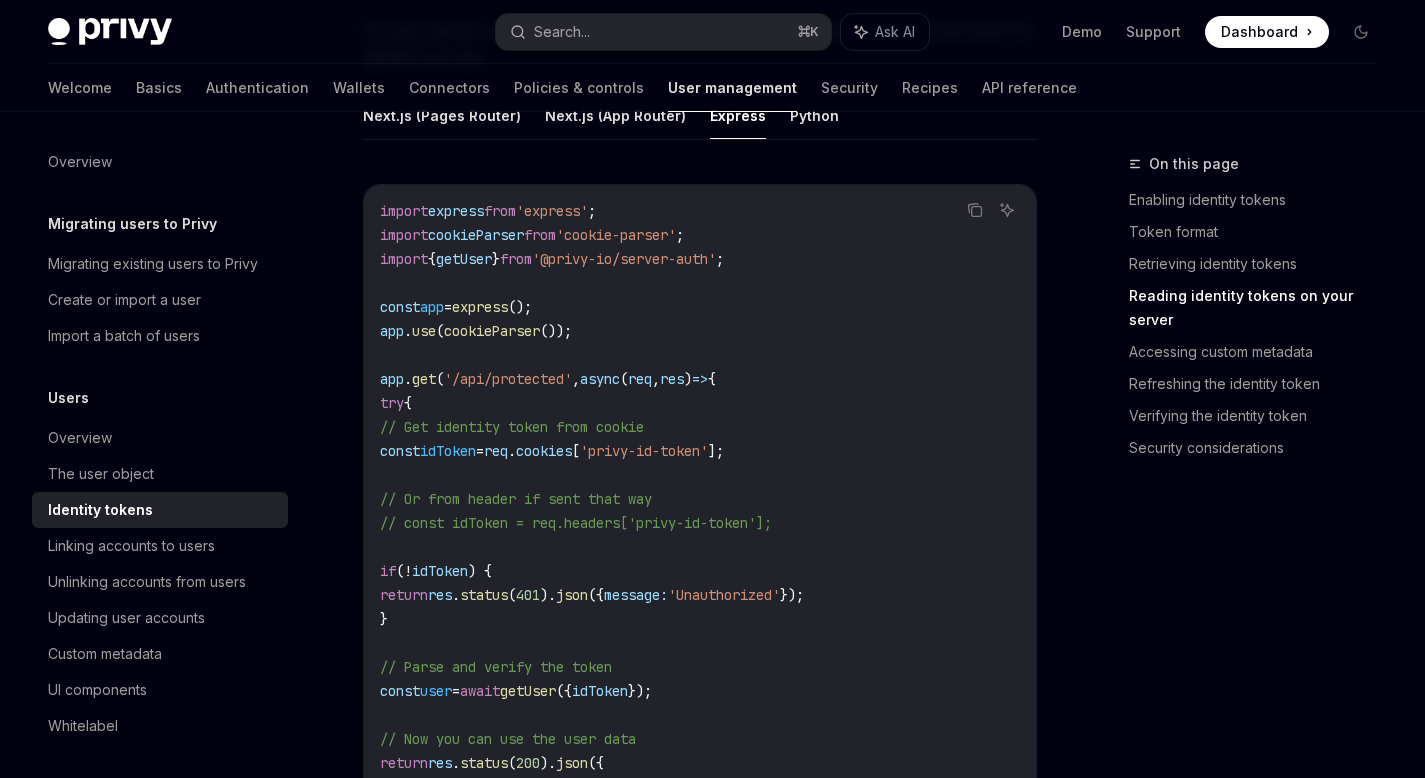 scroll, scrollTop: 2746, scrollLeft: 0, axis: vertical 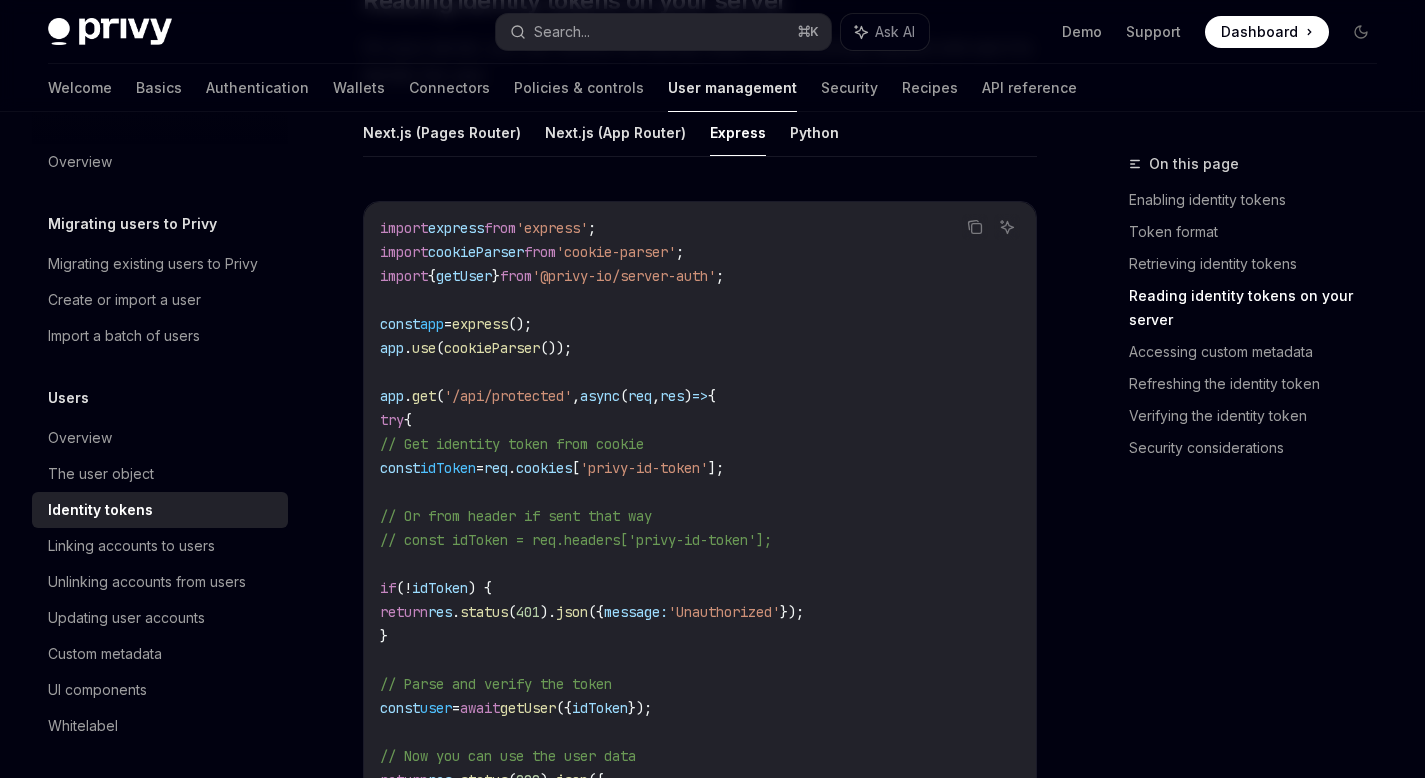 click on "// const idToken = req.headers['privy-id-token'];" at bounding box center (576, 540) 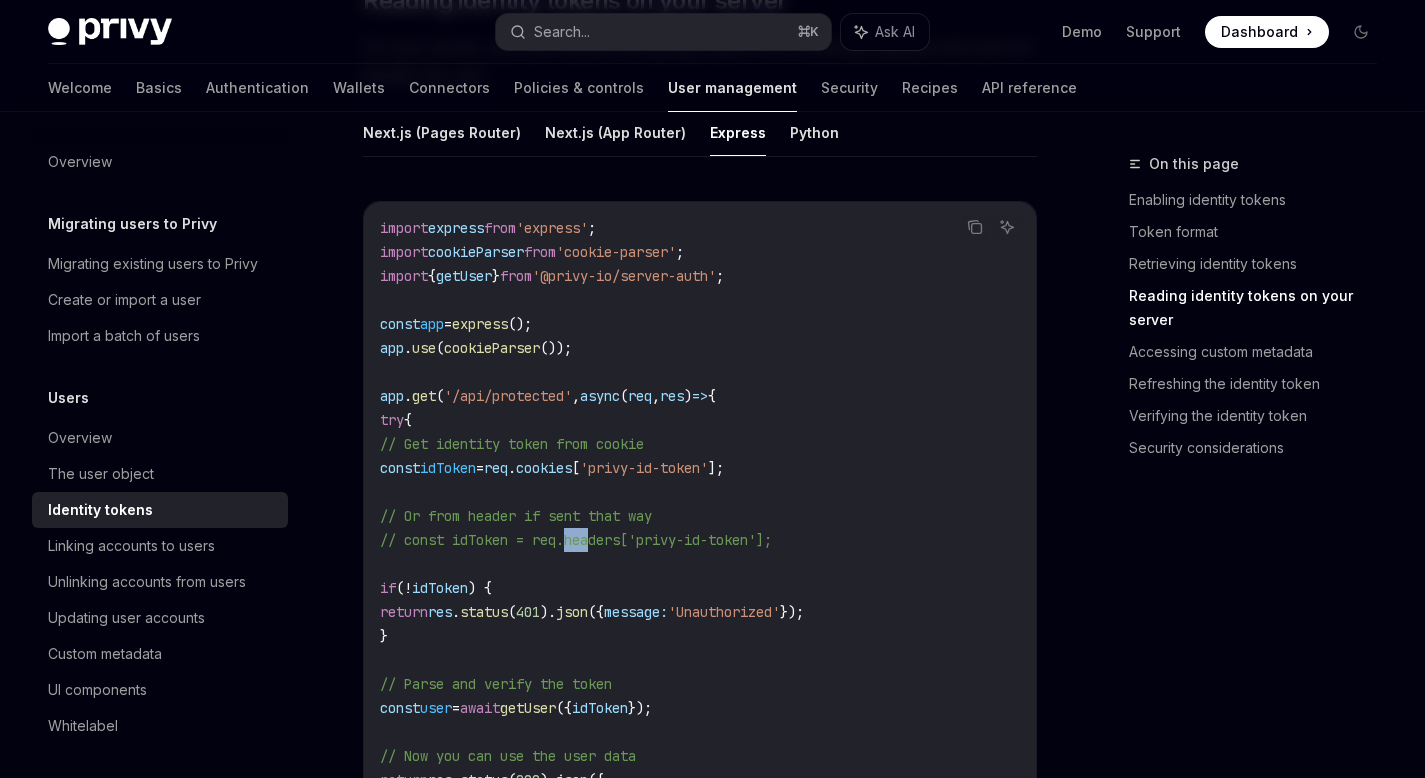 click on "// const idToken = req.headers['privy-id-token'];" at bounding box center [576, 540] 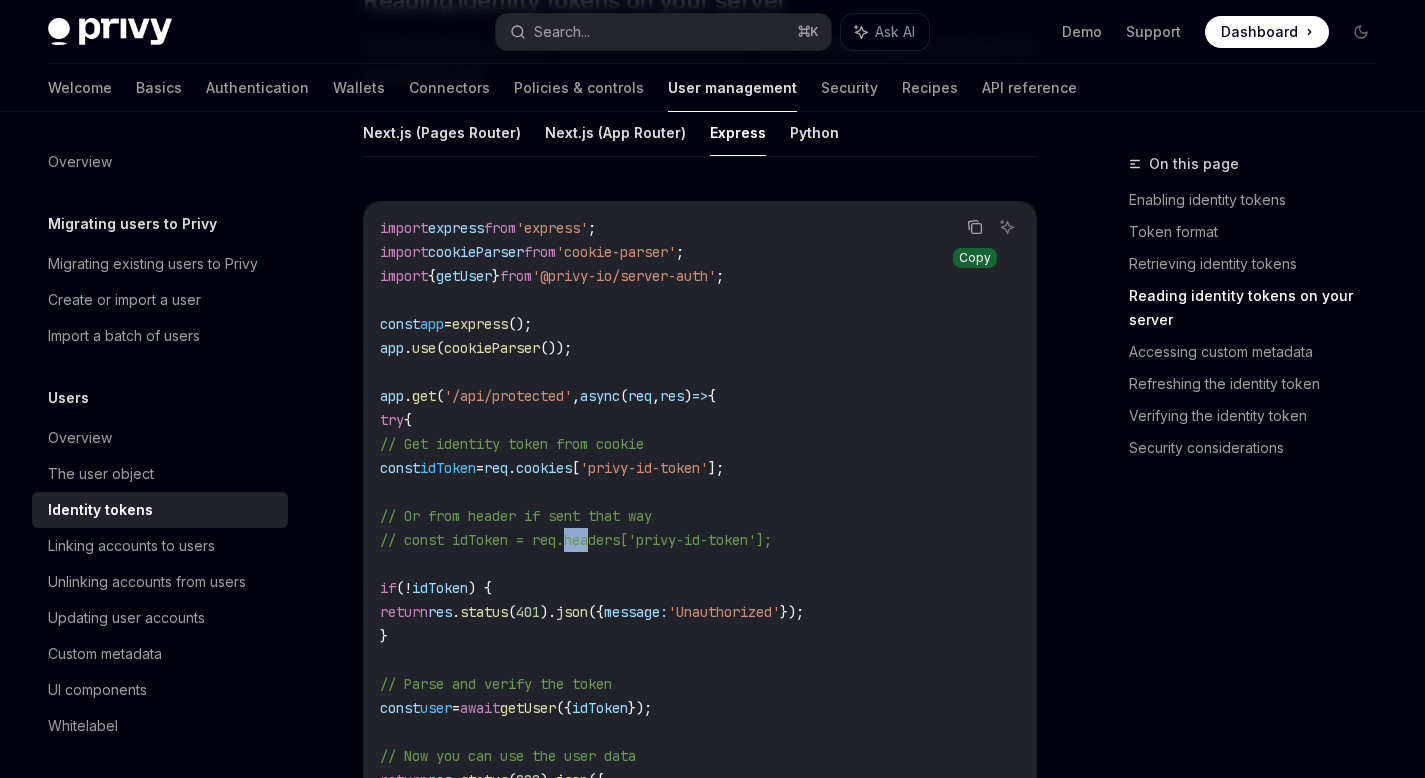 click 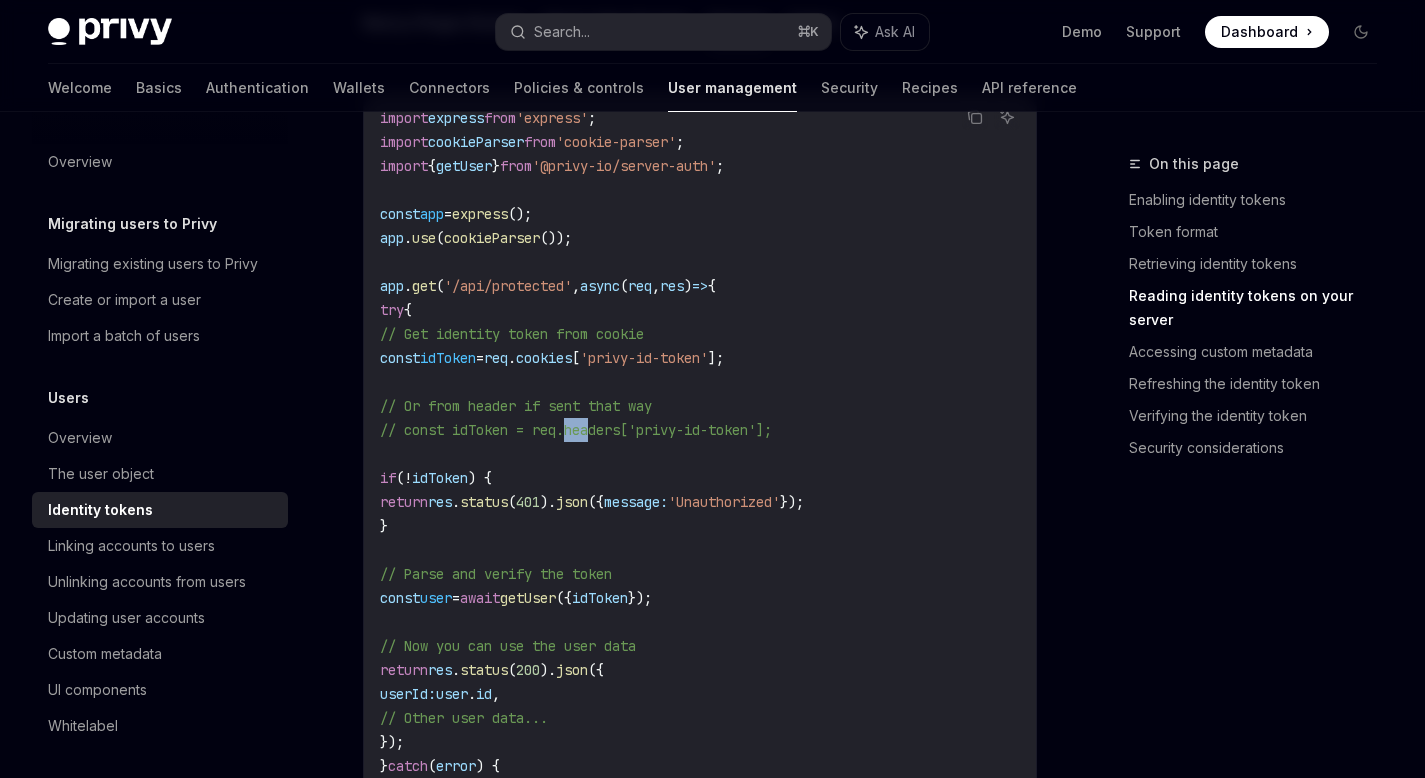 scroll, scrollTop: 2855, scrollLeft: 0, axis: vertical 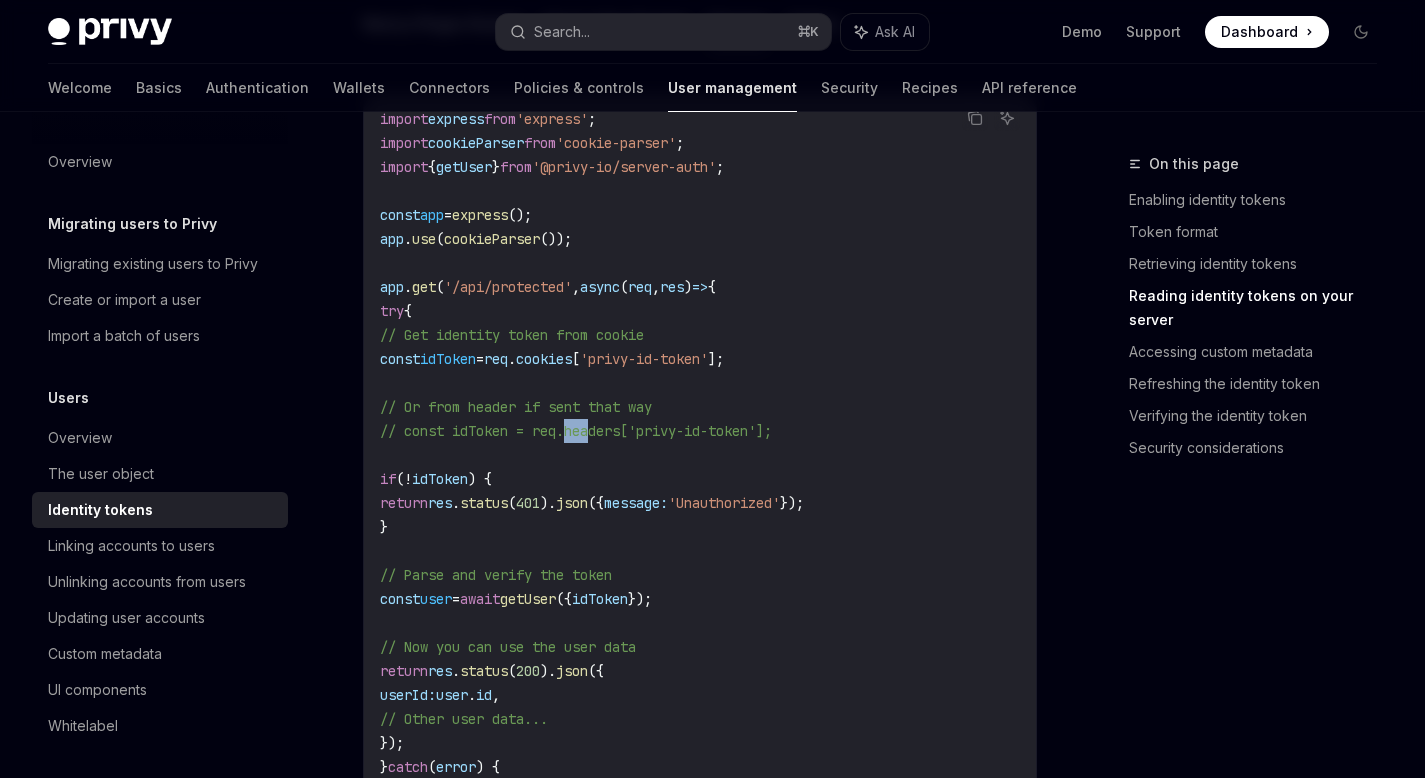 drag, startPoint x: 727, startPoint y: 424, endPoint x: 437, endPoint y: 434, distance: 290.17236 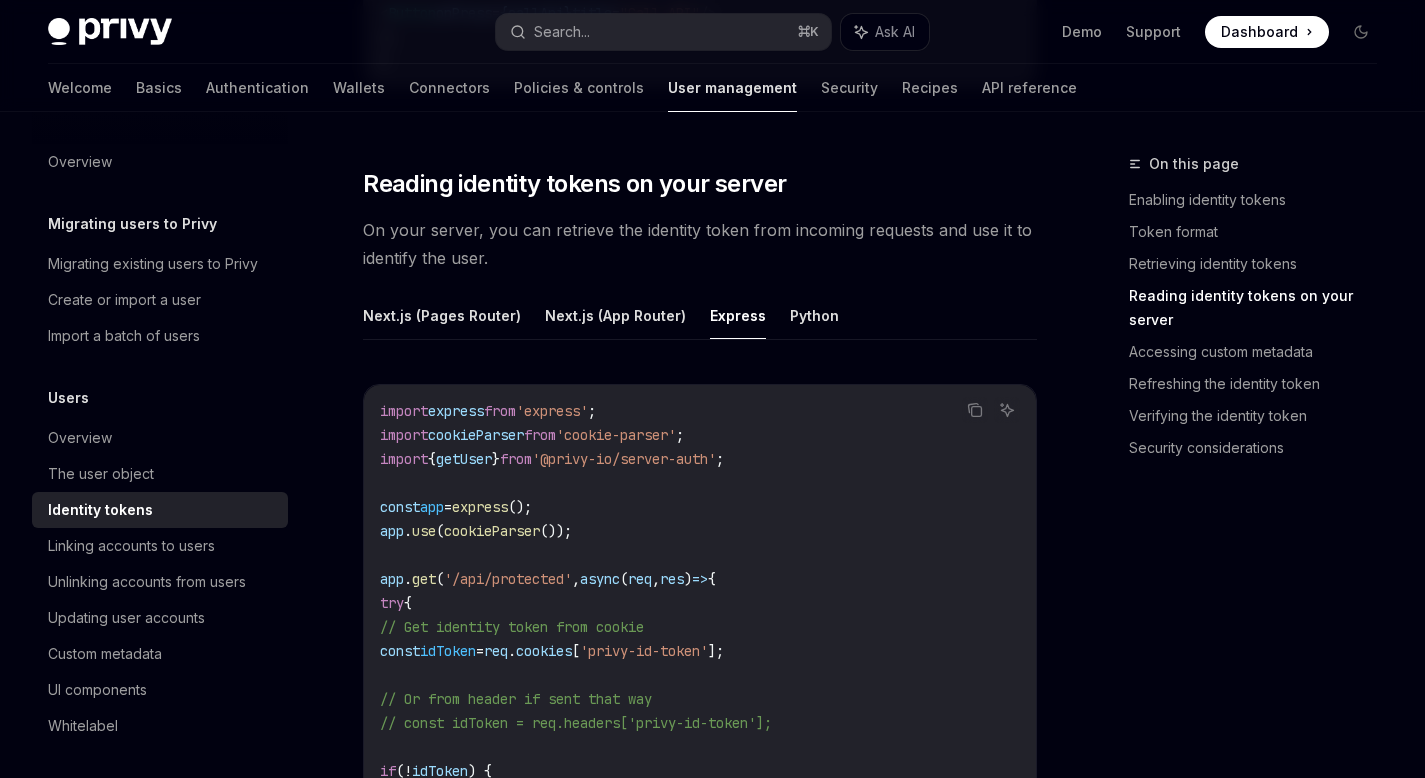 scroll, scrollTop: 2544, scrollLeft: 0, axis: vertical 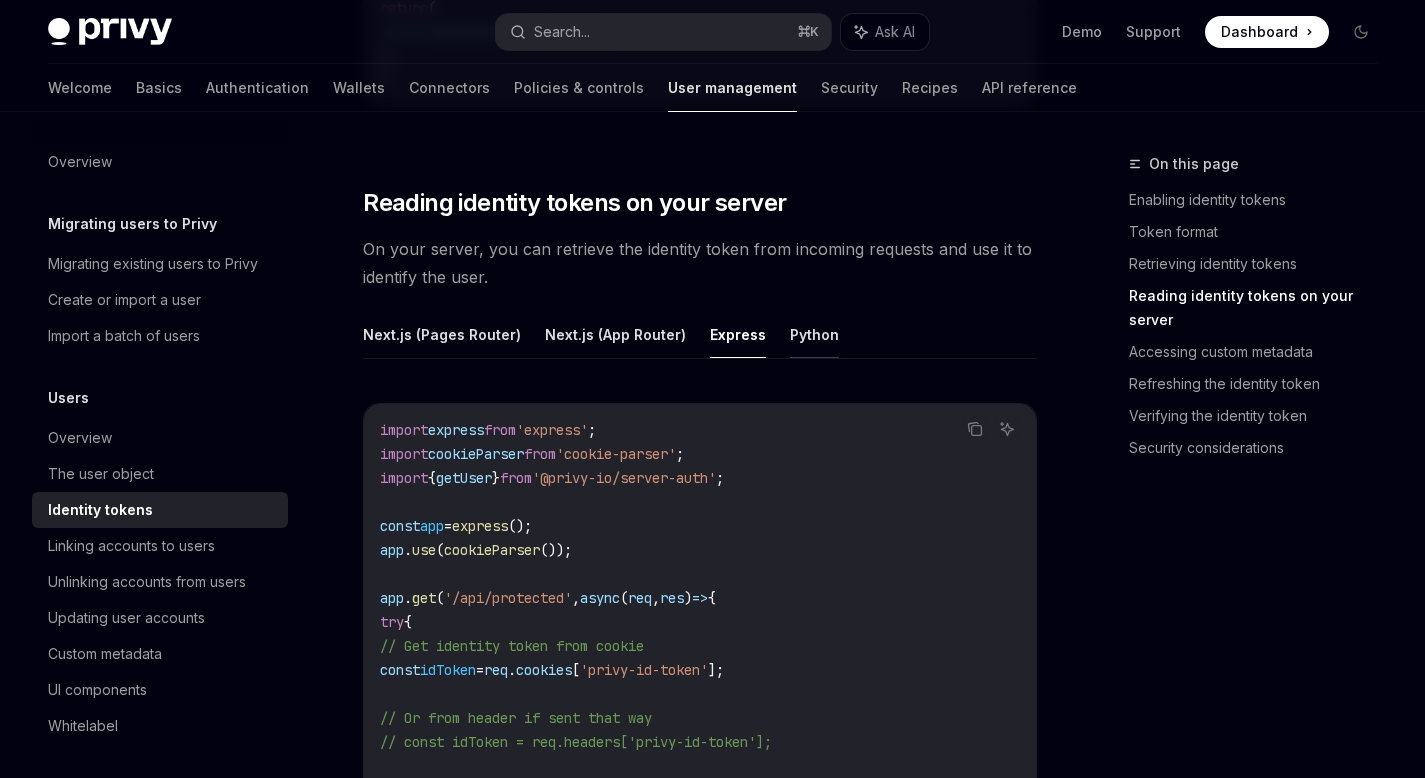 click on "Python" at bounding box center [814, 334] 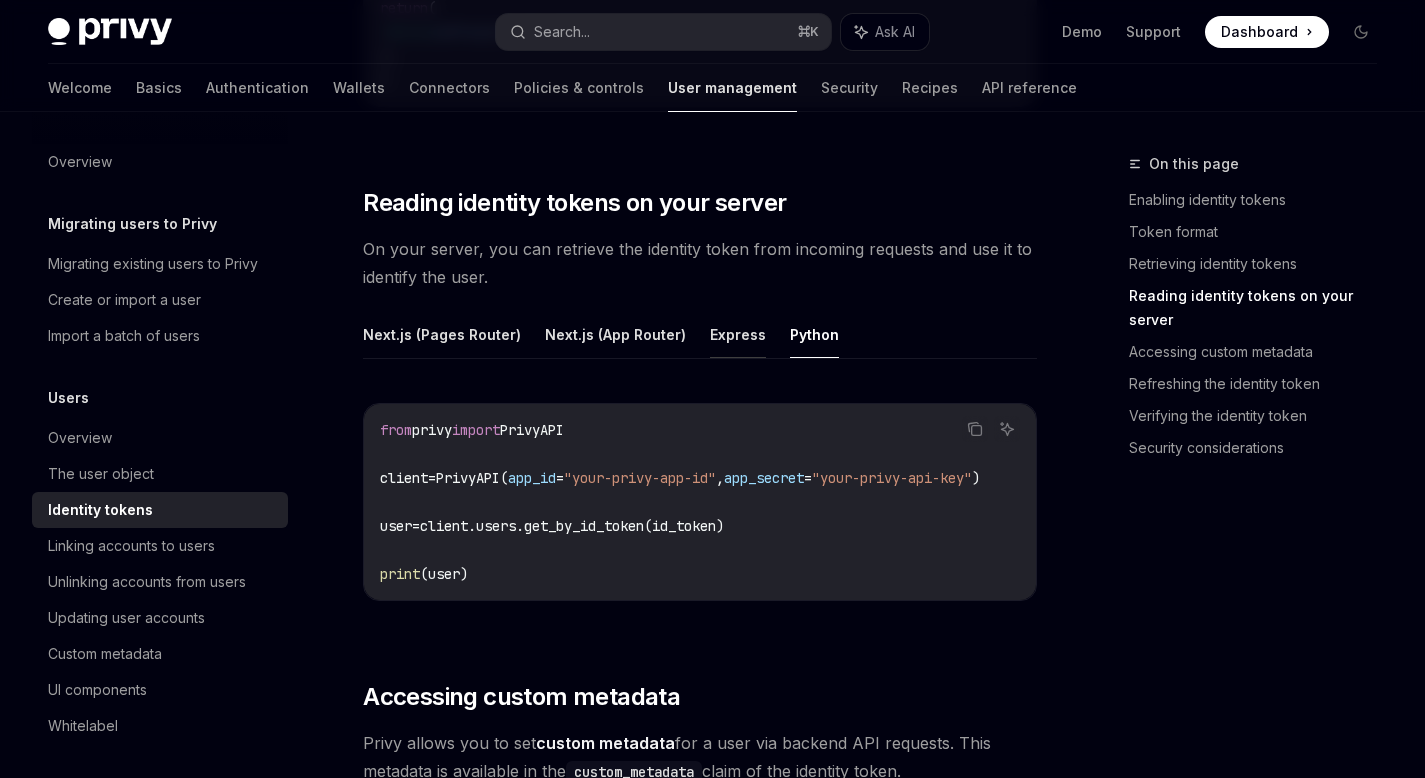 click on "Express" at bounding box center [738, 334] 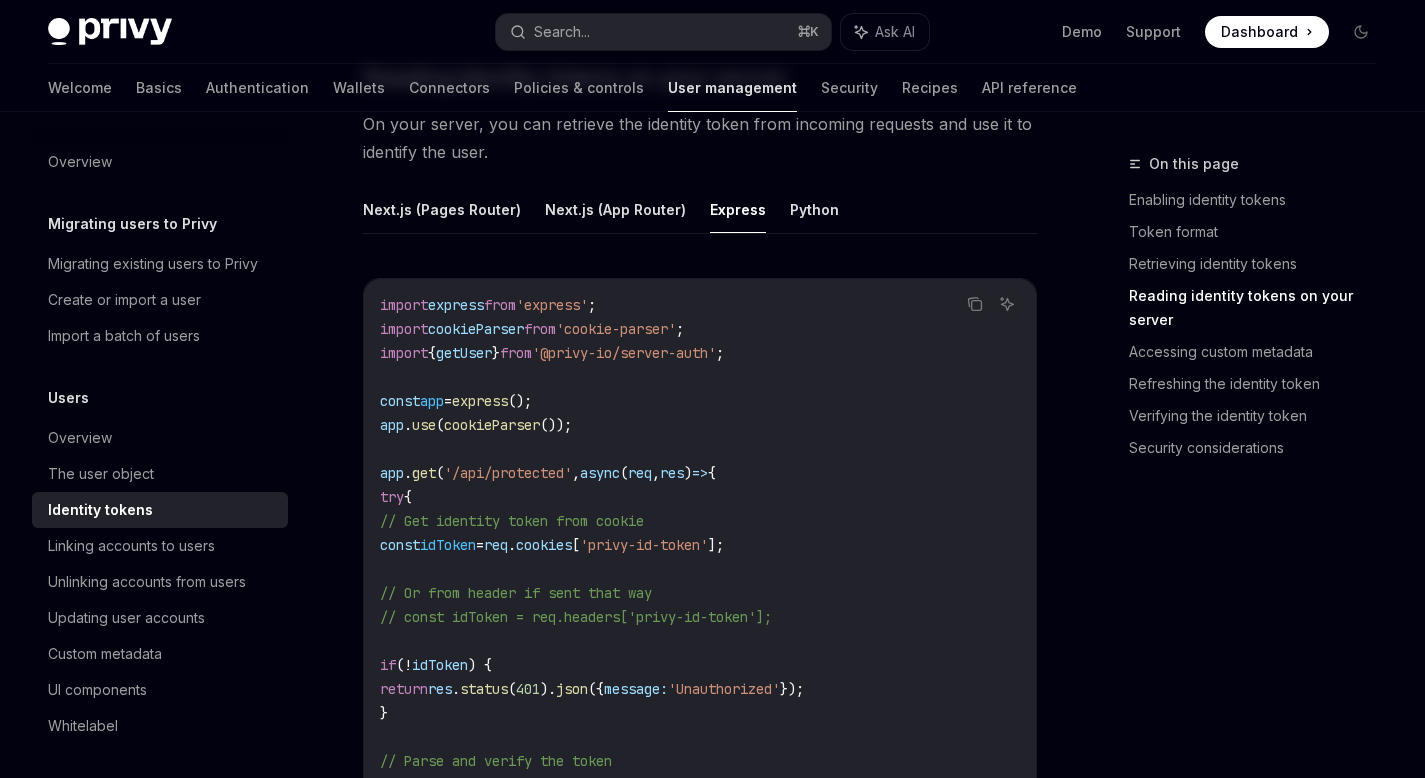 scroll, scrollTop: 2673, scrollLeft: 0, axis: vertical 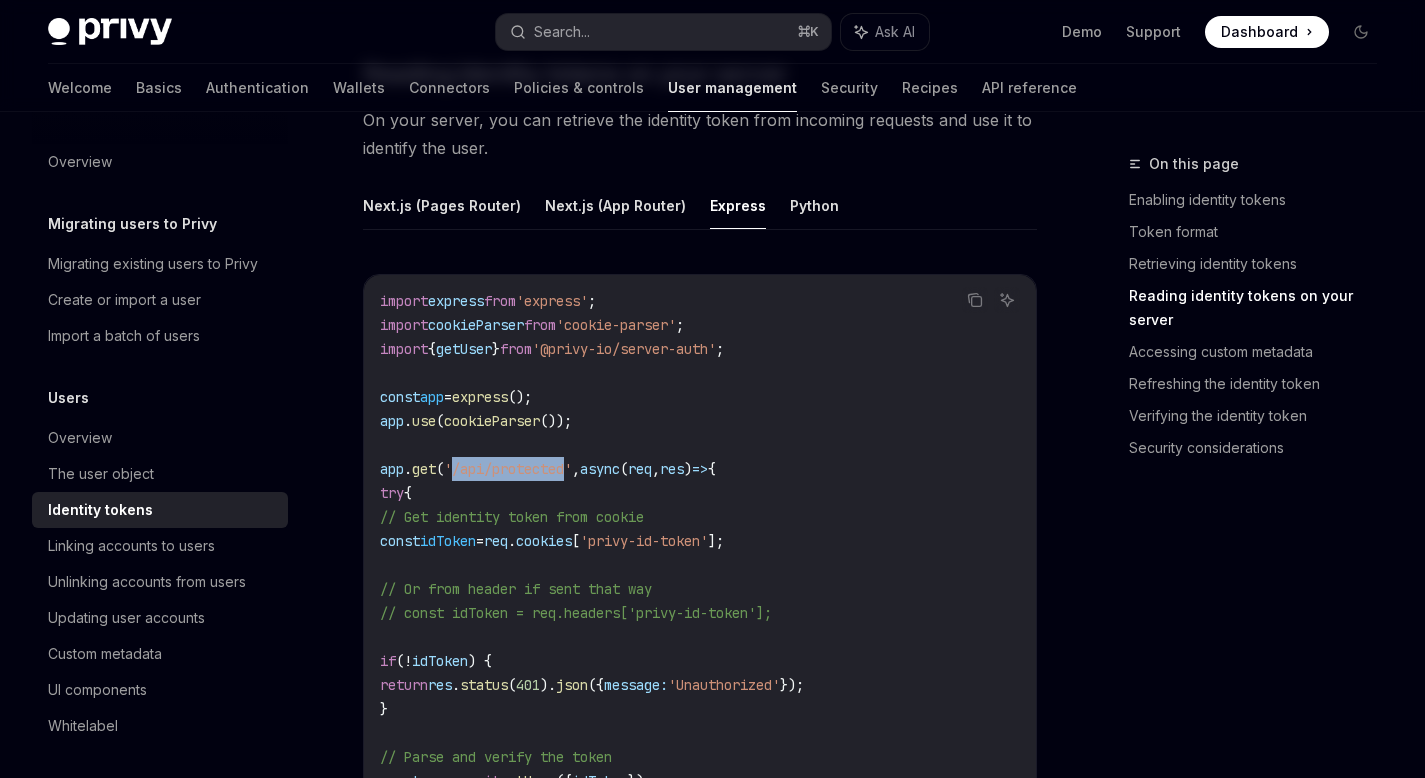 drag, startPoint x: 456, startPoint y: 474, endPoint x: 571, endPoint y: 473, distance: 115.00435 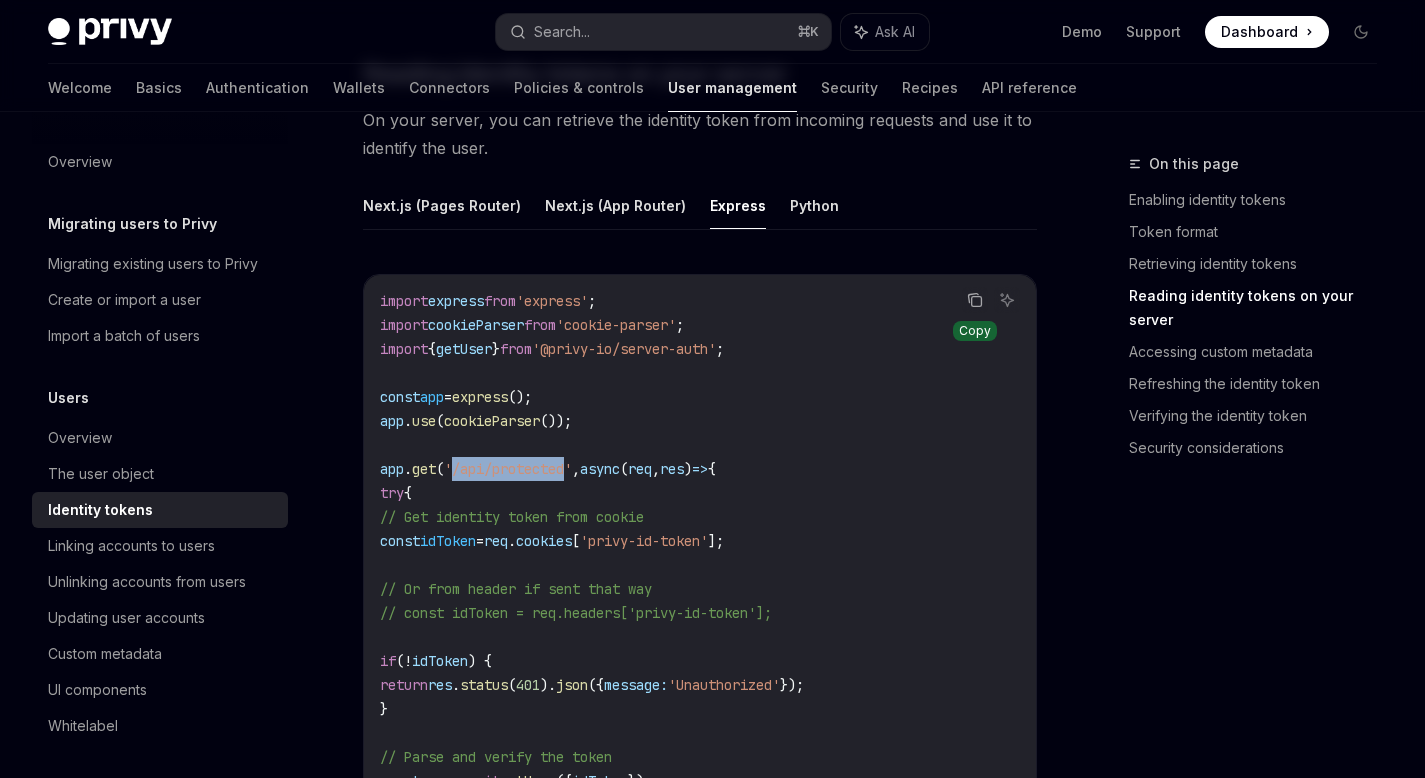 click 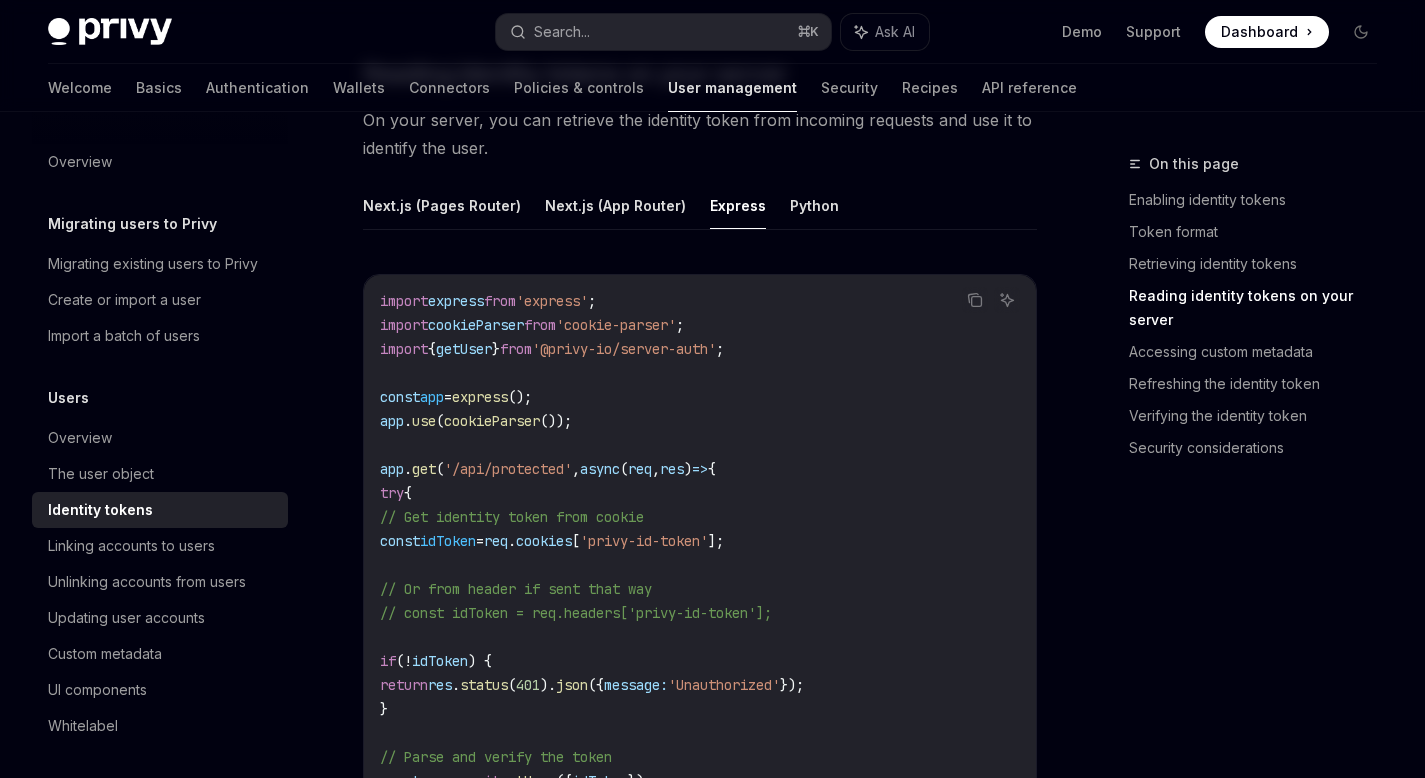 click on "'/api/protected'" at bounding box center (508, 469) 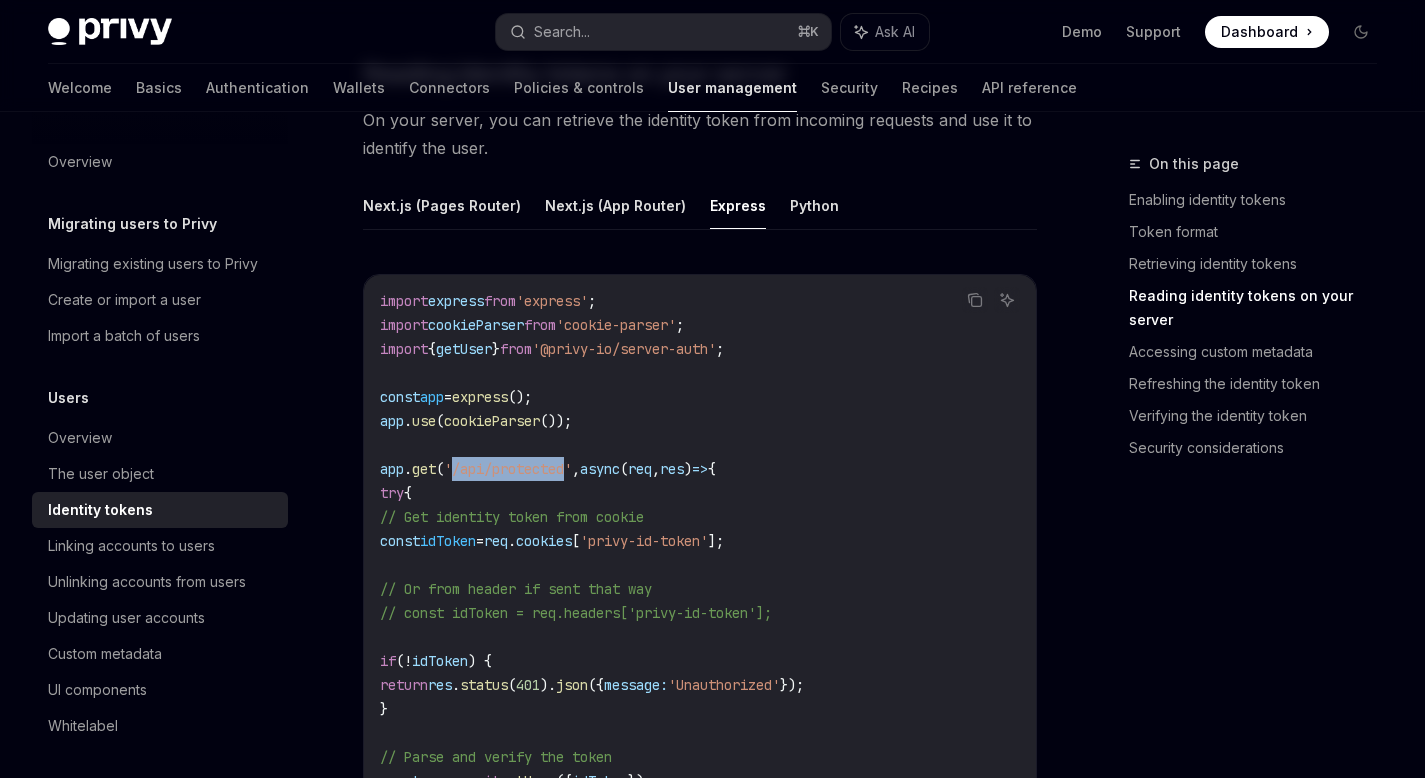 drag, startPoint x: 456, startPoint y: 470, endPoint x: 575, endPoint y: 467, distance: 119.03781 